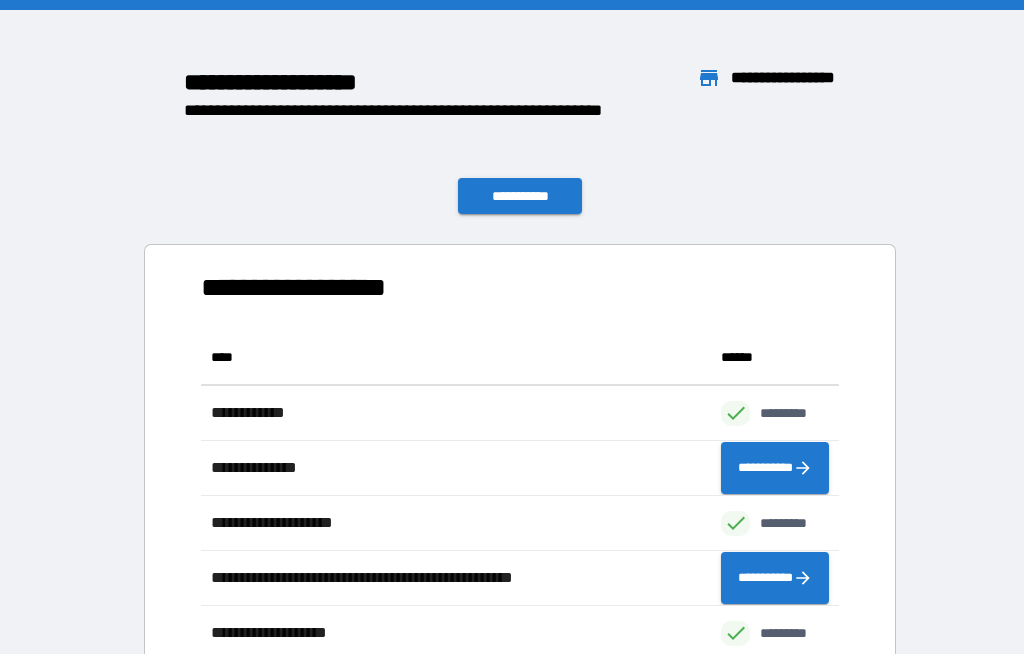 scroll, scrollTop: 70, scrollLeft: 0, axis: vertical 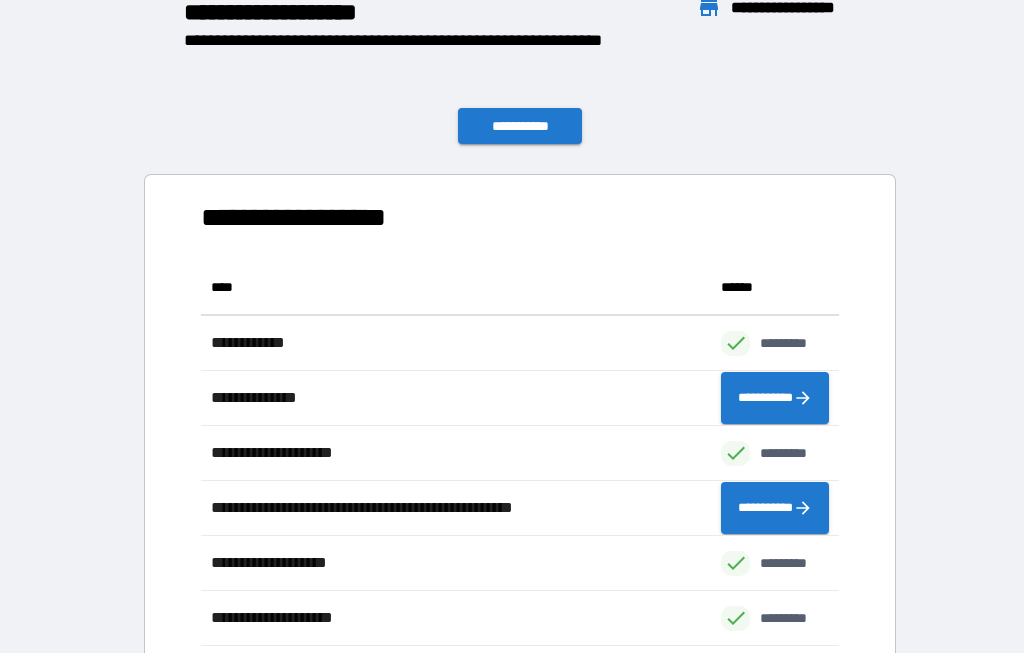 click on "**********" at bounding box center [520, 127] 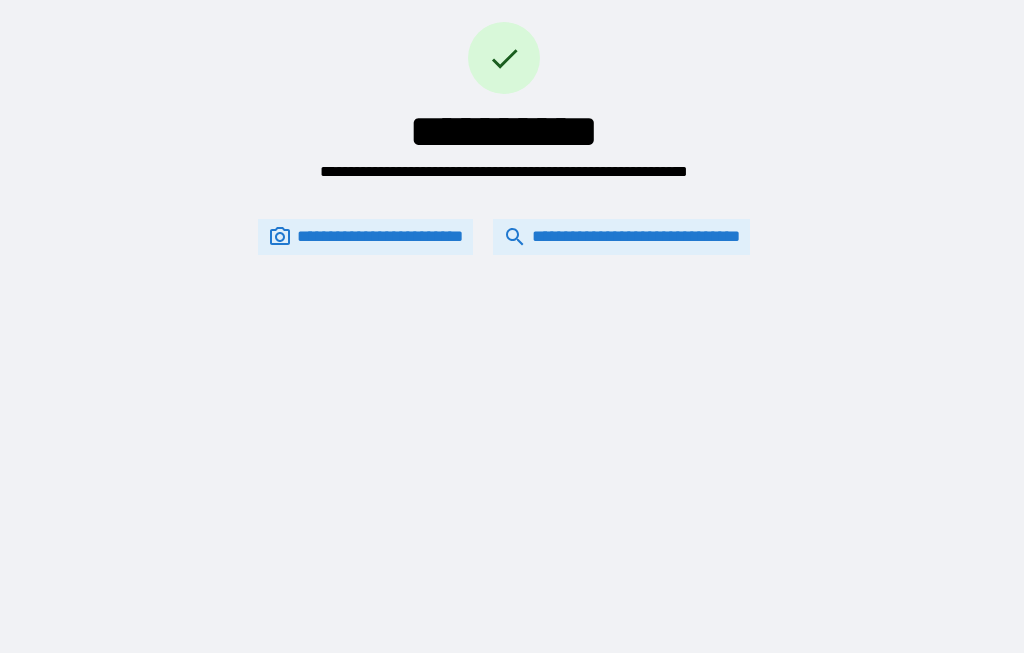 scroll, scrollTop: 0, scrollLeft: 0, axis: both 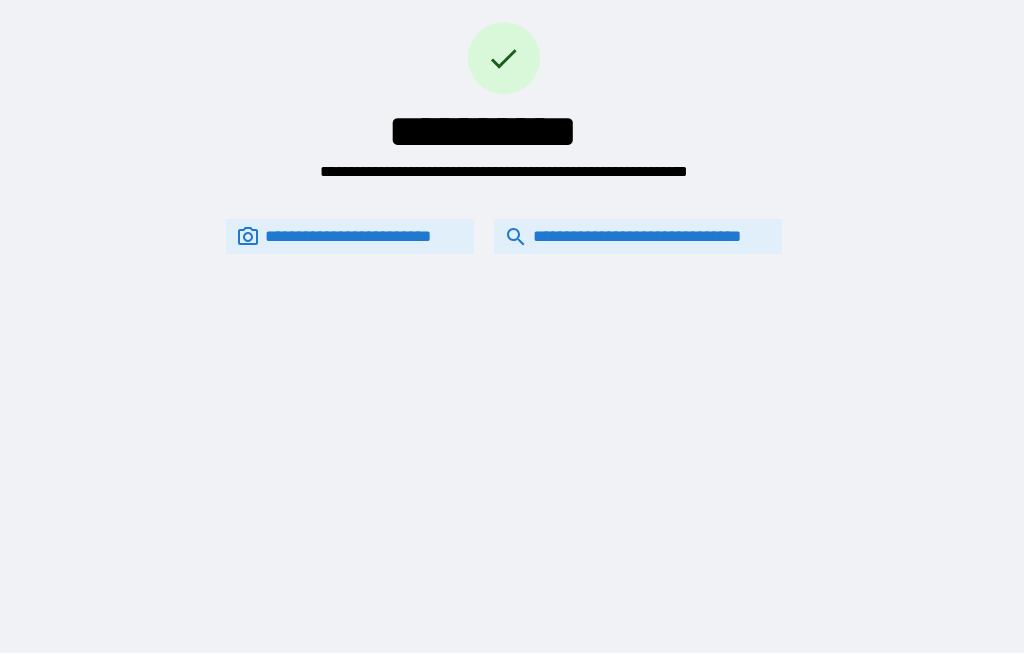 click on "**********" at bounding box center [638, 237] 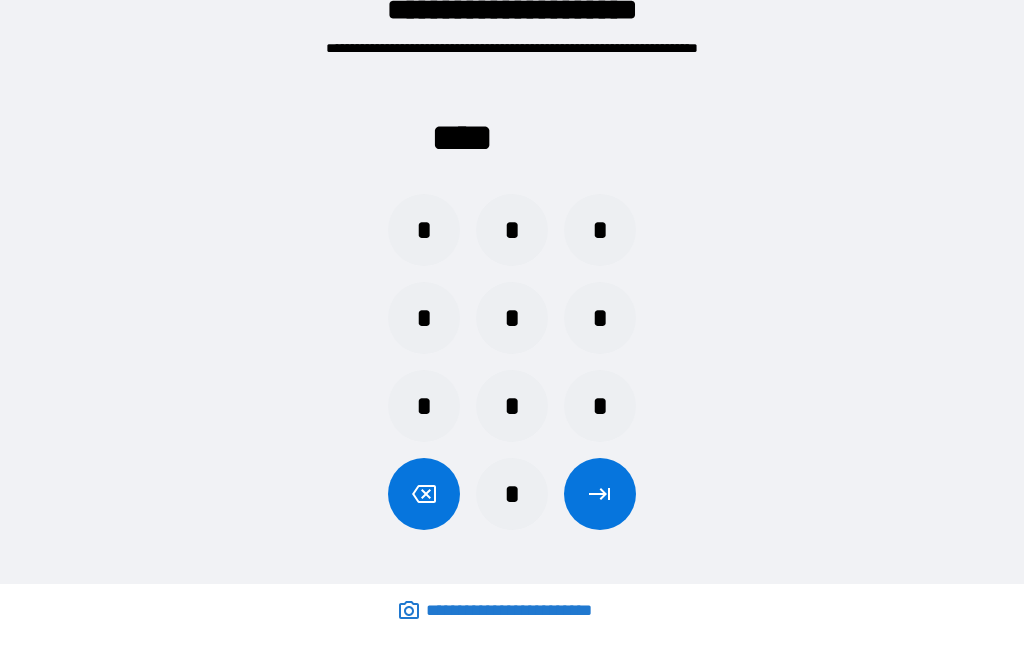 click on "*" at bounding box center [424, 319] 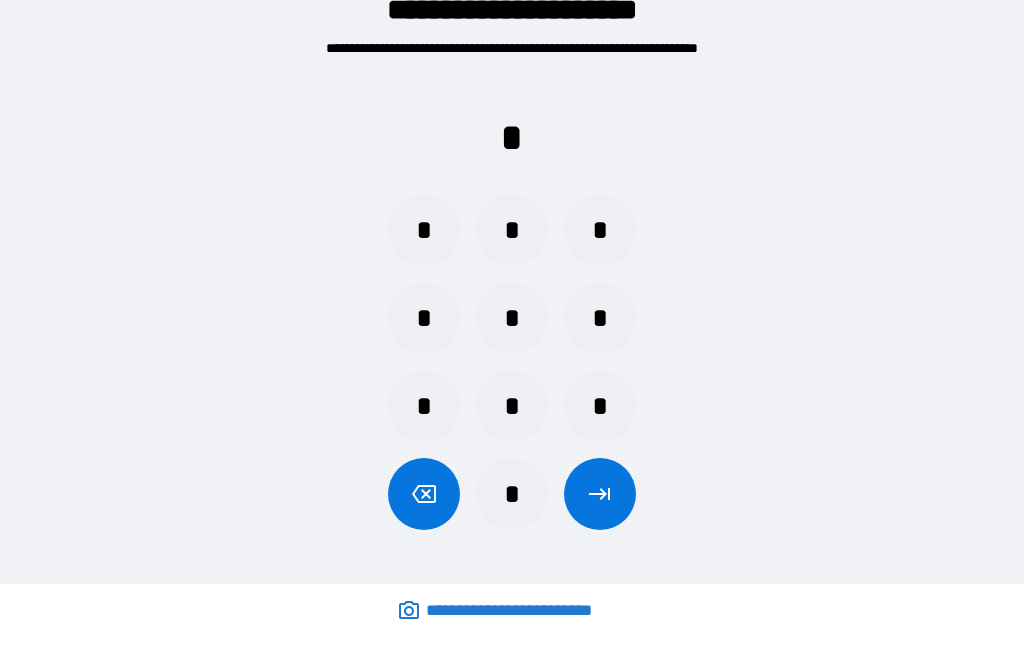 click on "*" at bounding box center (512, 319) 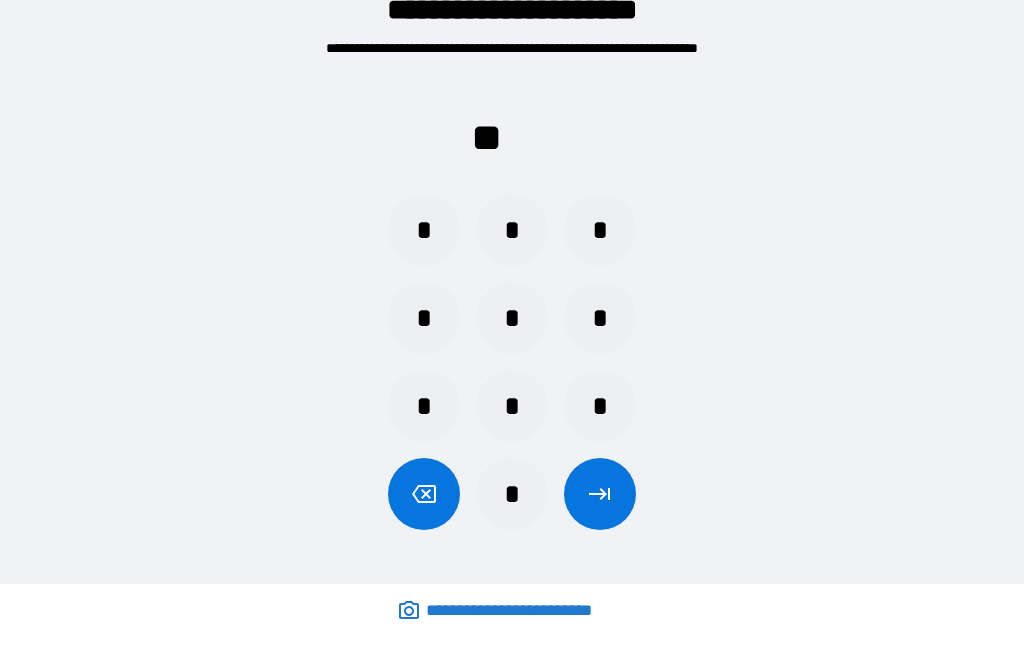 click on "*" at bounding box center [512, 231] 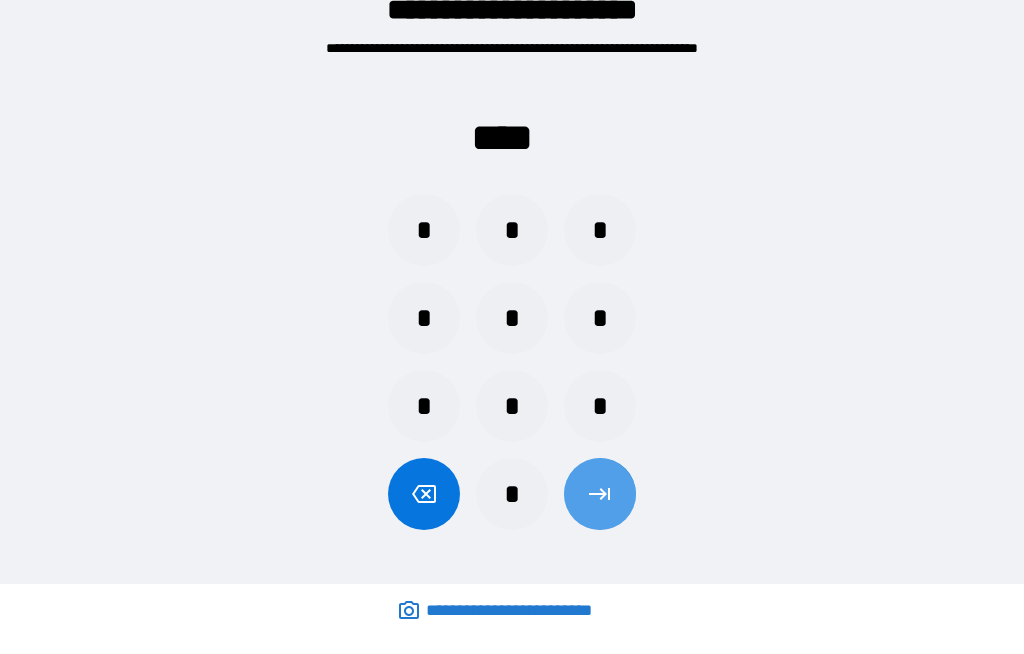 click on "*" at bounding box center (512, 407) 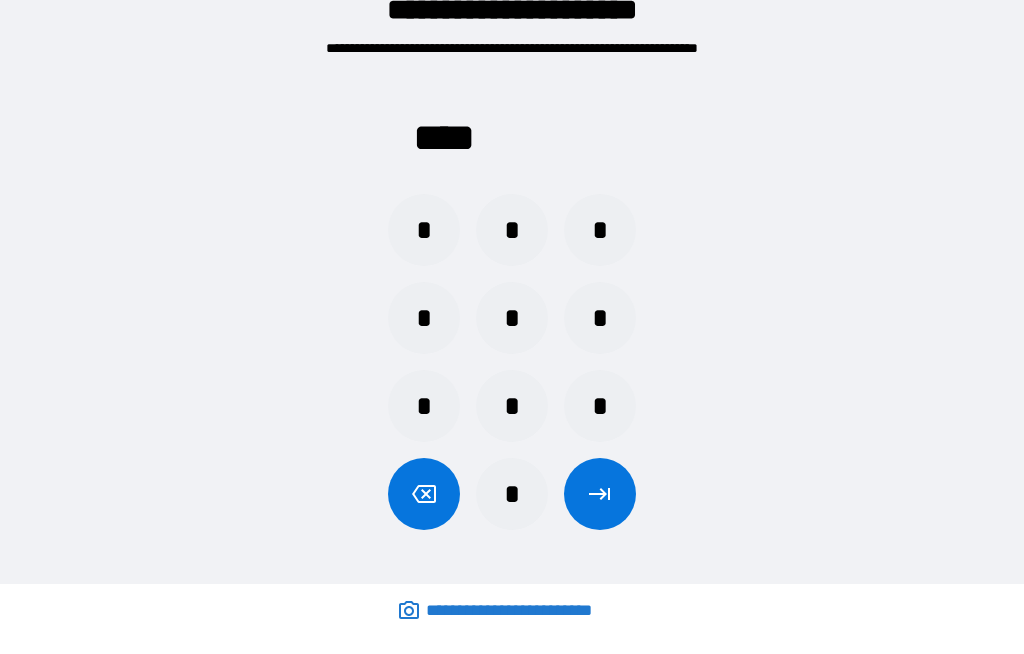 click at bounding box center (600, 495) 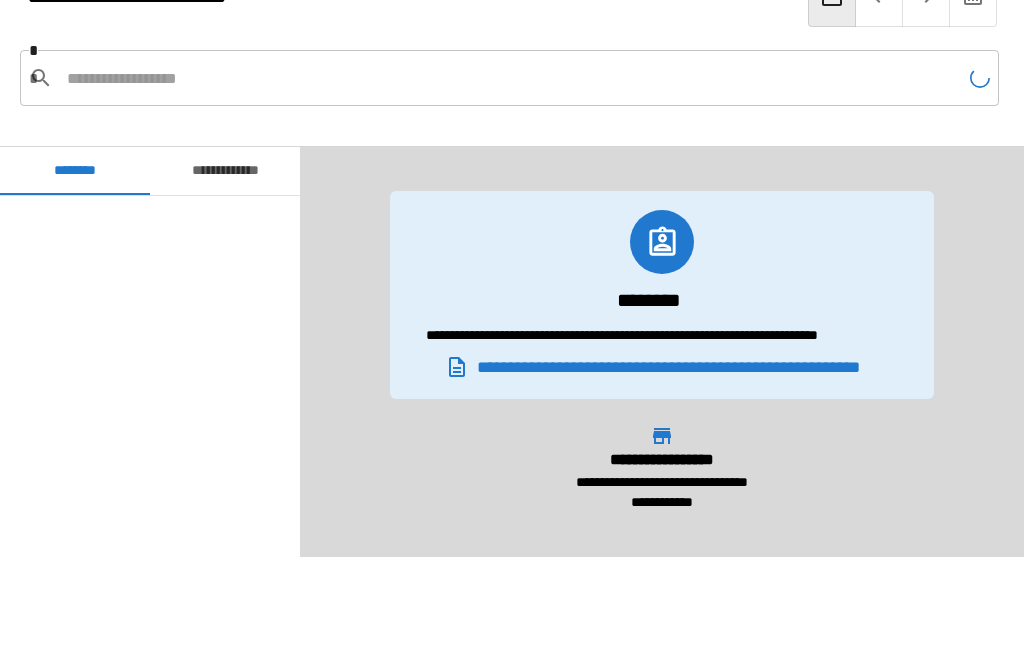 scroll, scrollTop: 120, scrollLeft: 0, axis: vertical 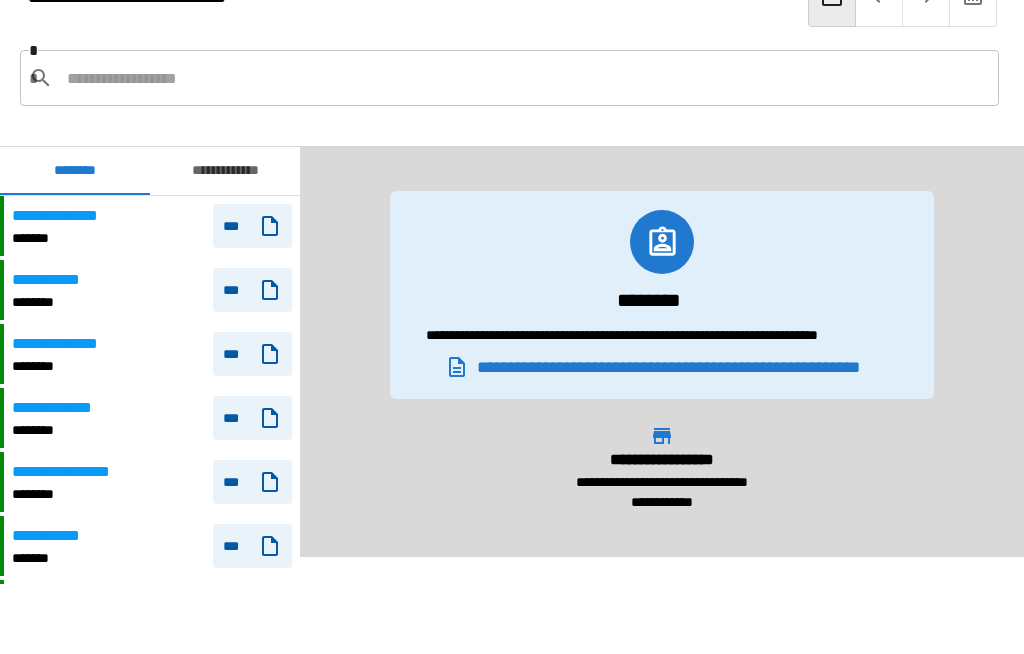click at bounding box center [525, 79] 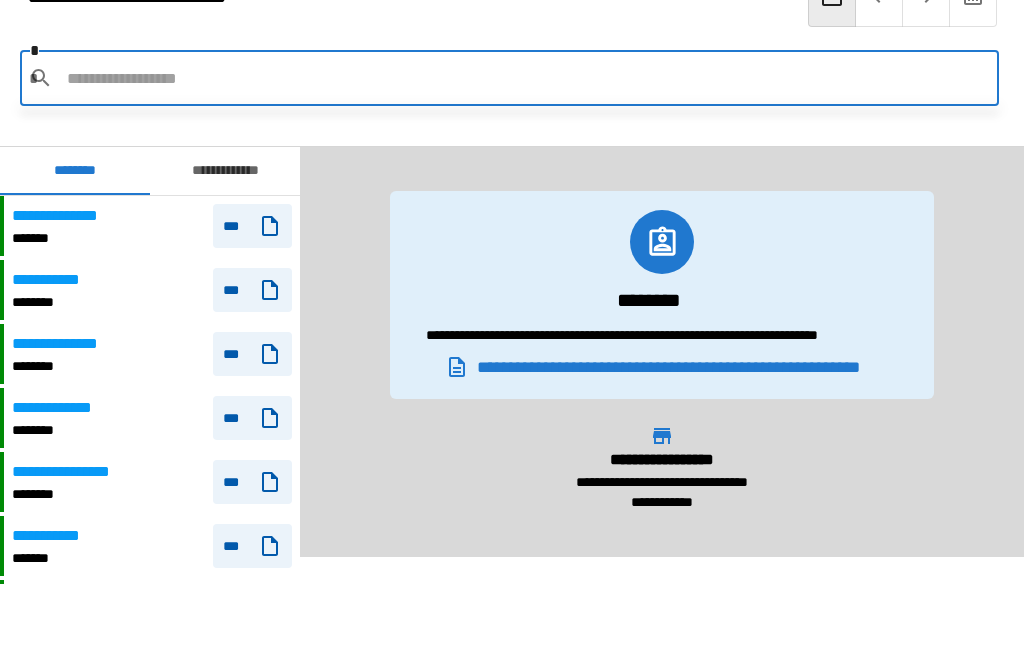 click at bounding box center [525, 79] 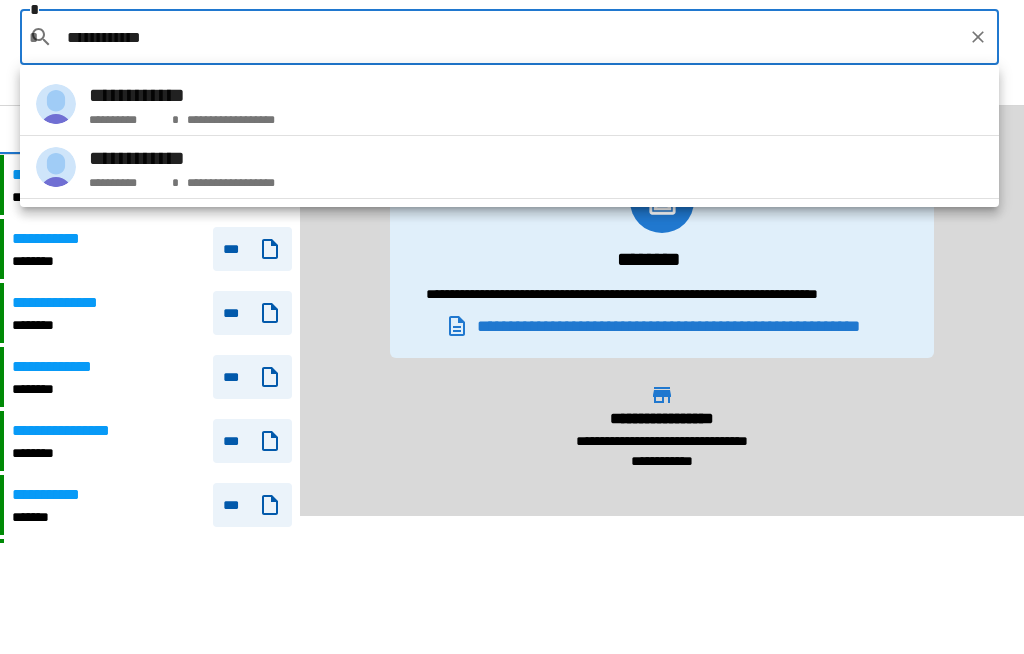 click on "**********" at bounding box center [228, 158] 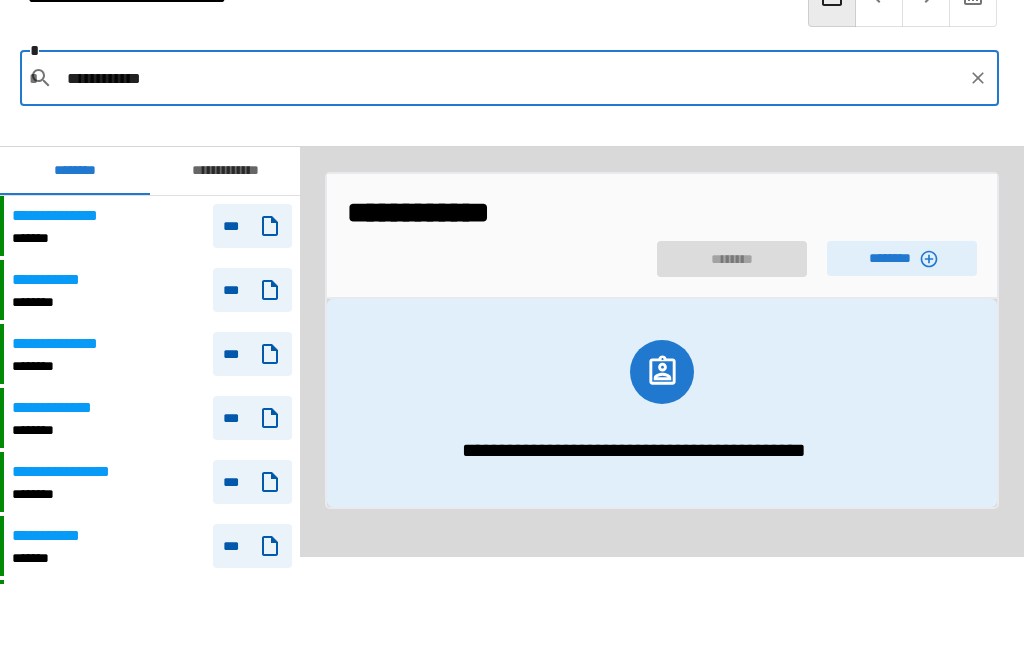 click on "********" at bounding box center (902, 259) 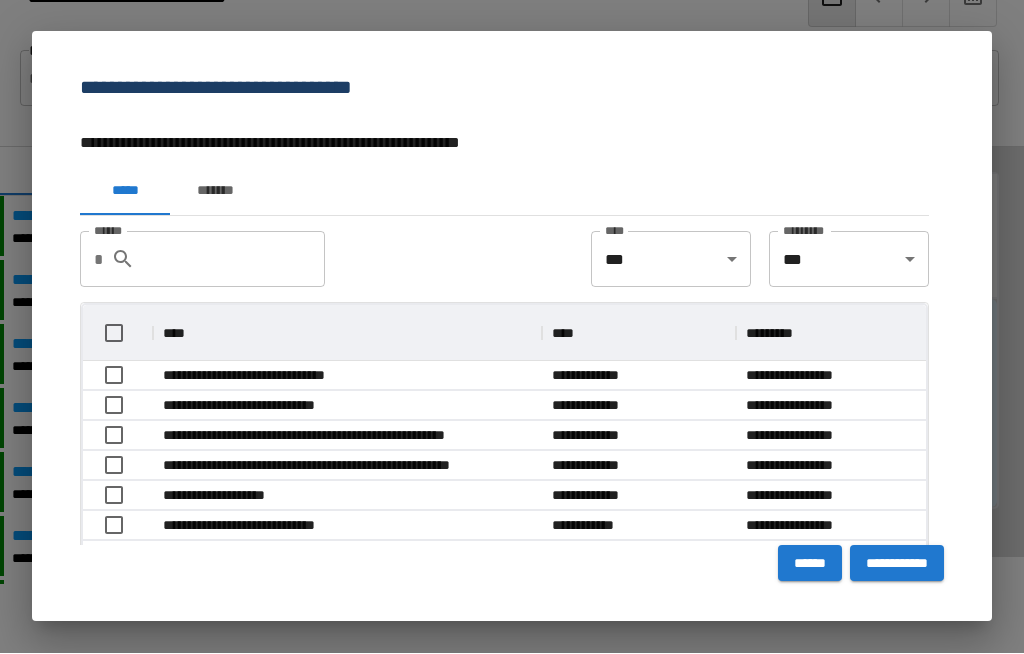 scroll, scrollTop: 356, scrollLeft: 843, axis: both 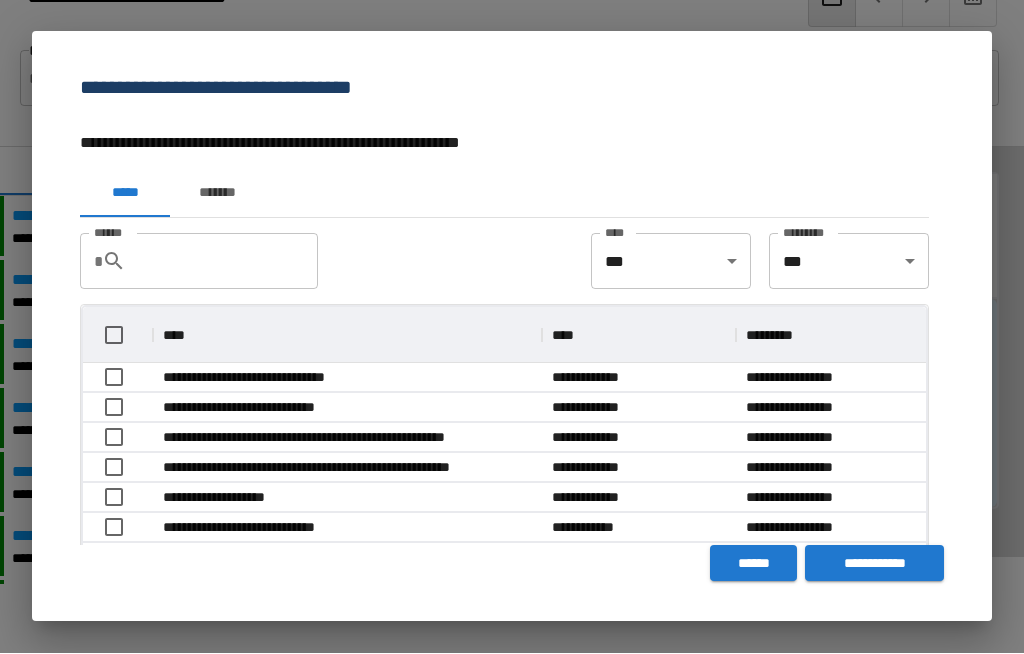 click on "*******" at bounding box center (217, 194) 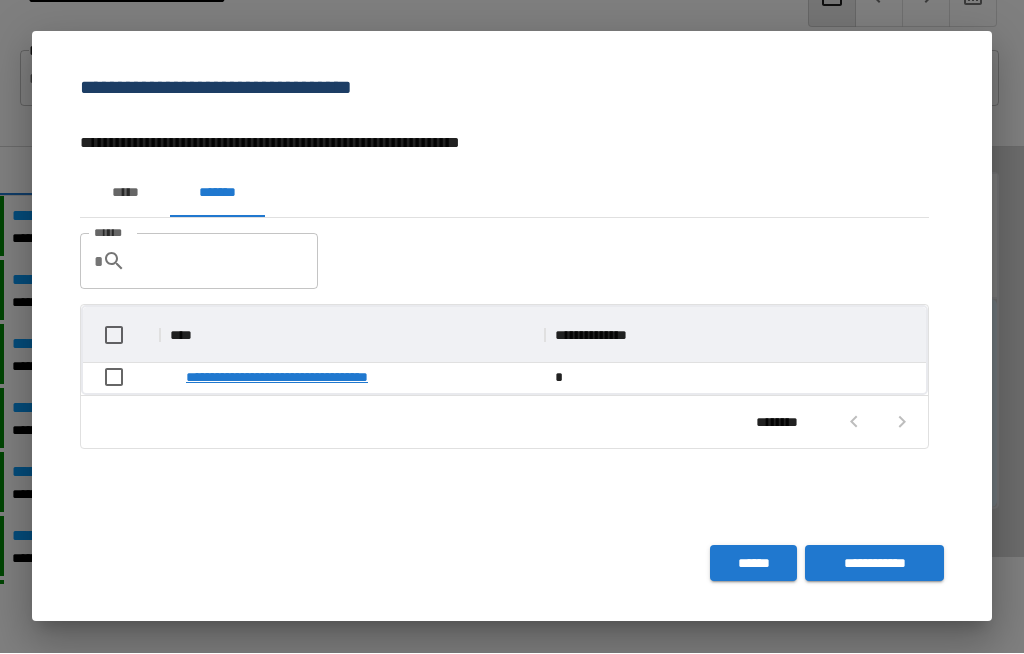 scroll, scrollTop: 86, scrollLeft: 843, axis: both 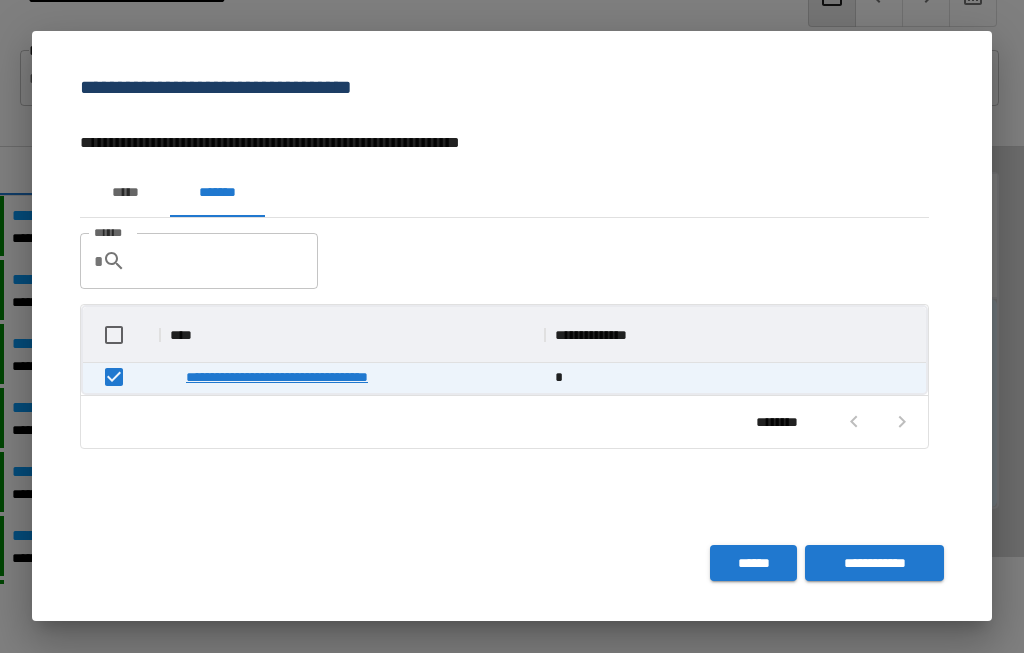 click on "**********" at bounding box center [874, 564] 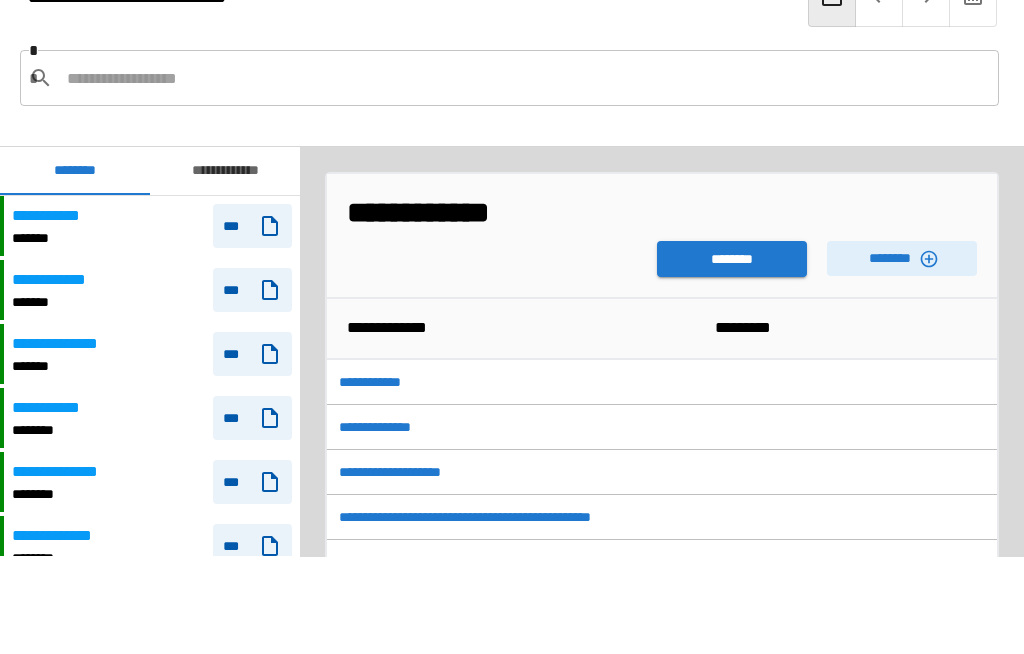 click on "********" at bounding box center (732, 260) 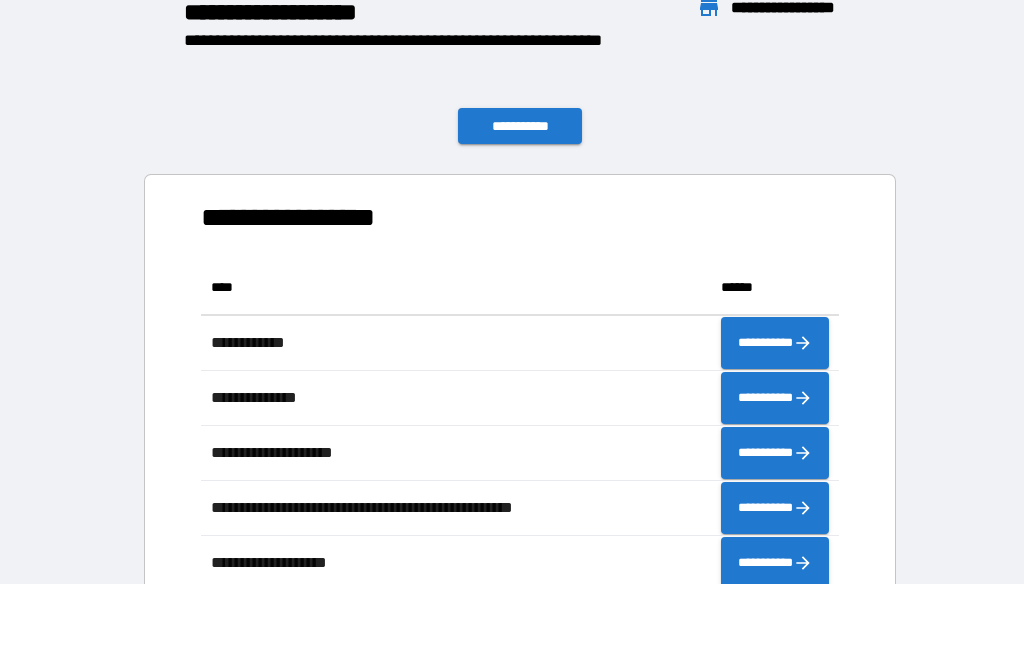 scroll, scrollTop: 1, scrollLeft: 1, axis: both 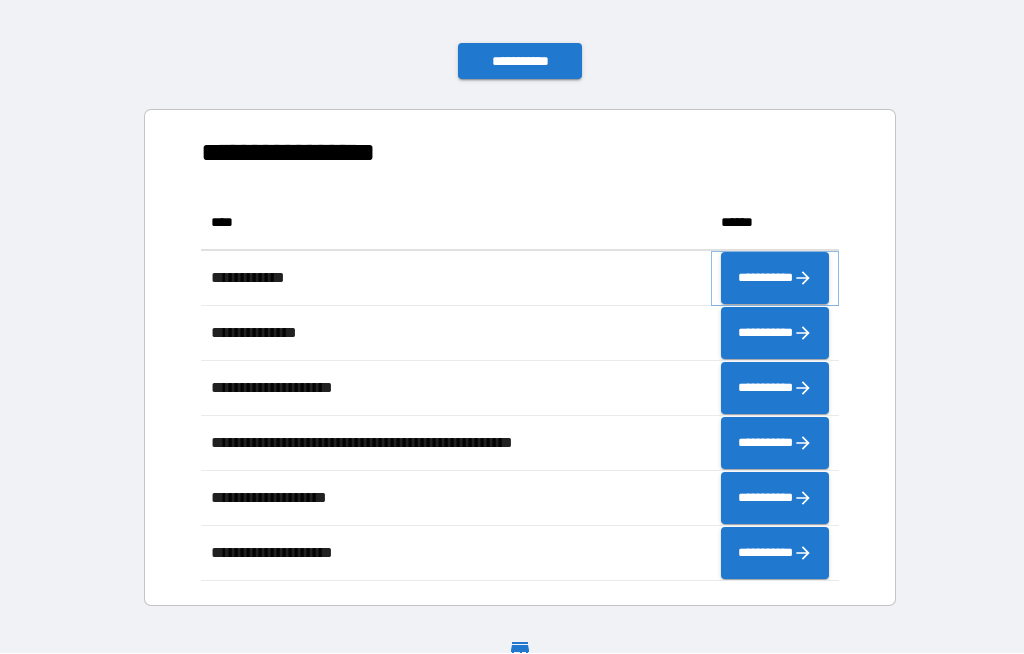 click 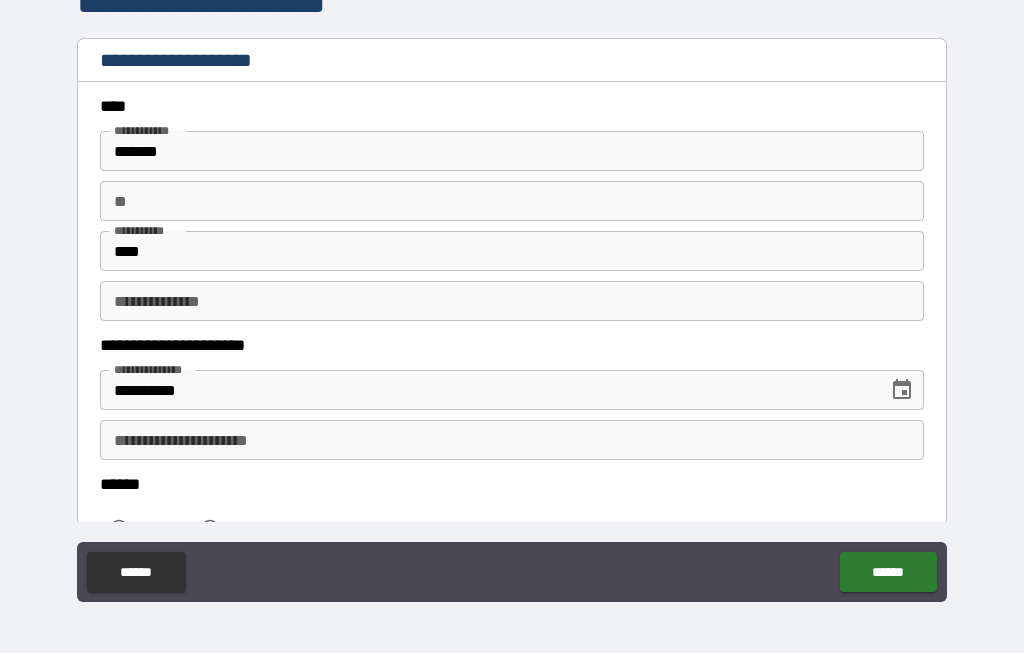 click on "**********" at bounding box center (512, 302) 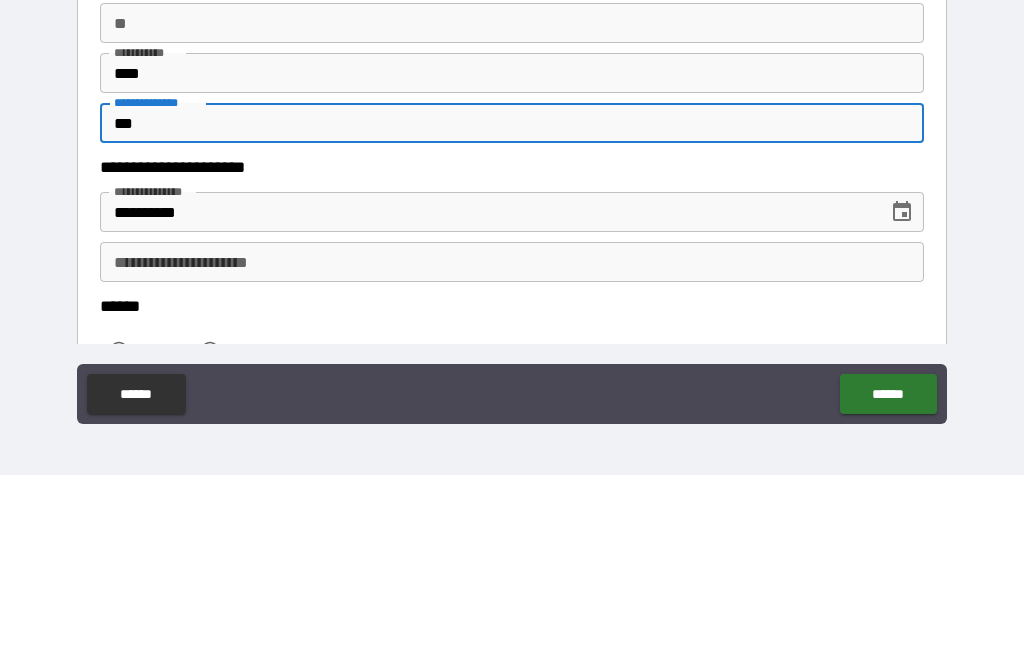 type on "***" 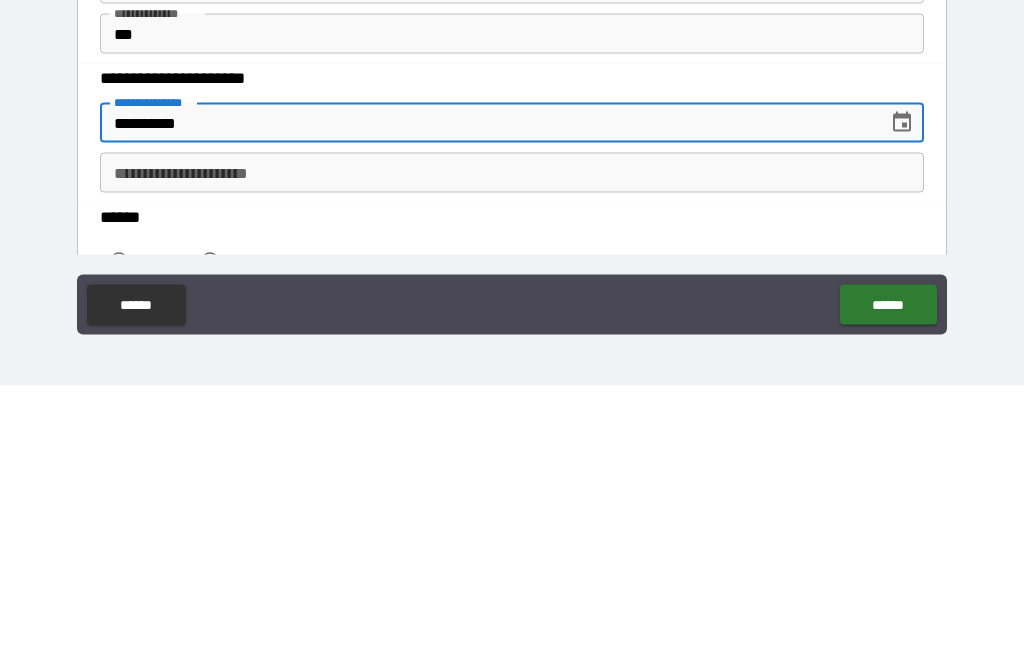 click on "**********" at bounding box center [512, 441] 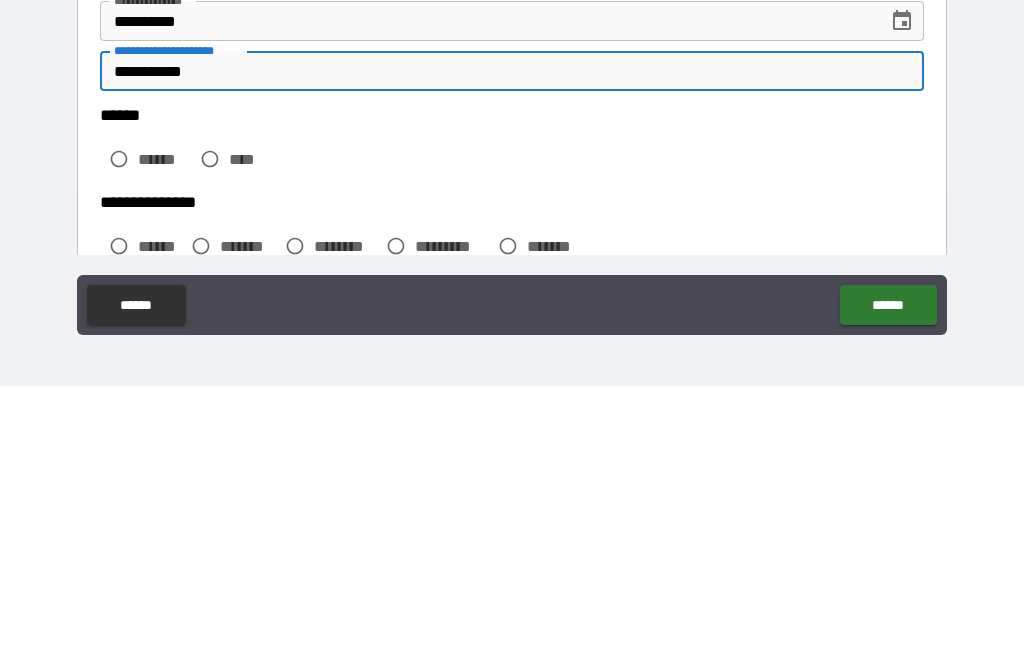 scroll, scrollTop: 102, scrollLeft: 0, axis: vertical 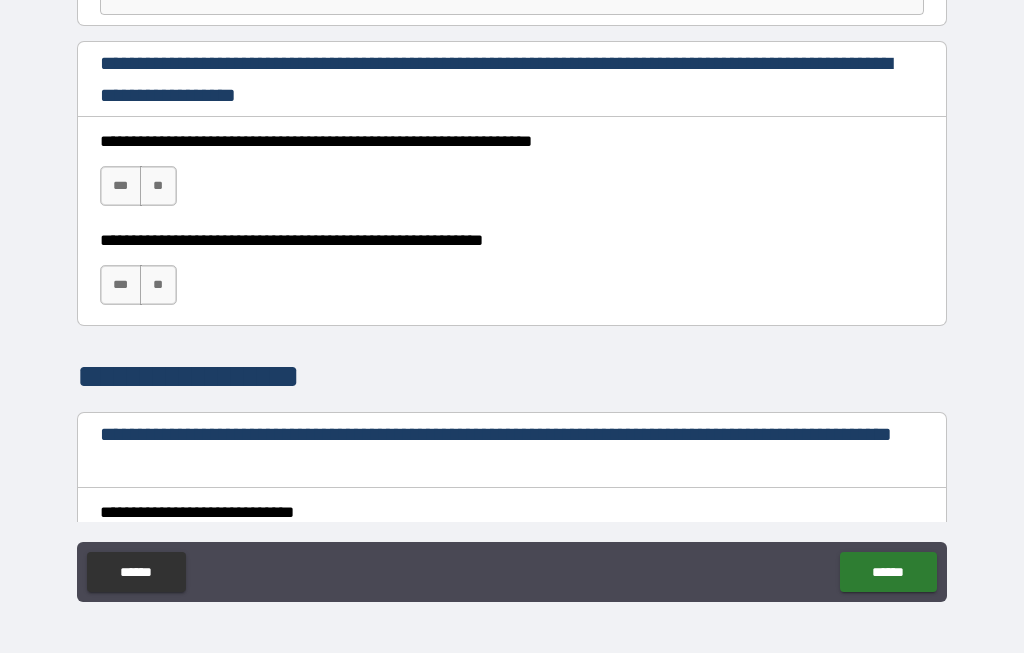 click on "***" at bounding box center (121, 187) 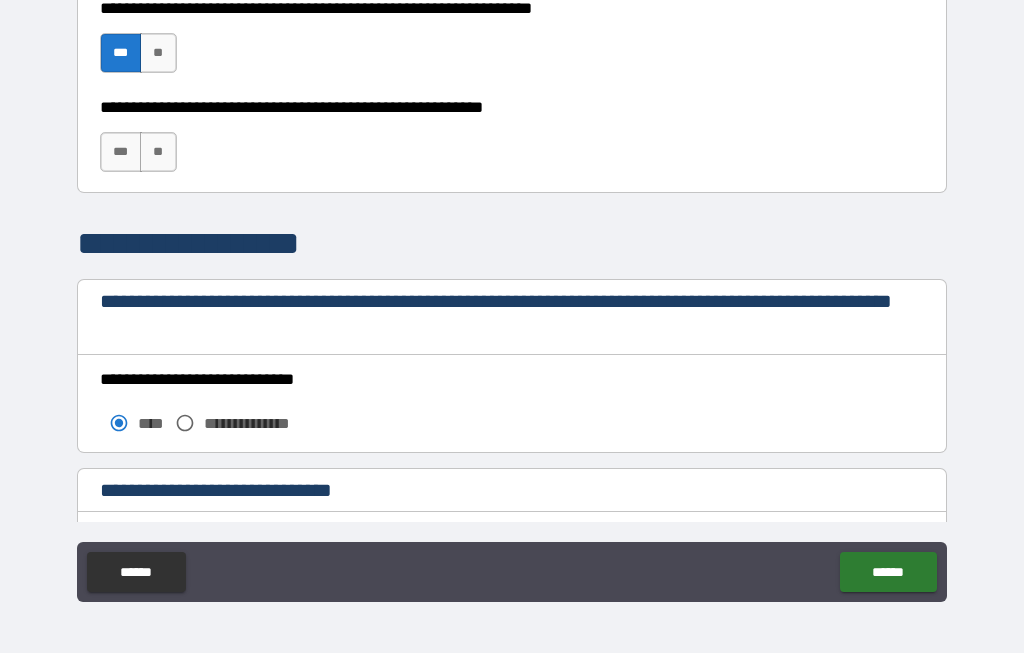 scroll, scrollTop: 1382, scrollLeft: 0, axis: vertical 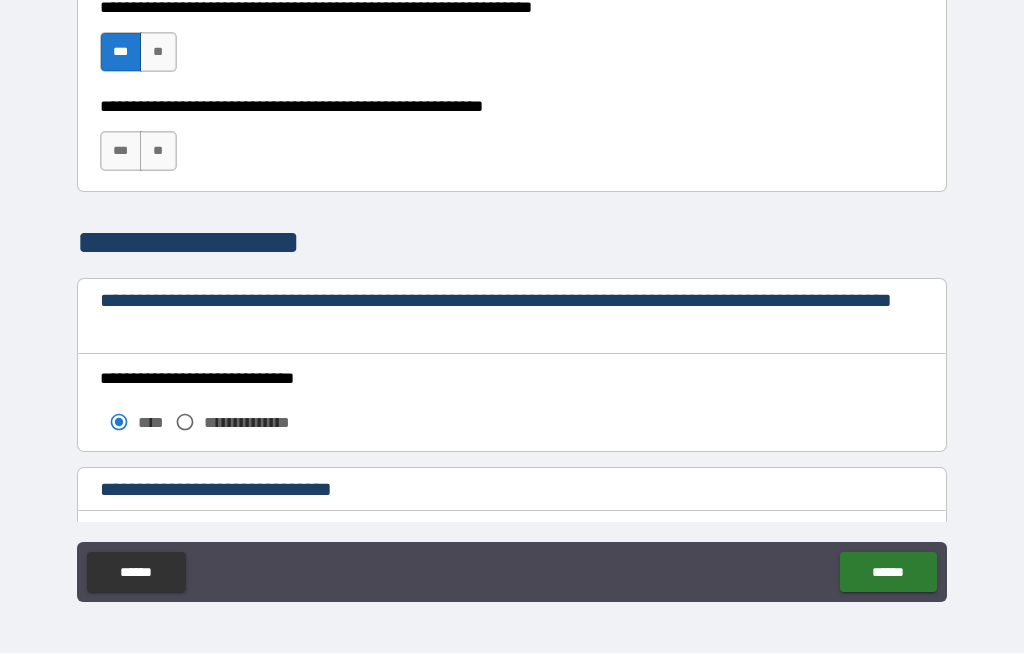 click on "**" at bounding box center [158, 152] 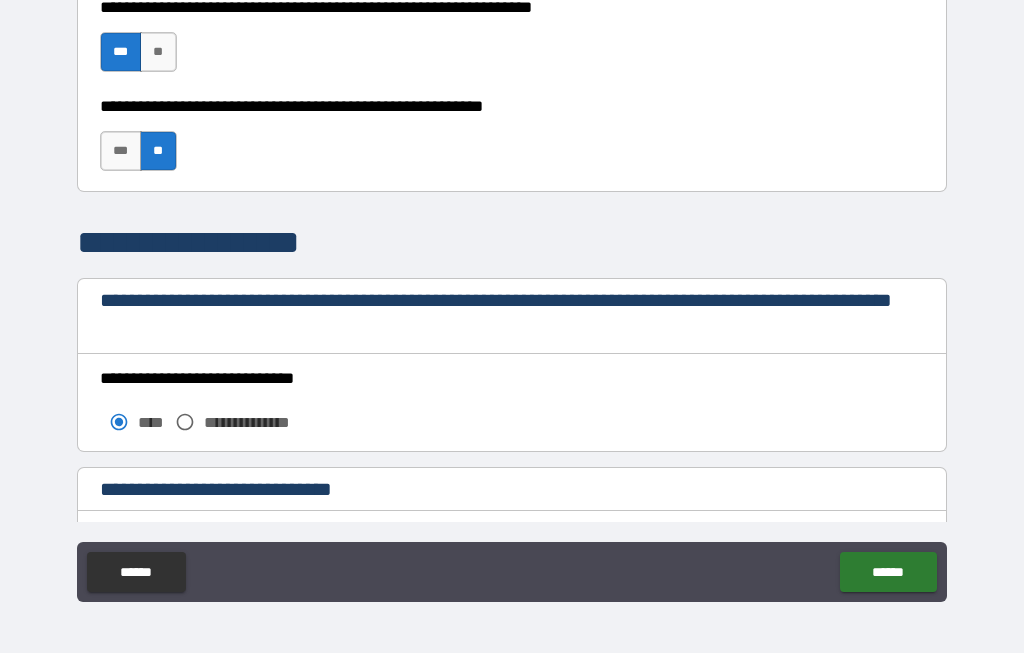 click on "******" at bounding box center (888, 573) 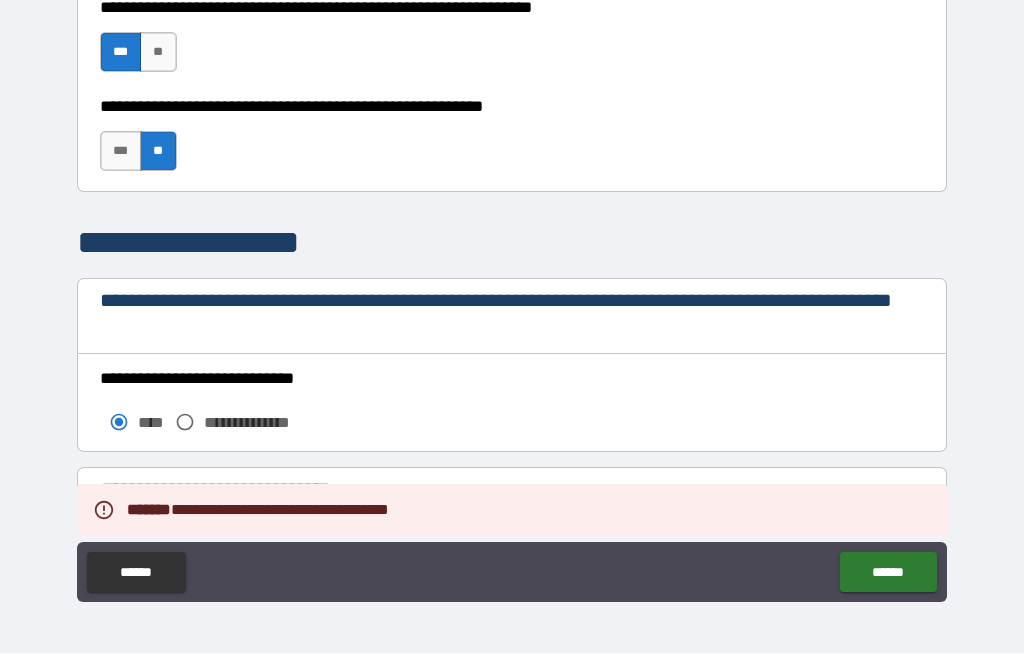 click on "**********" at bounding box center [512, 295] 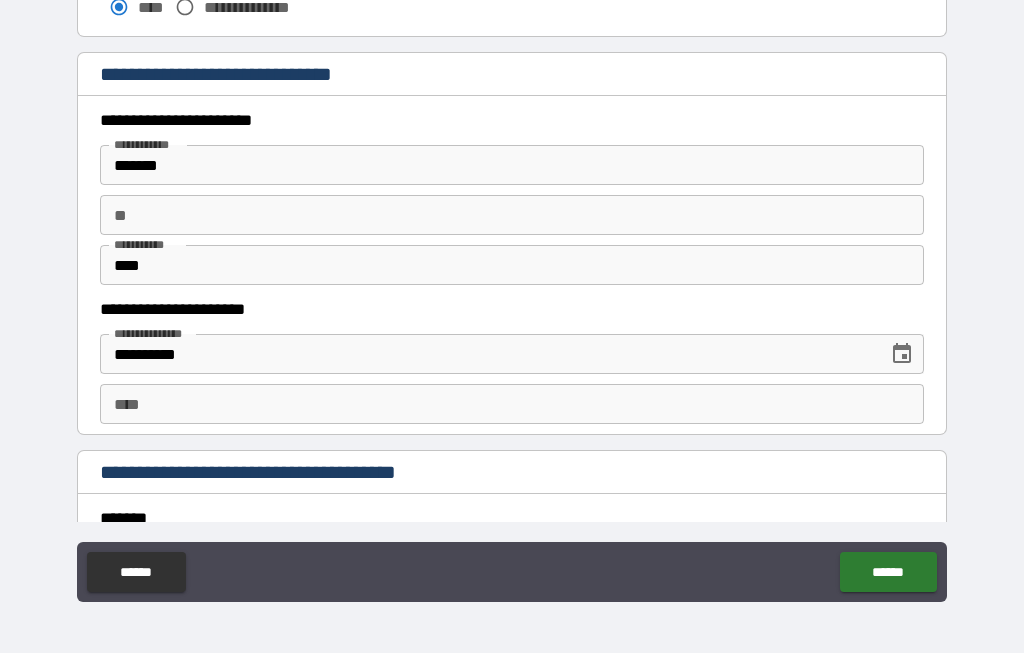 scroll, scrollTop: 1852, scrollLeft: 0, axis: vertical 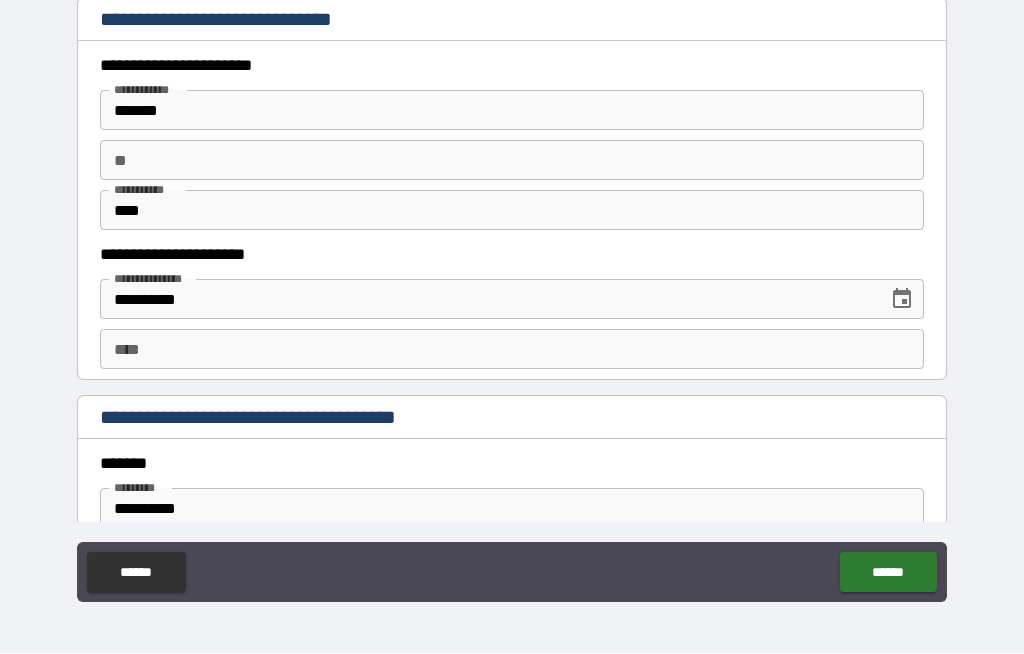 click on "****" at bounding box center (512, 350) 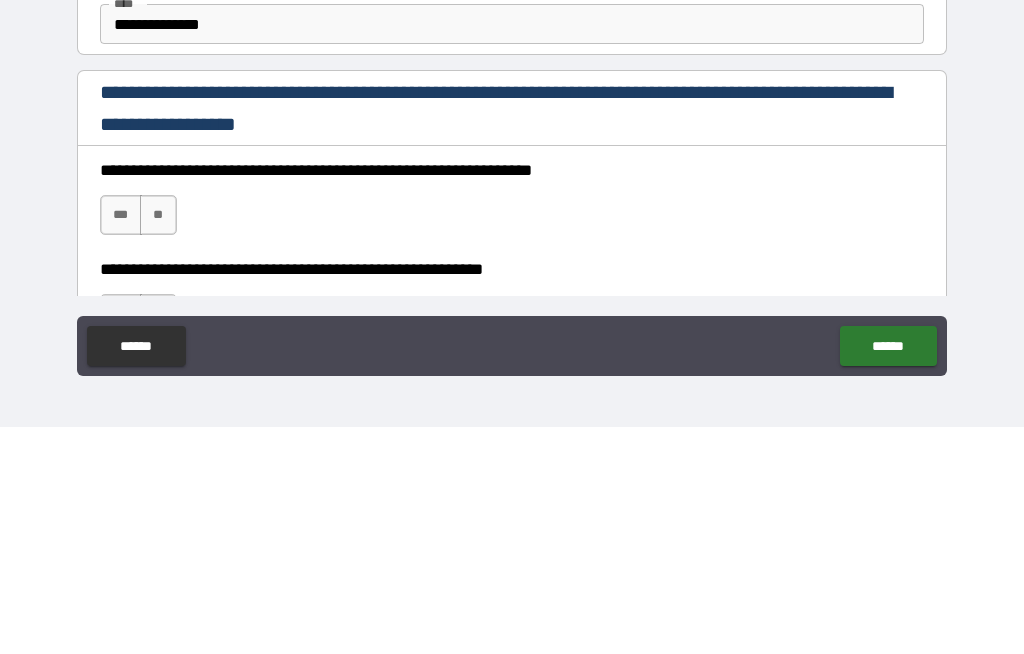 scroll, scrollTop: 2605, scrollLeft: 0, axis: vertical 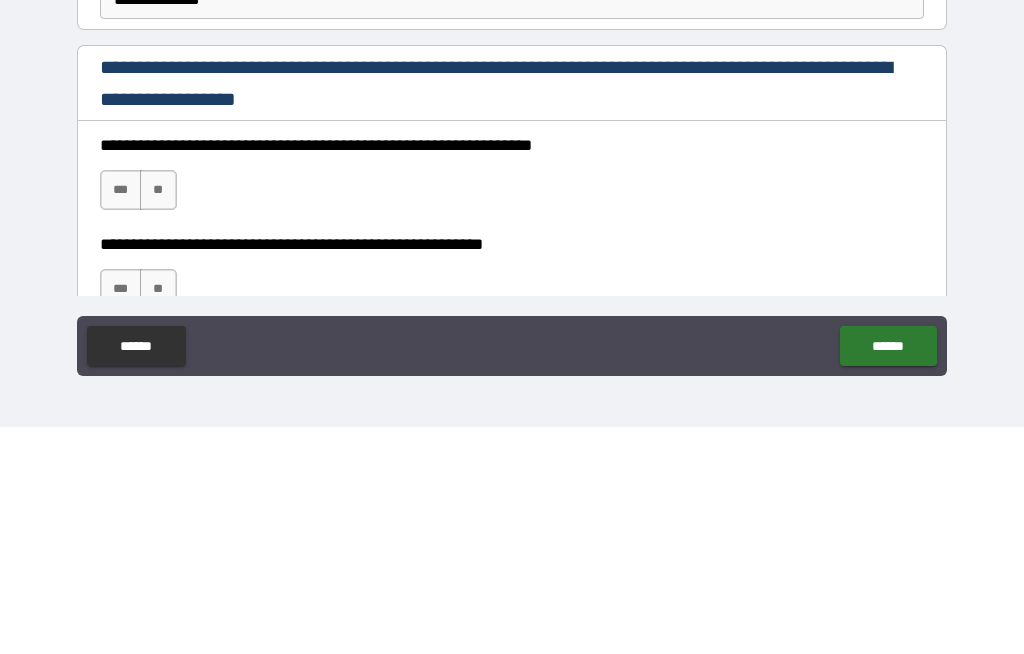 type on "**********" 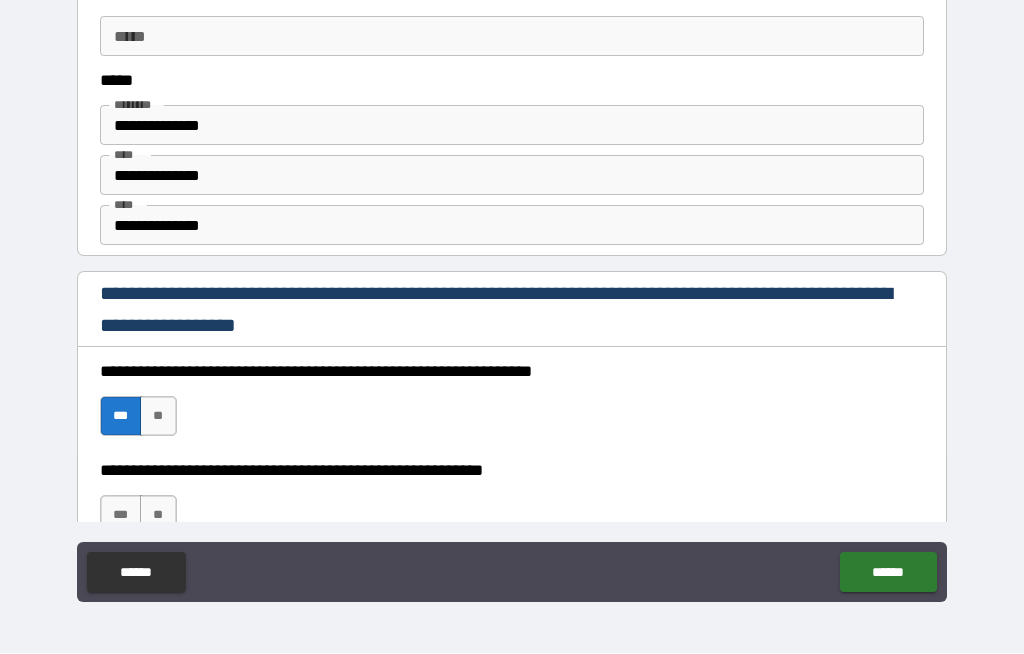 click on "**" at bounding box center [158, 516] 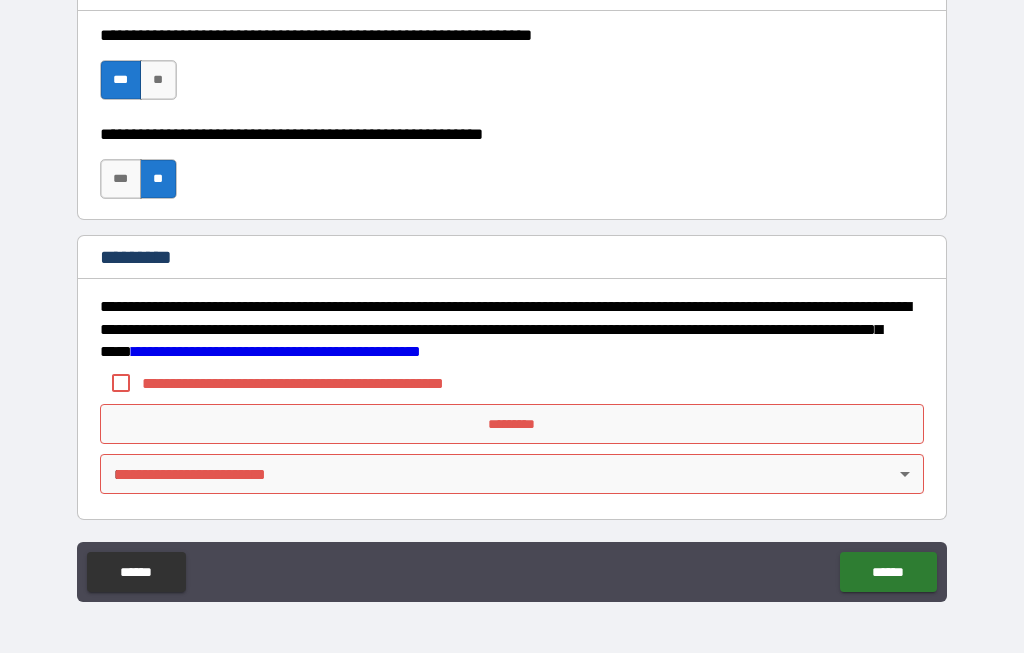 scroll, scrollTop: 2943, scrollLeft: 0, axis: vertical 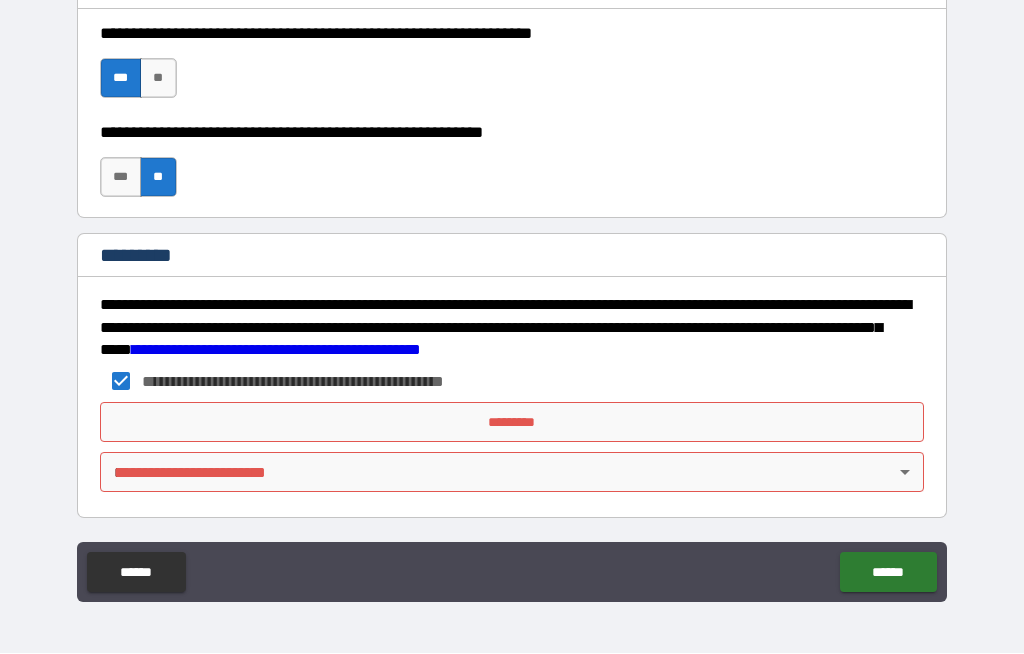 click on "*********" at bounding box center (512, 423) 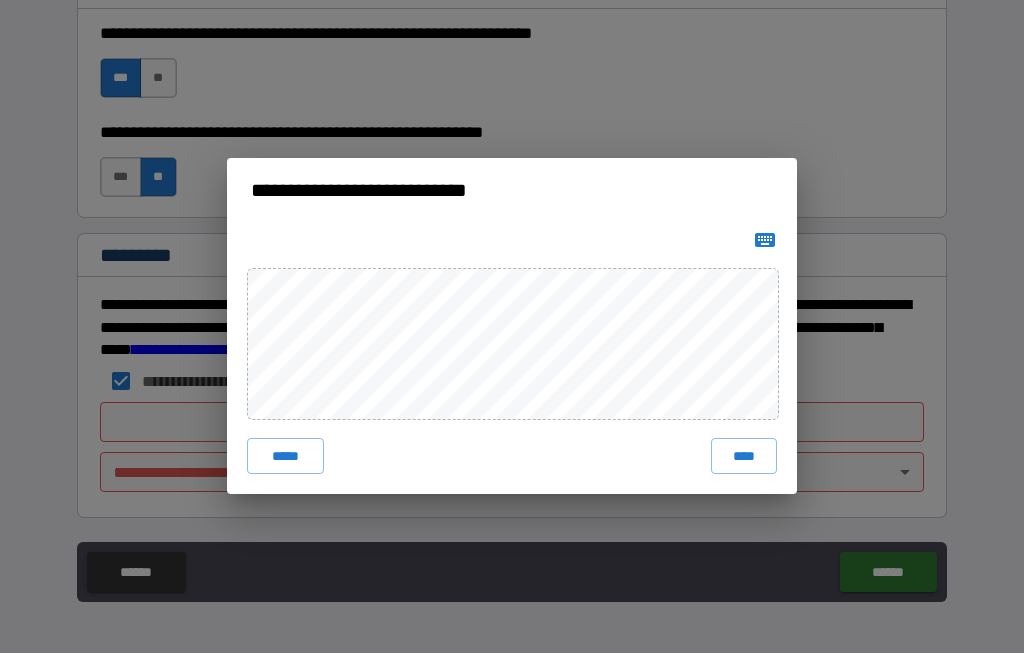 click on "****" at bounding box center [744, 457] 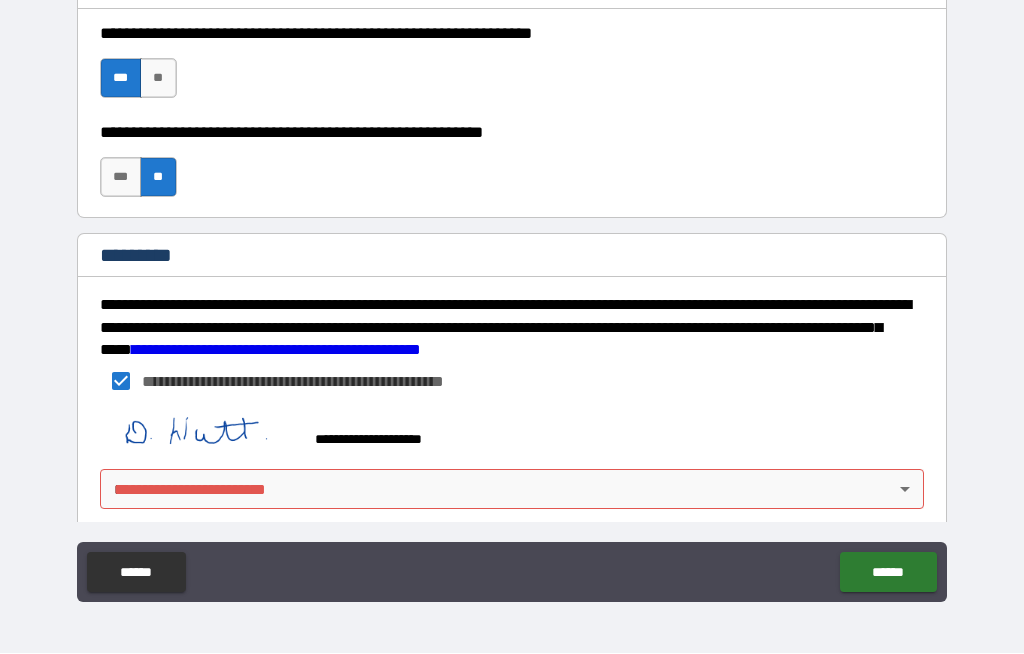 click on "**********" at bounding box center (512, 292) 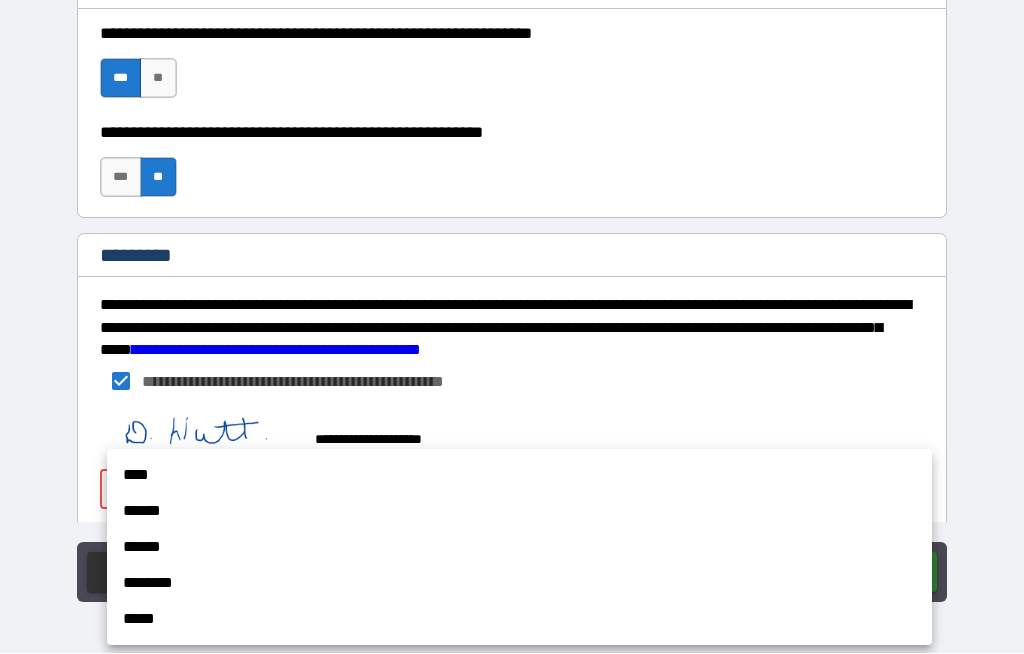 click on "****" at bounding box center [519, 476] 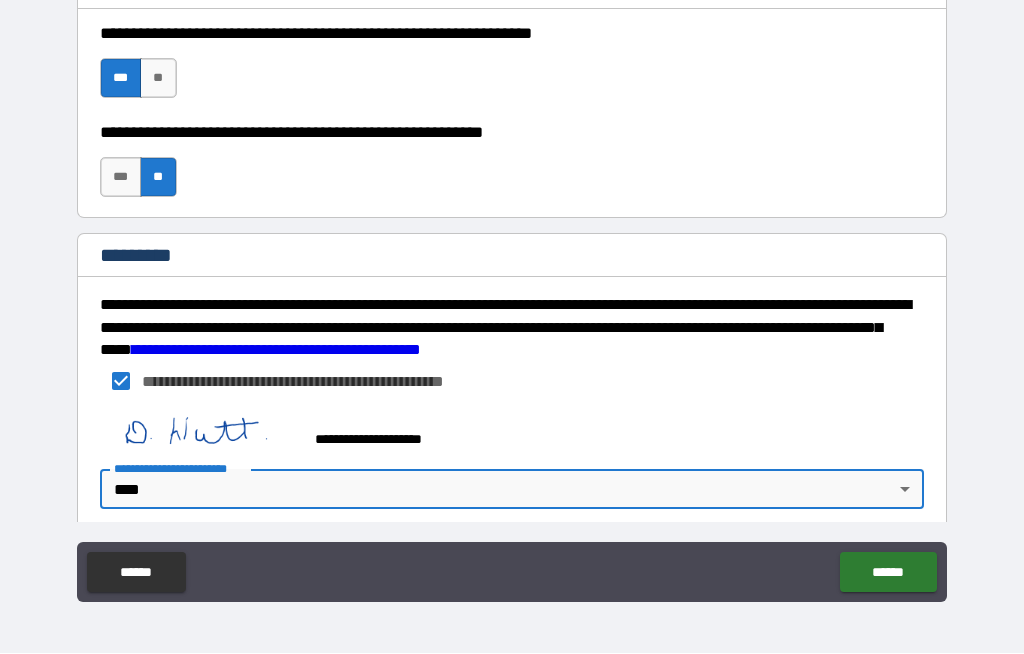 click on "******" at bounding box center [888, 573] 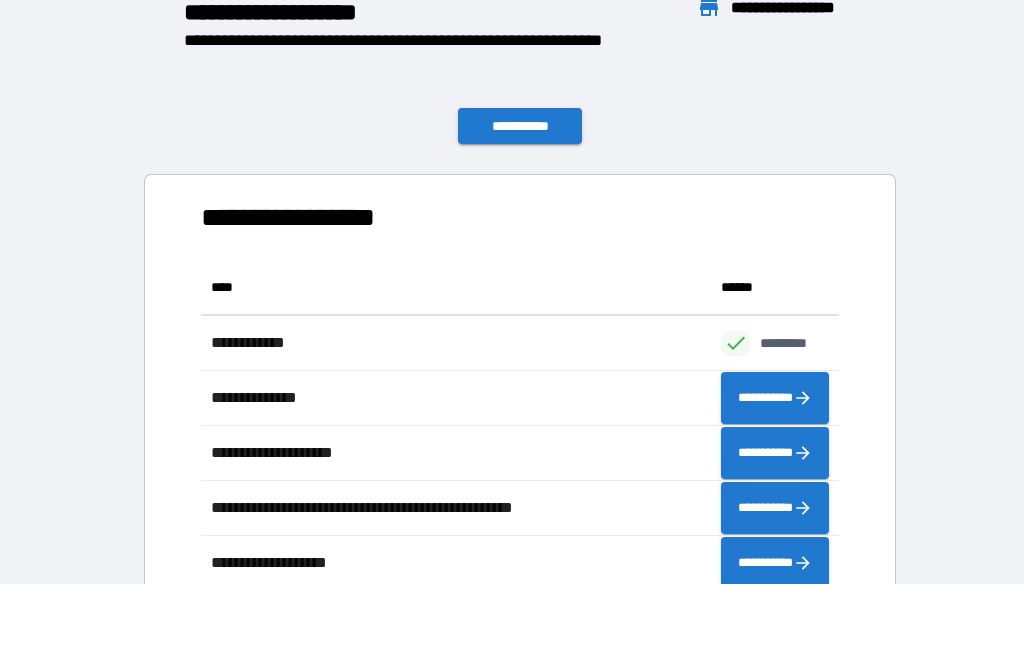 scroll, scrollTop: 1, scrollLeft: 1, axis: both 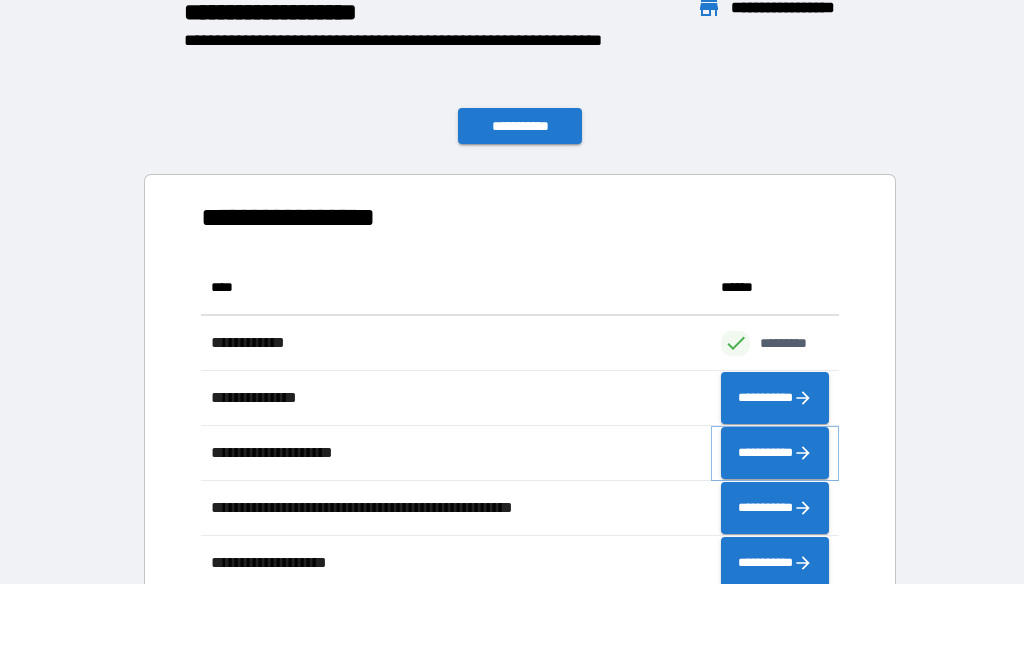 click on "**********" at bounding box center (775, 454) 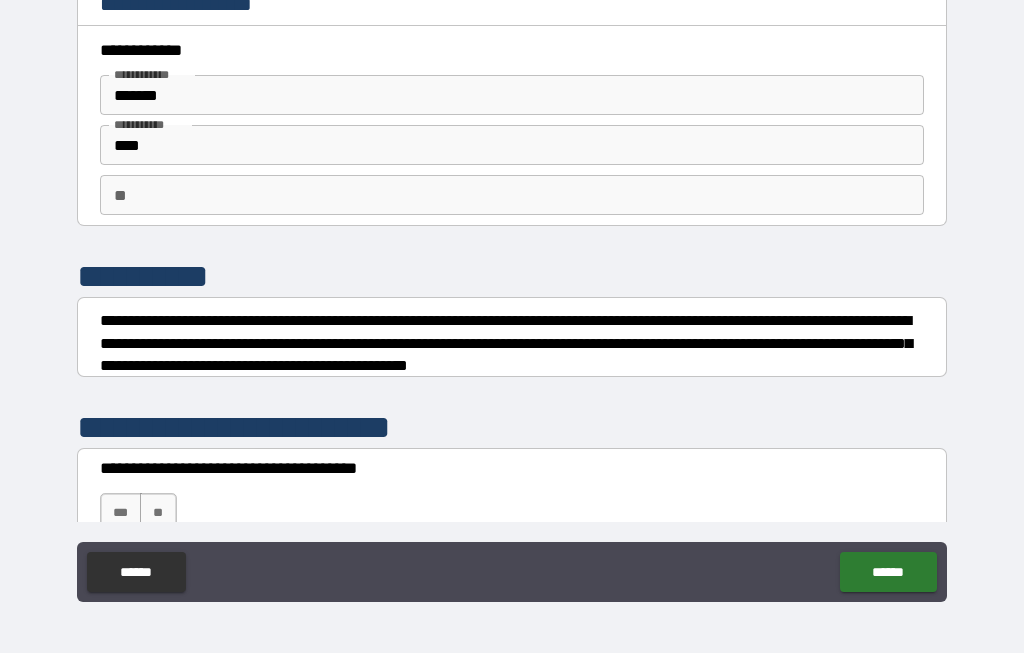 click on "***" at bounding box center (121, 514) 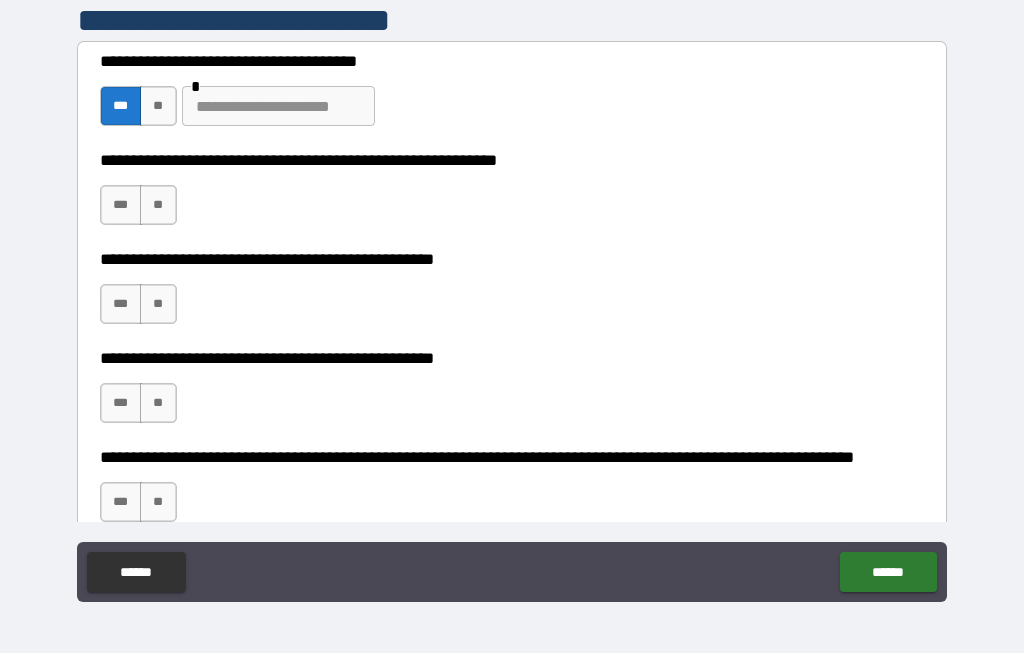 scroll, scrollTop: 411, scrollLeft: 0, axis: vertical 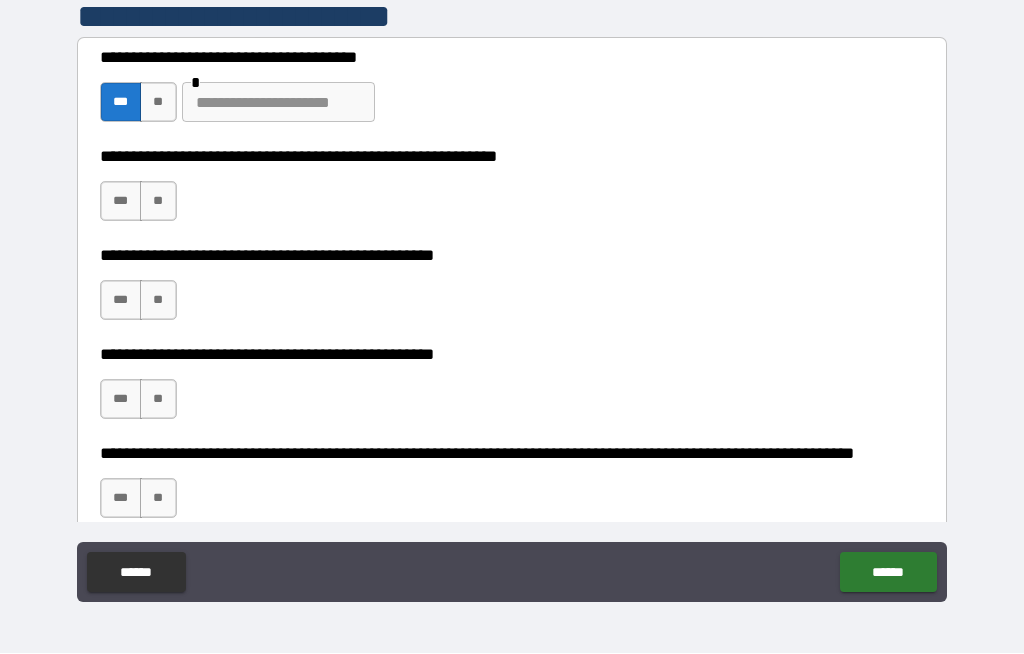click on "***" at bounding box center [121, 202] 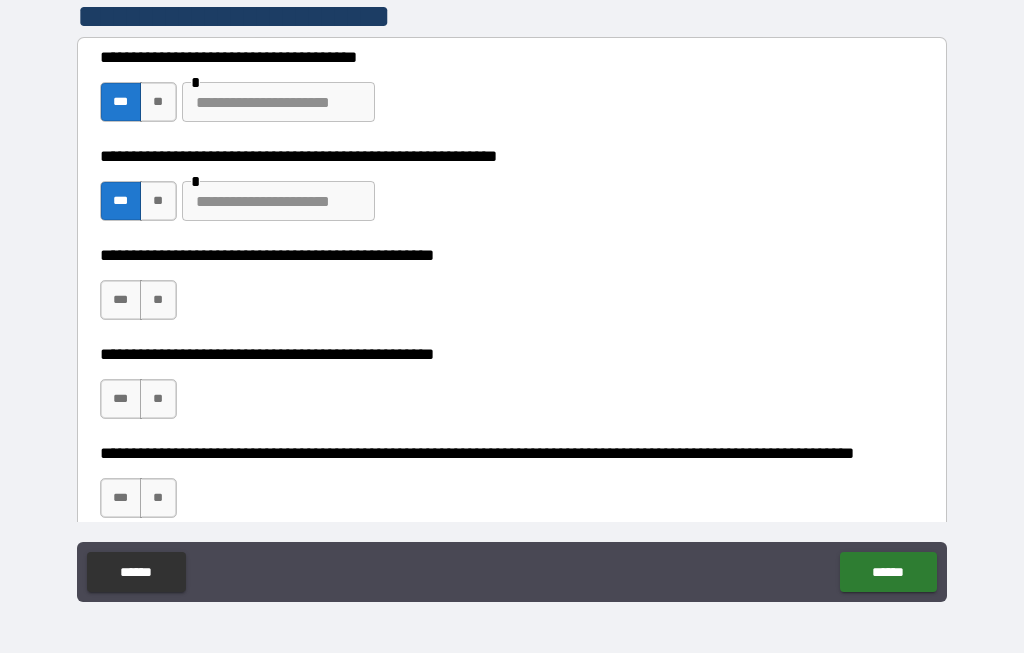 click on "**" at bounding box center (158, 202) 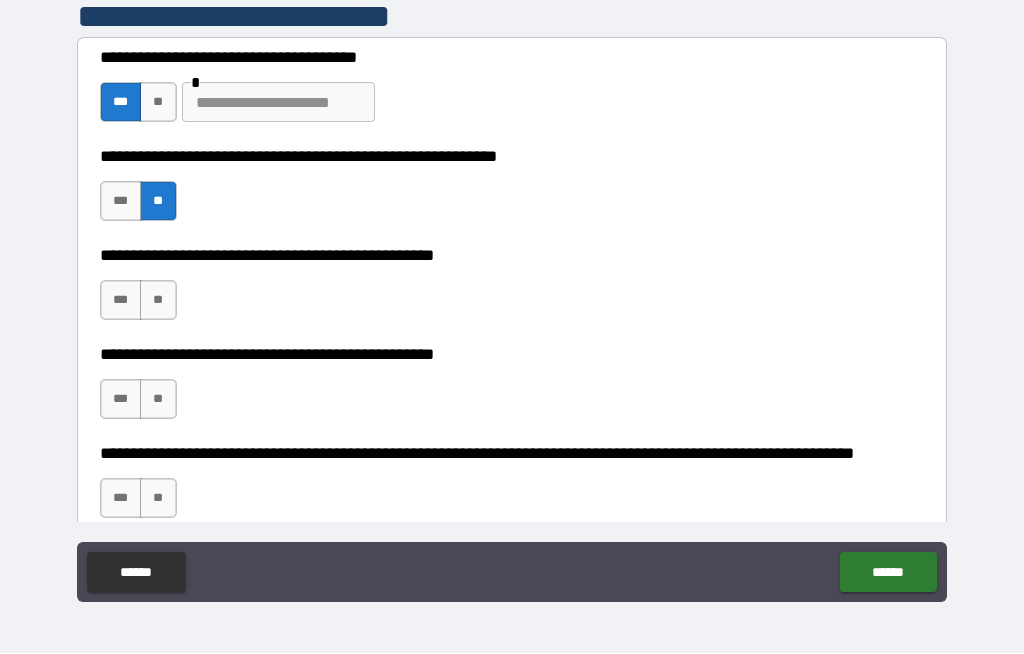 click on "**" at bounding box center (158, 301) 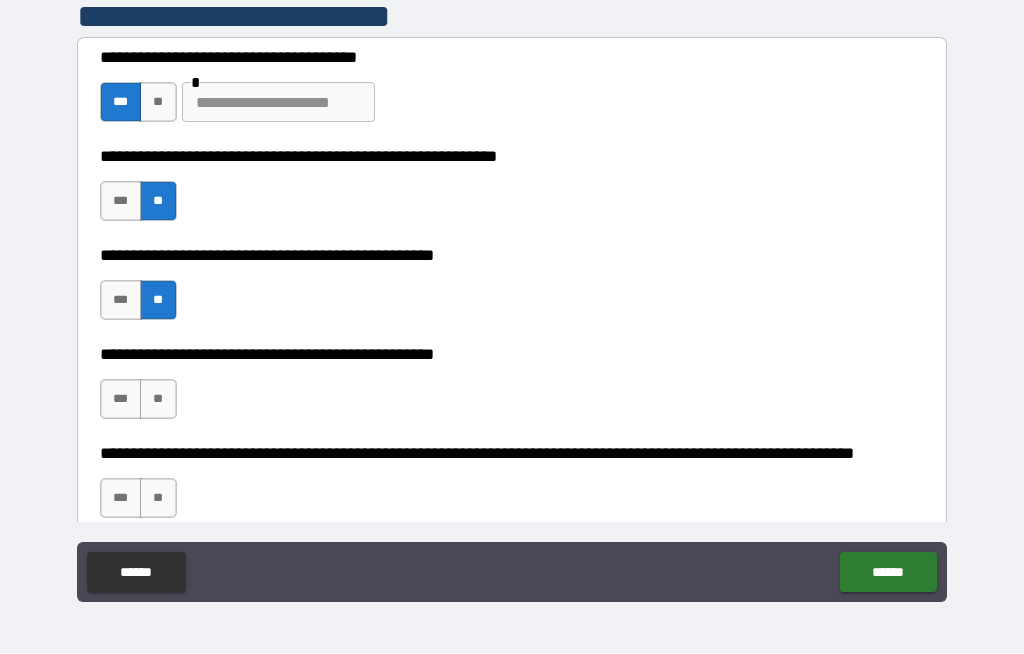 click on "***" at bounding box center (121, 400) 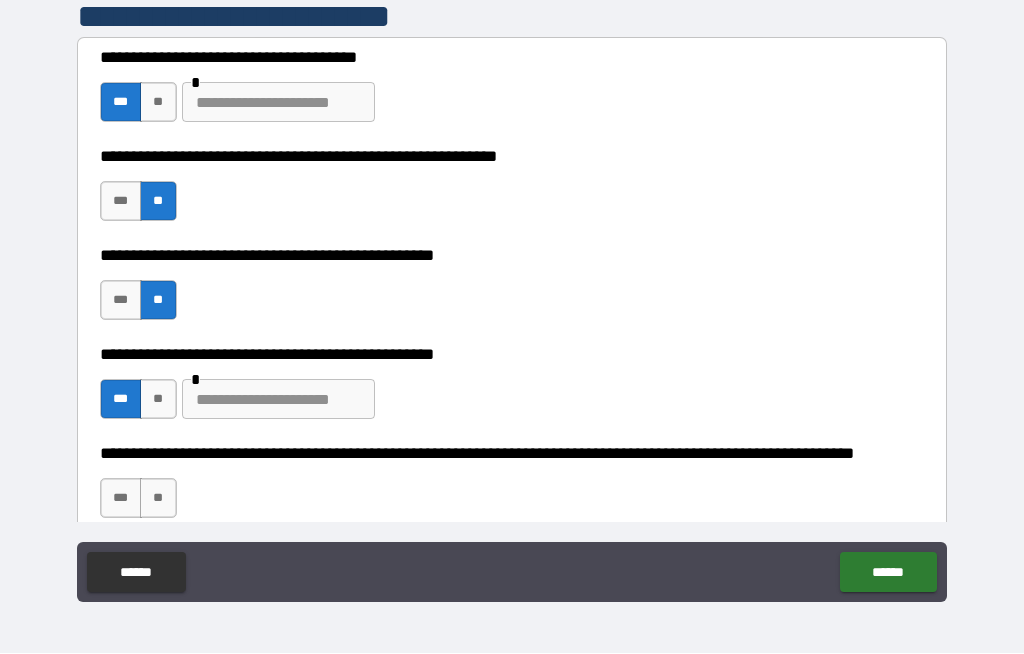 click at bounding box center (278, 400) 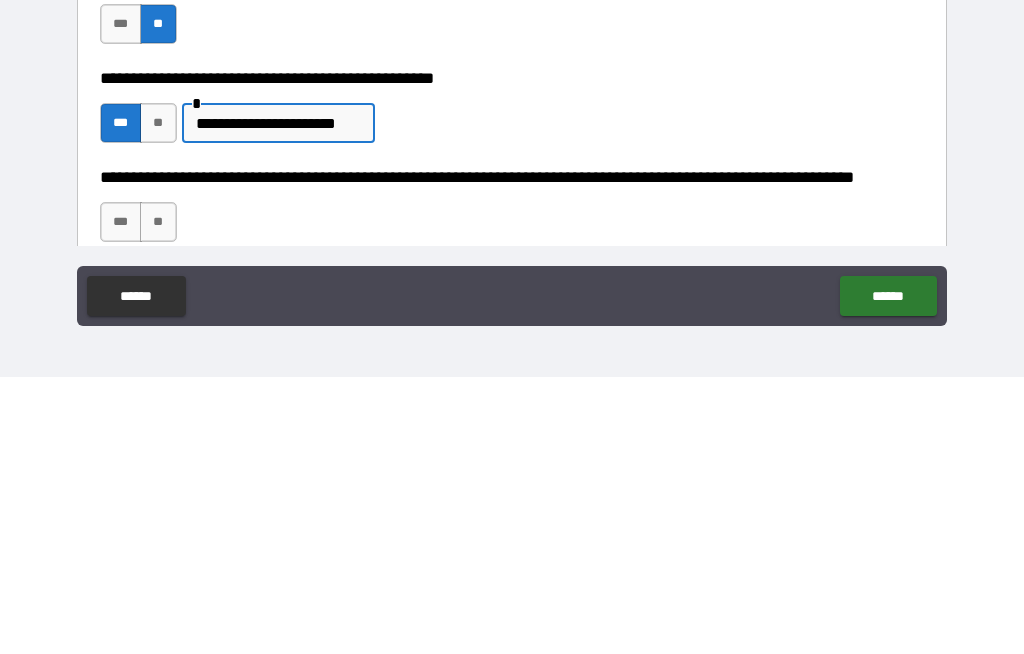 type on "**********" 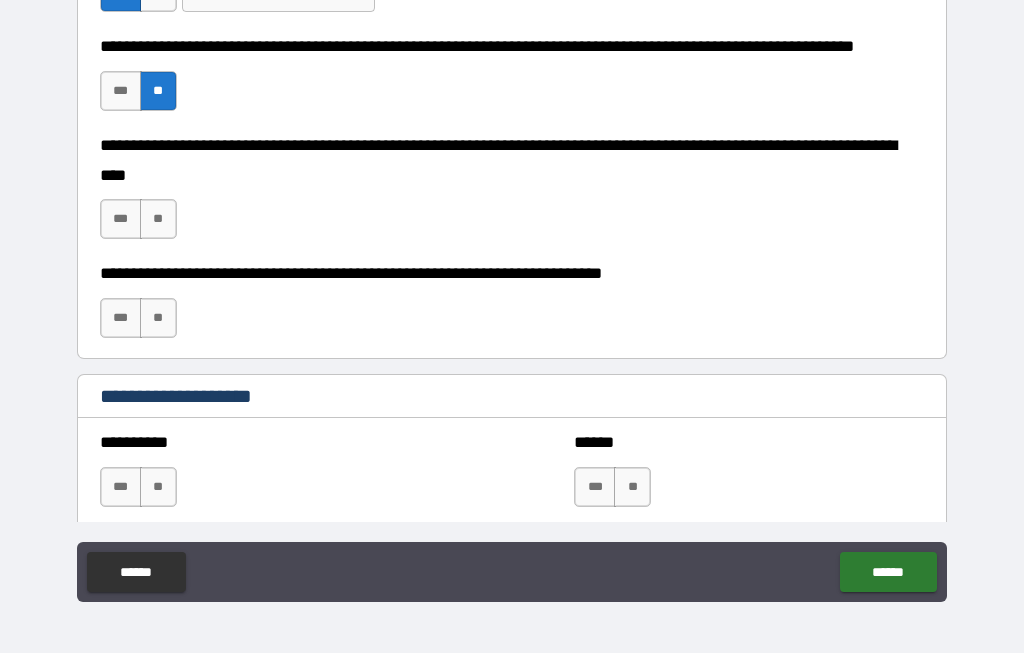 scroll, scrollTop: 819, scrollLeft: 0, axis: vertical 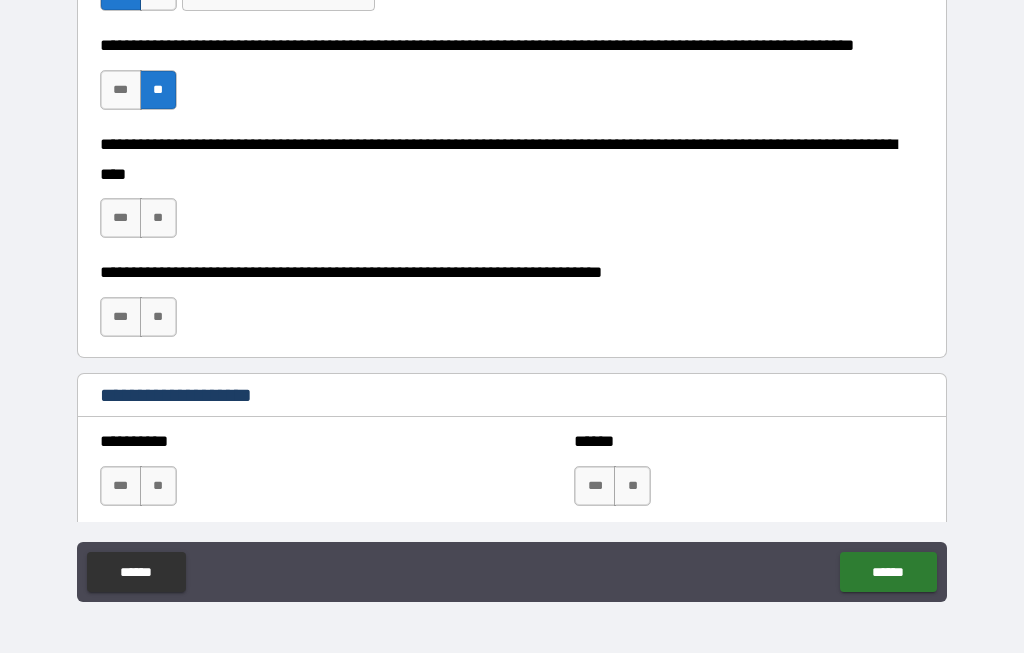 click on "**" at bounding box center [158, 219] 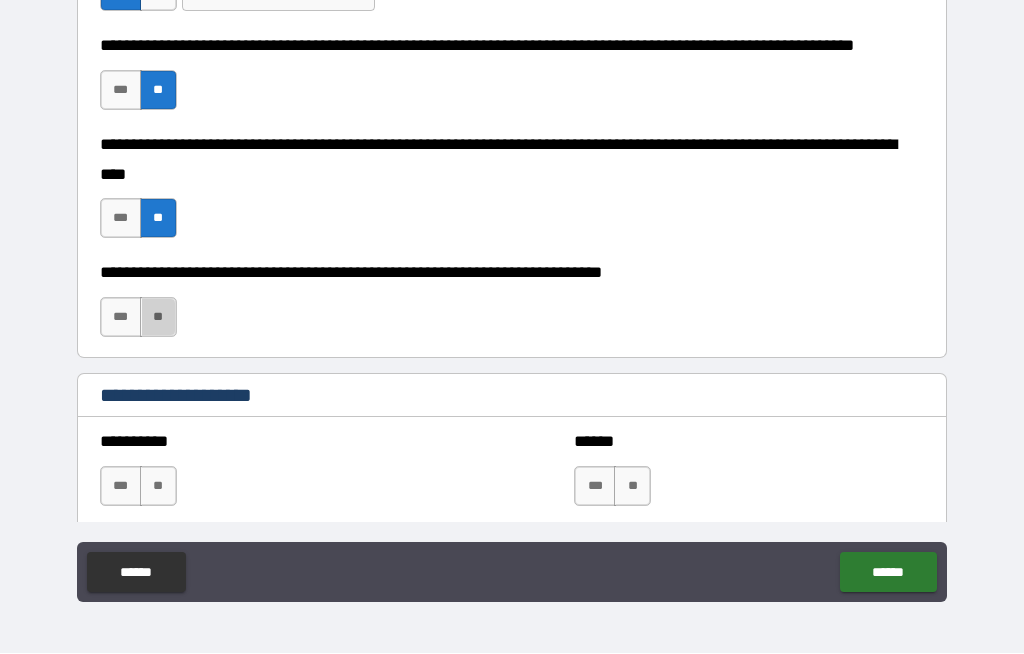 click on "**" at bounding box center [158, 318] 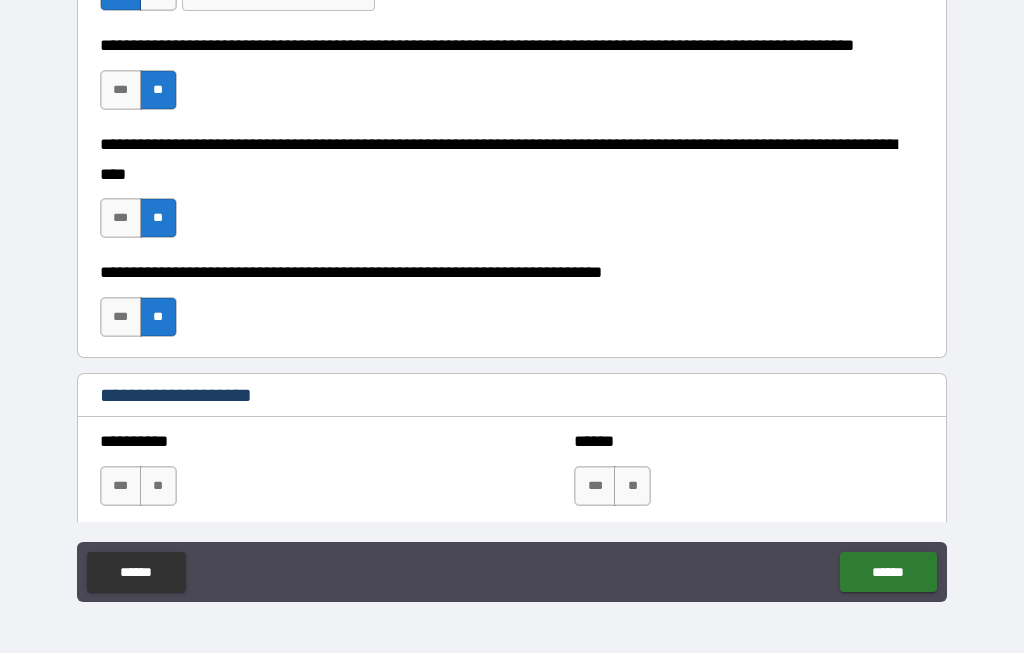 click on "**" at bounding box center [158, 487] 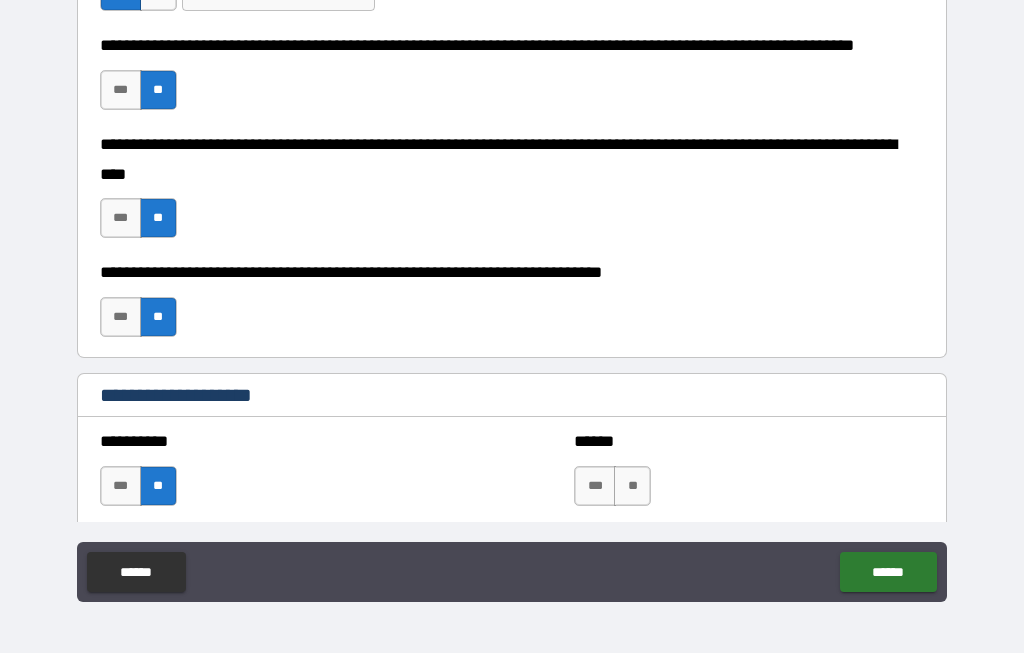 click on "**" at bounding box center (632, 487) 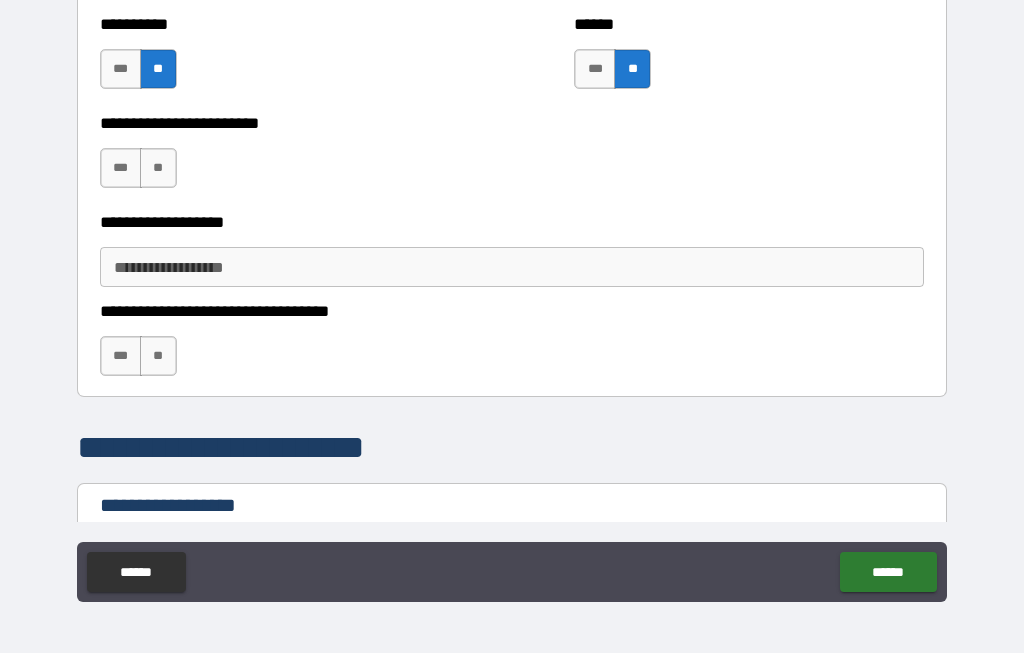 scroll, scrollTop: 1235, scrollLeft: 0, axis: vertical 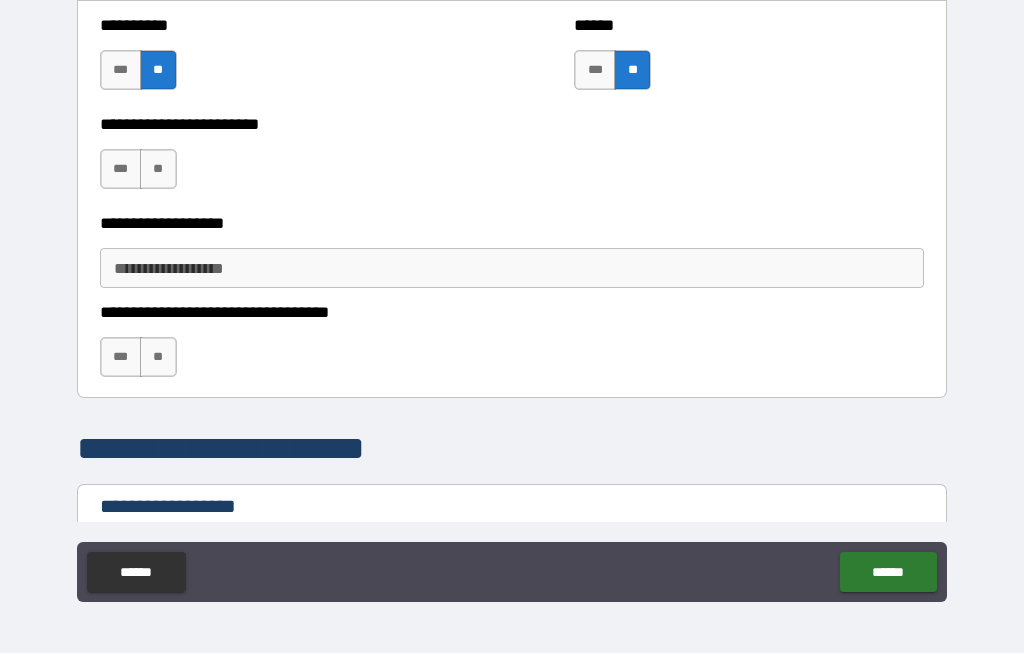 click on "**" at bounding box center [158, 170] 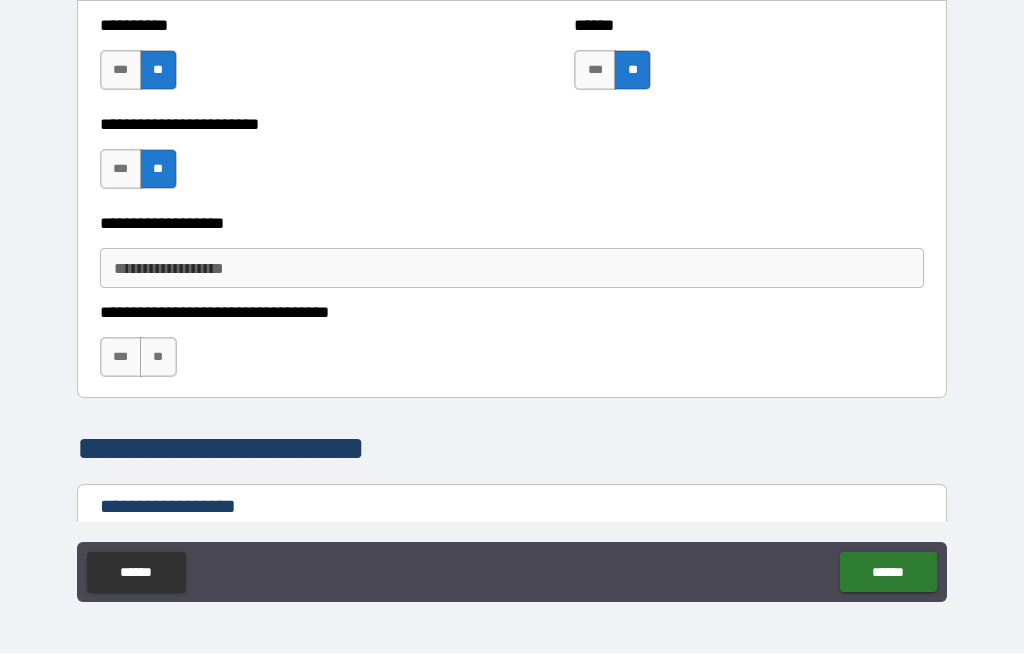 click on "**********" at bounding box center (512, 269) 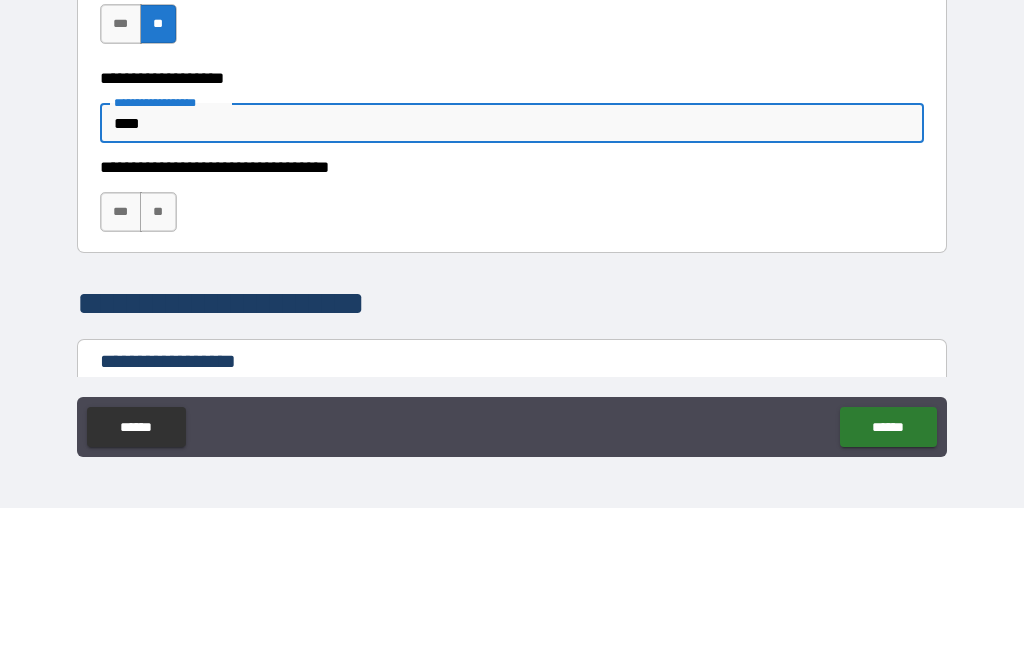 type on "****" 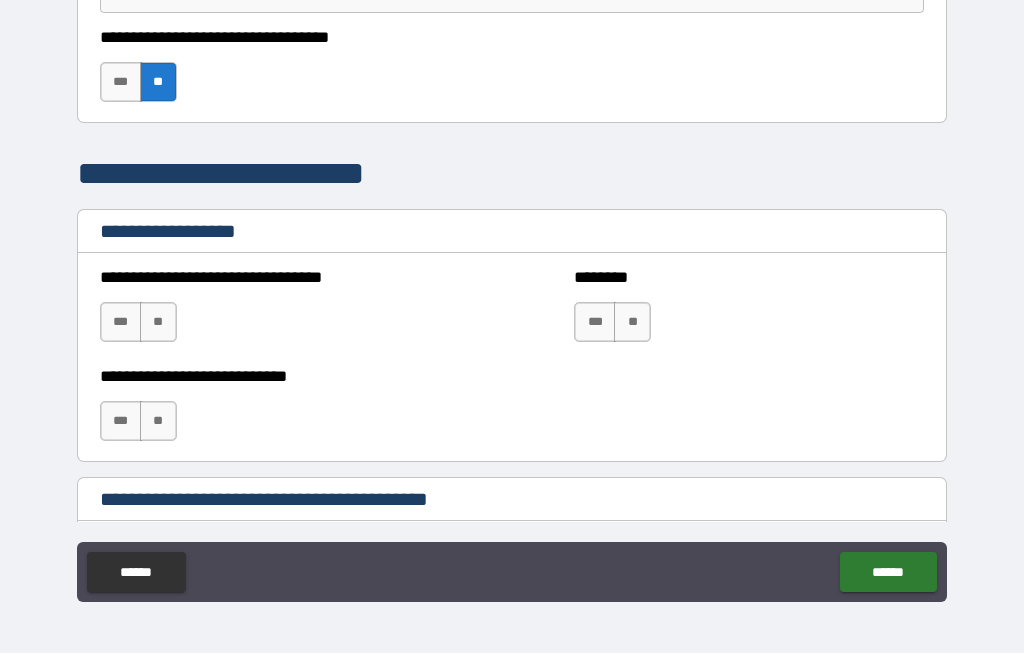 scroll, scrollTop: 1524, scrollLeft: 0, axis: vertical 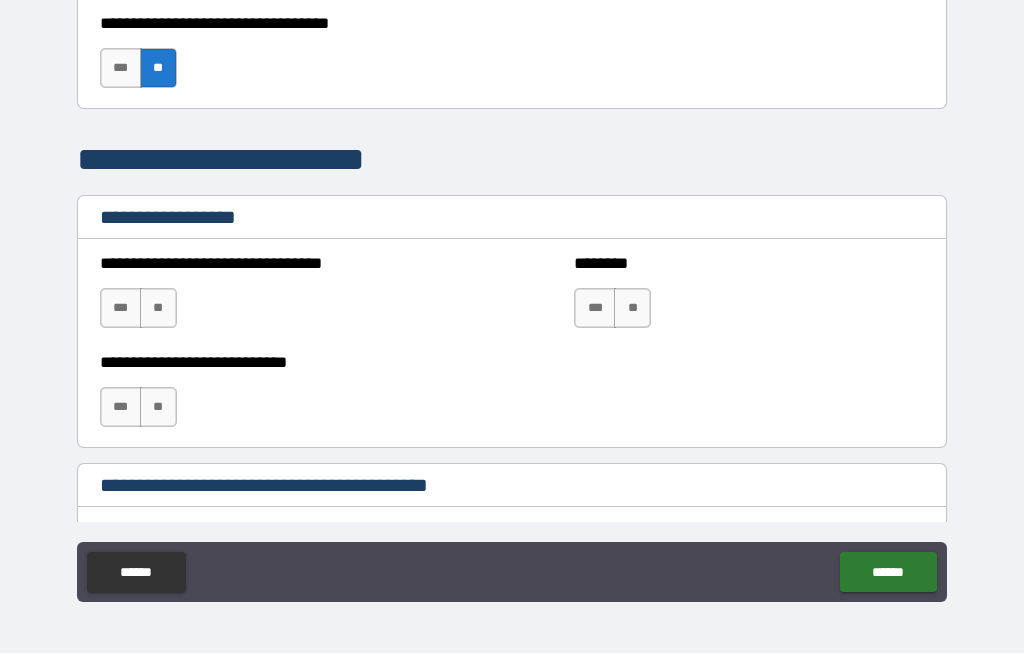 click on "**" at bounding box center [158, 309] 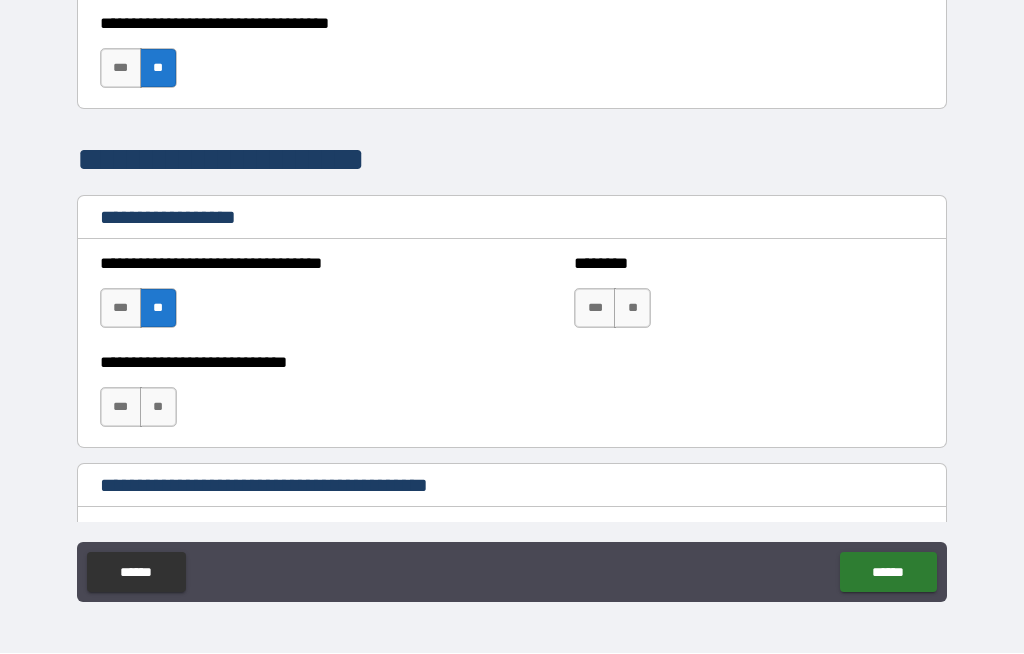 click on "**" at bounding box center (158, 408) 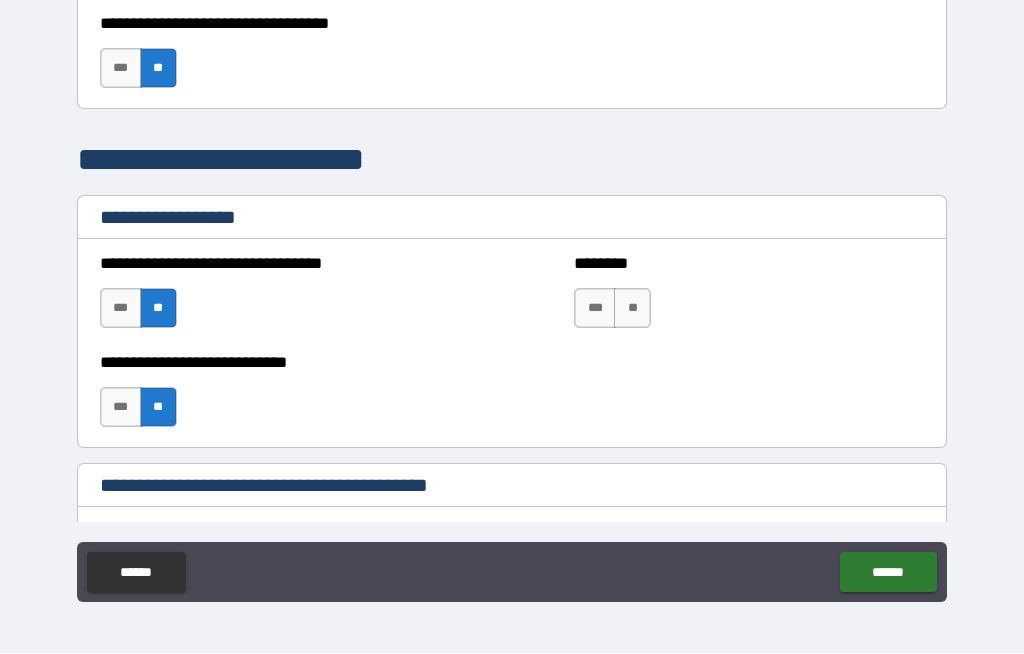 click on "**" at bounding box center (632, 309) 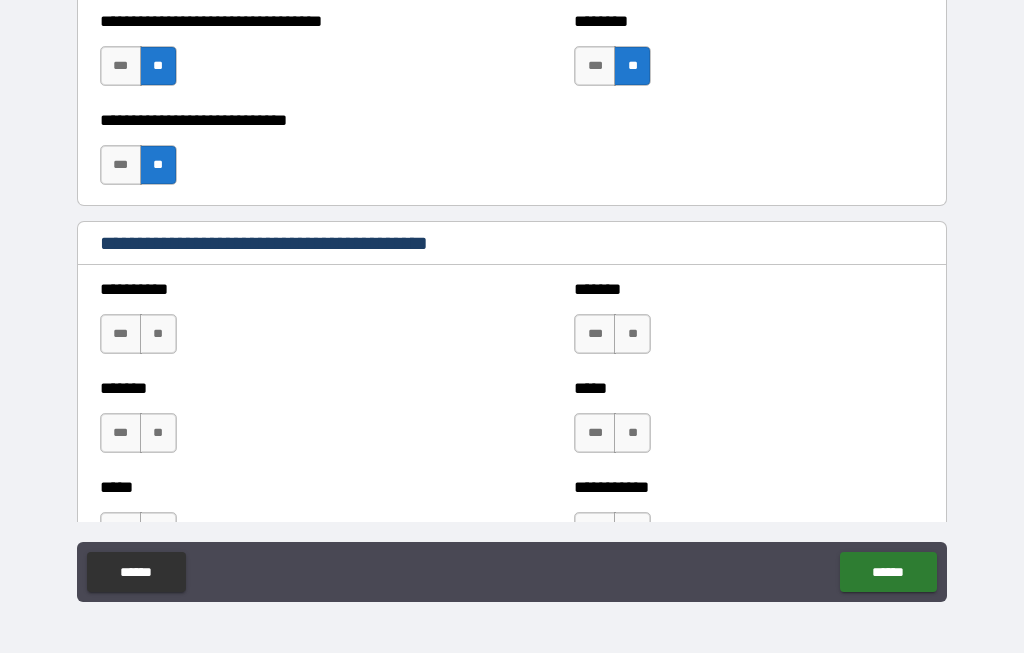 scroll, scrollTop: 1769, scrollLeft: 0, axis: vertical 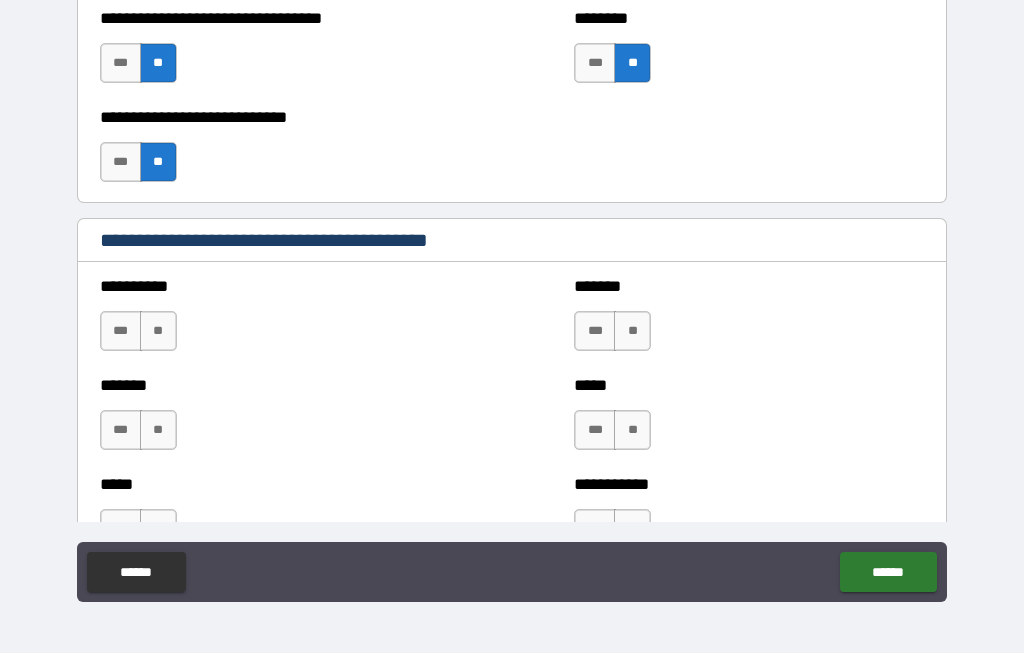 click on "**" at bounding box center [158, 332] 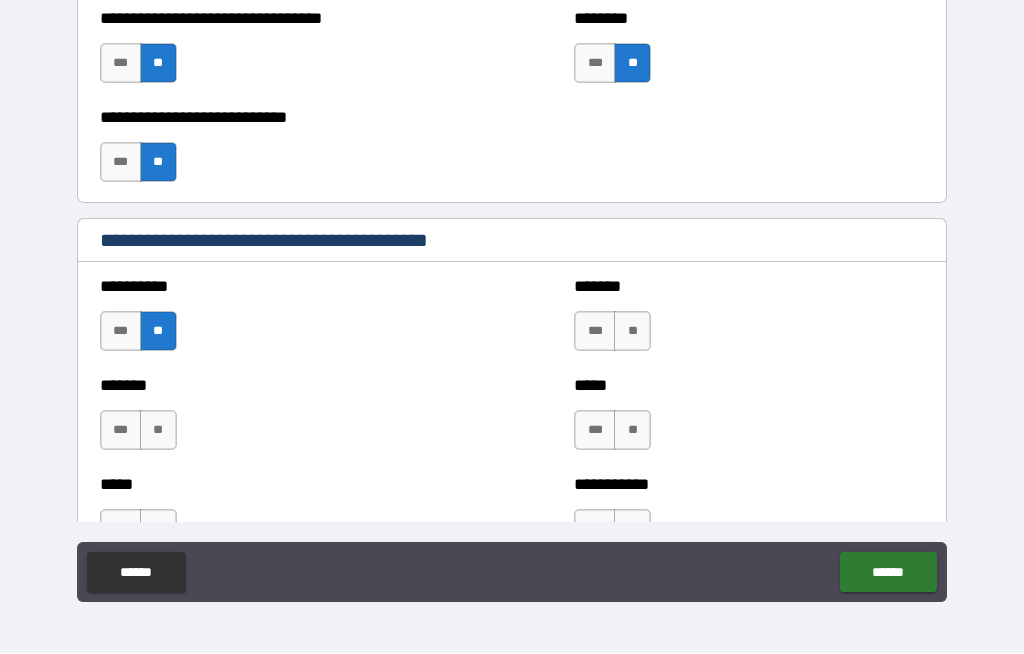 click on "**" at bounding box center [158, 431] 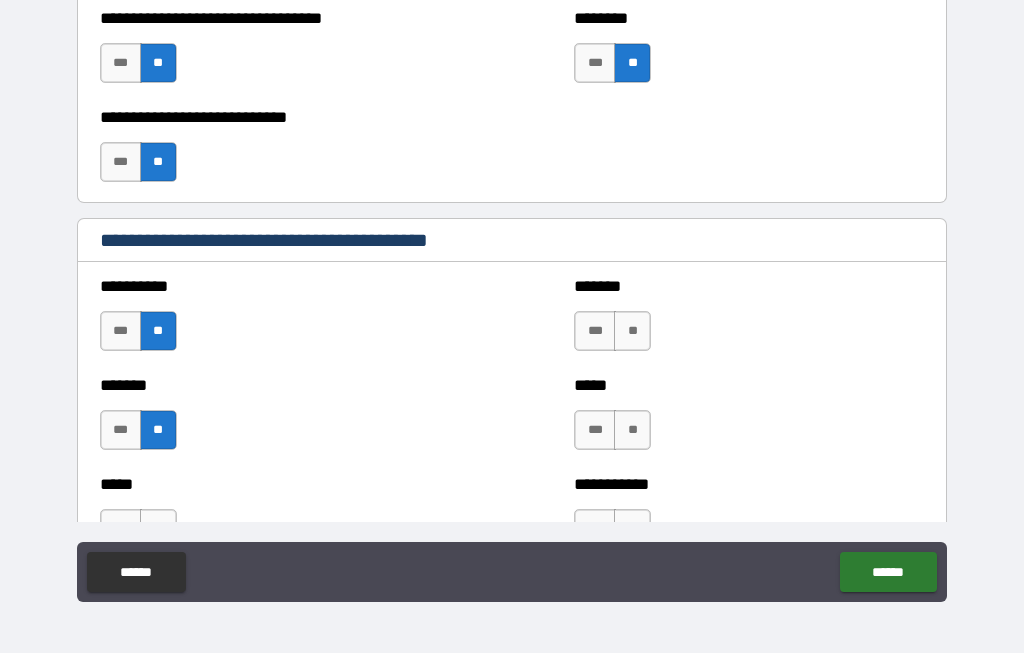click on "**" at bounding box center (632, 332) 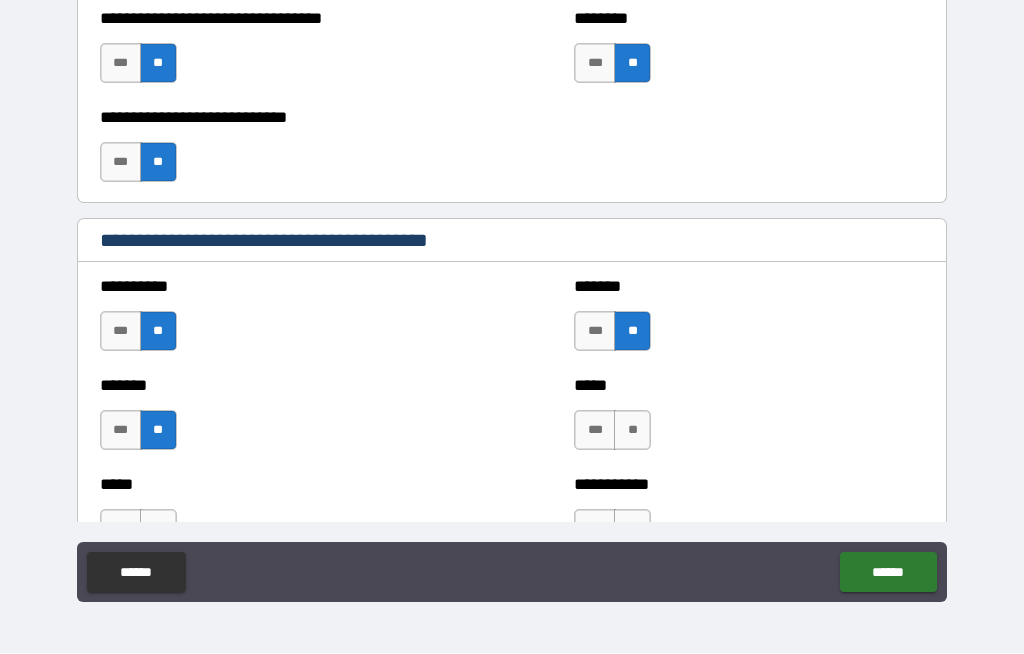click on "**" at bounding box center (632, 431) 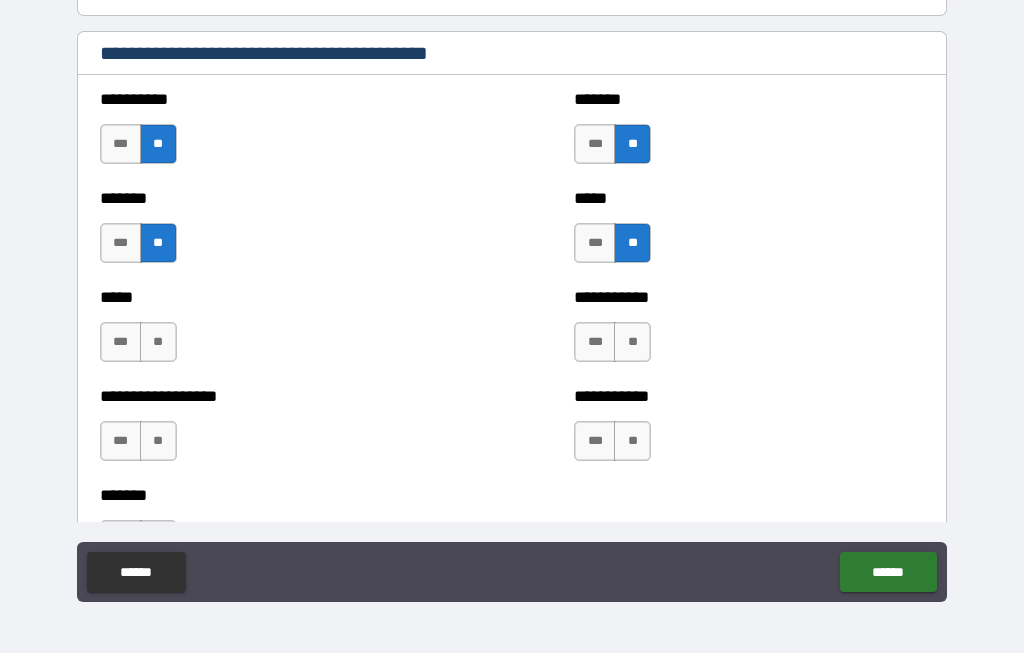 scroll, scrollTop: 1956, scrollLeft: 0, axis: vertical 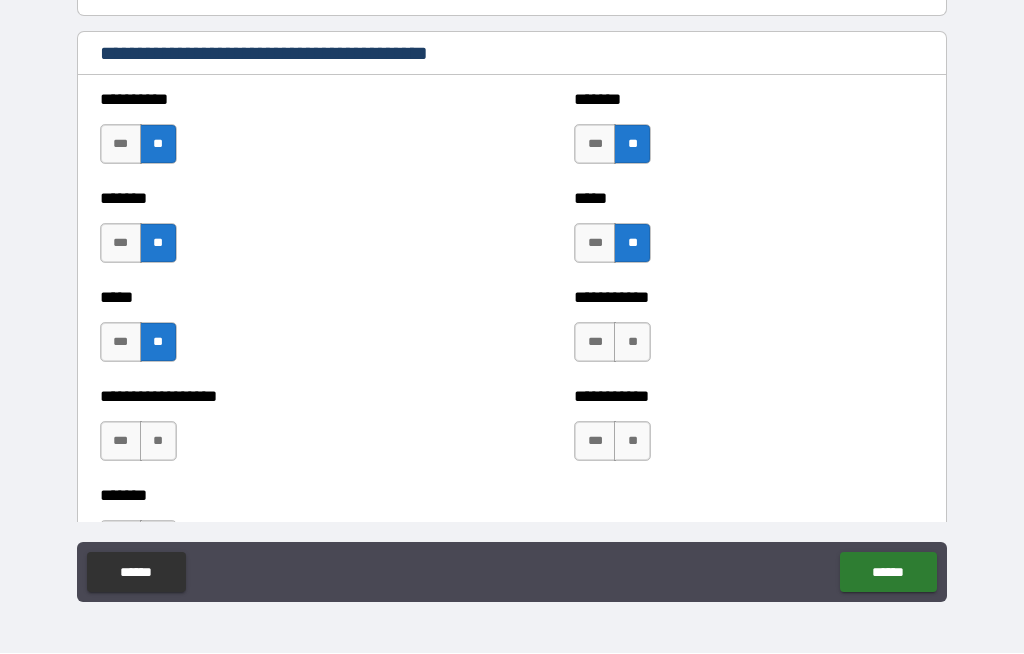 click on "**" at bounding box center (632, 343) 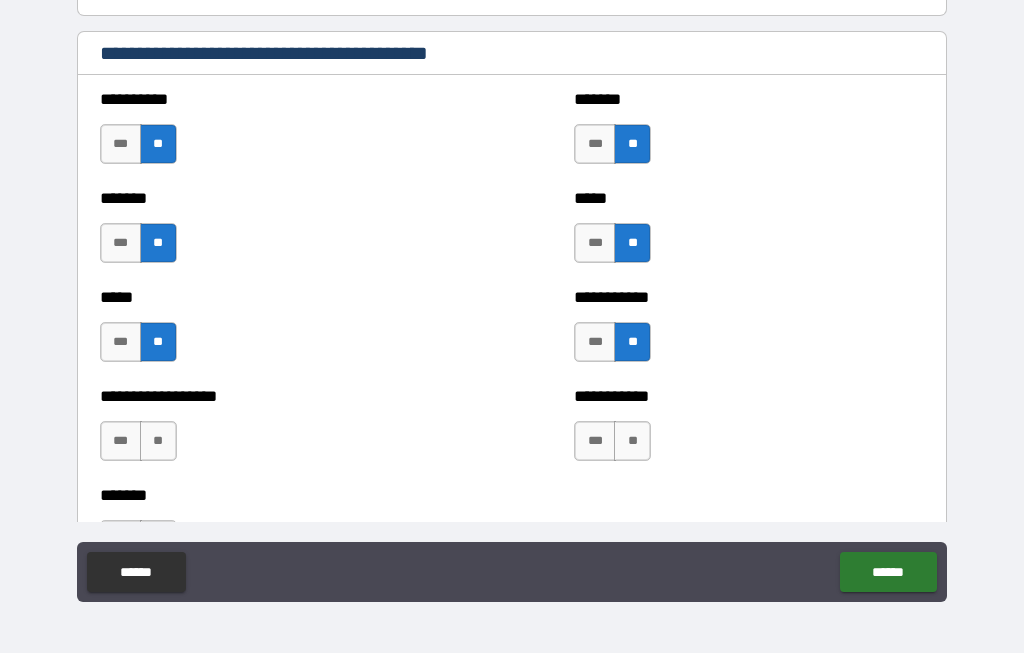 click on "**" at bounding box center (632, 442) 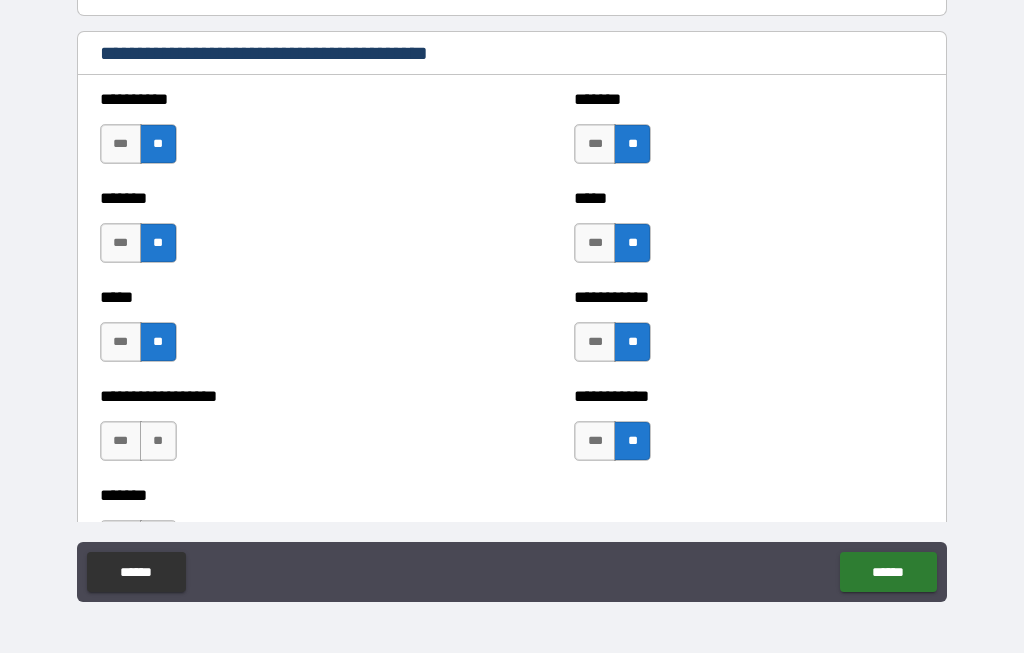 click on "**" at bounding box center [158, 442] 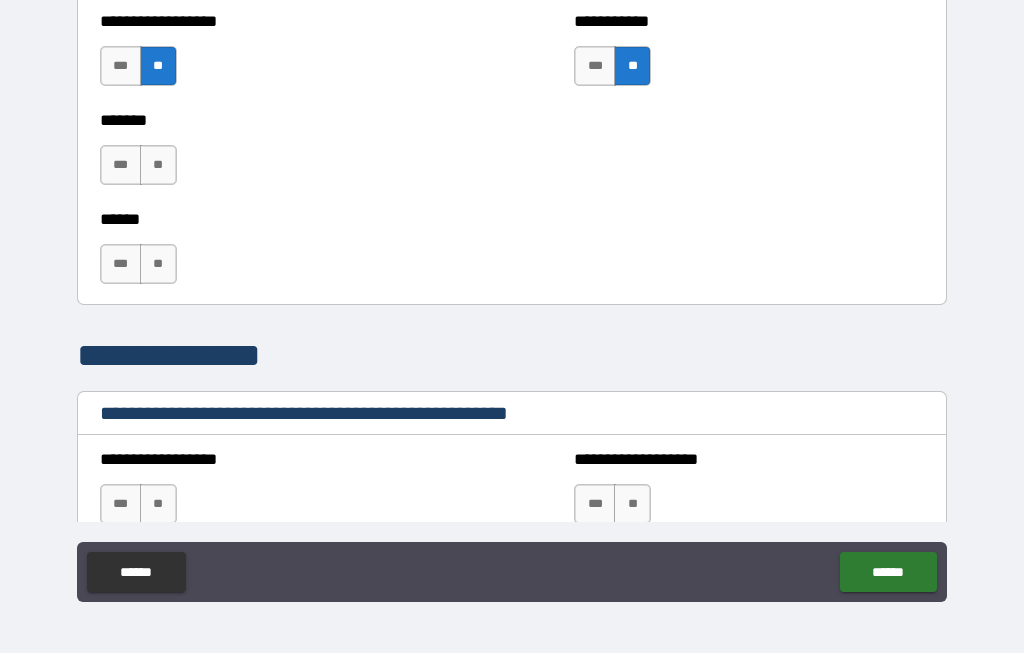 scroll, scrollTop: 2333, scrollLeft: 0, axis: vertical 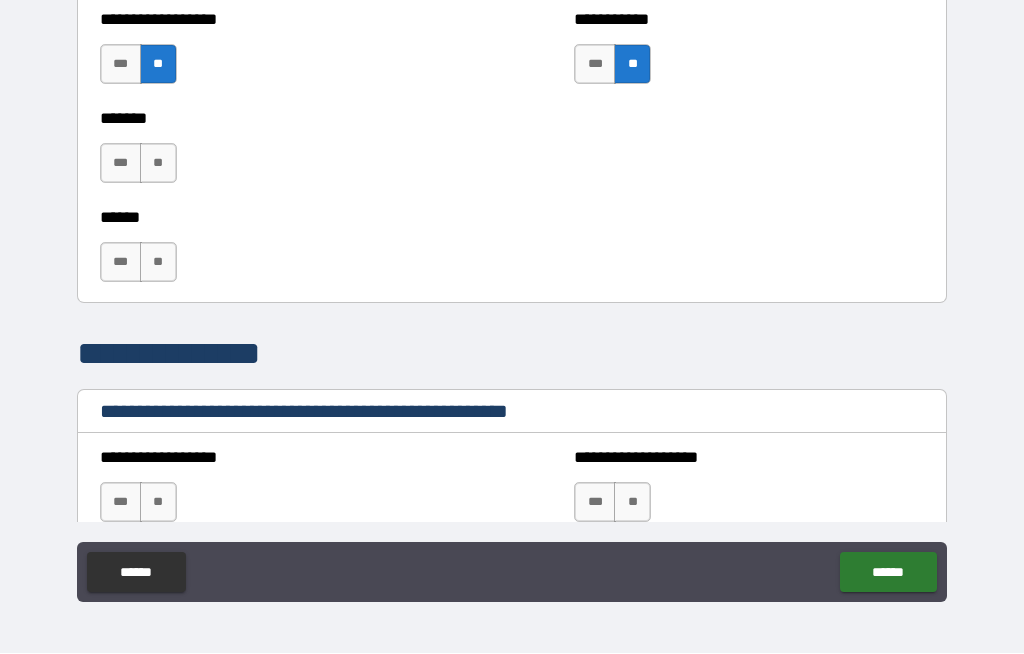 click on "**" at bounding box center (158, 164) 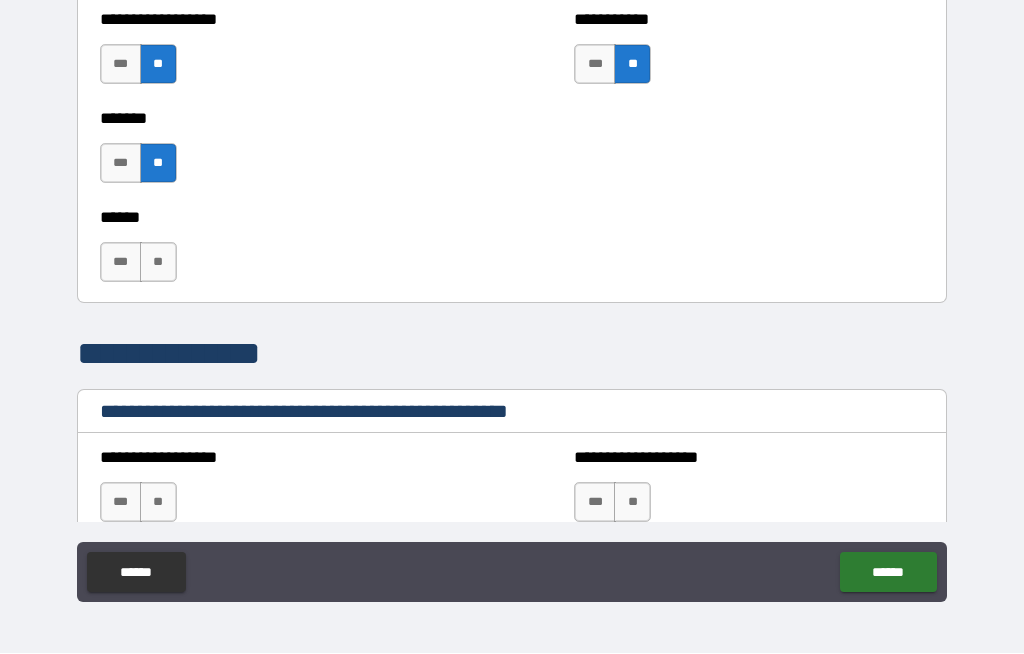 click on "**" at bounding box center [158, 263] 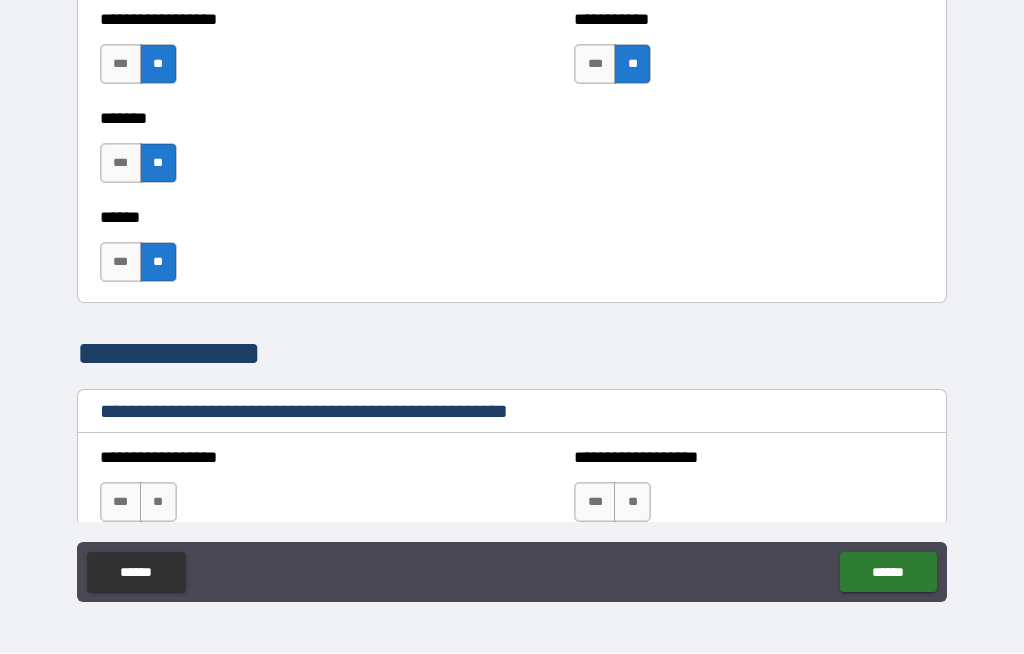 click on "**" at bounding box center (158, 503) 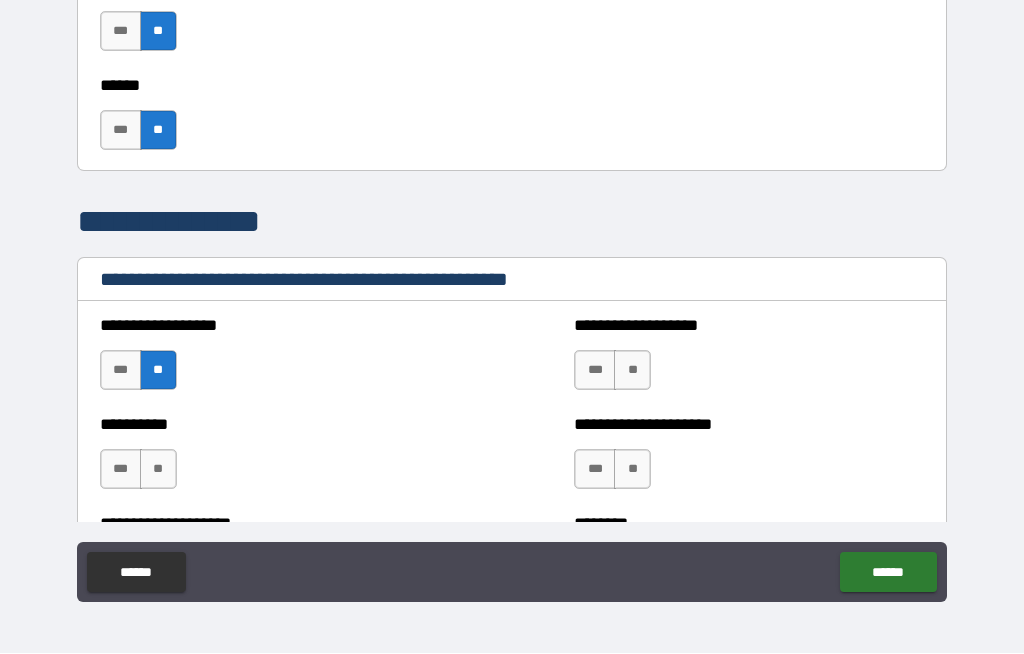 scroll, scrollTop: 2486, scrollLeft: 0, axis: vertical 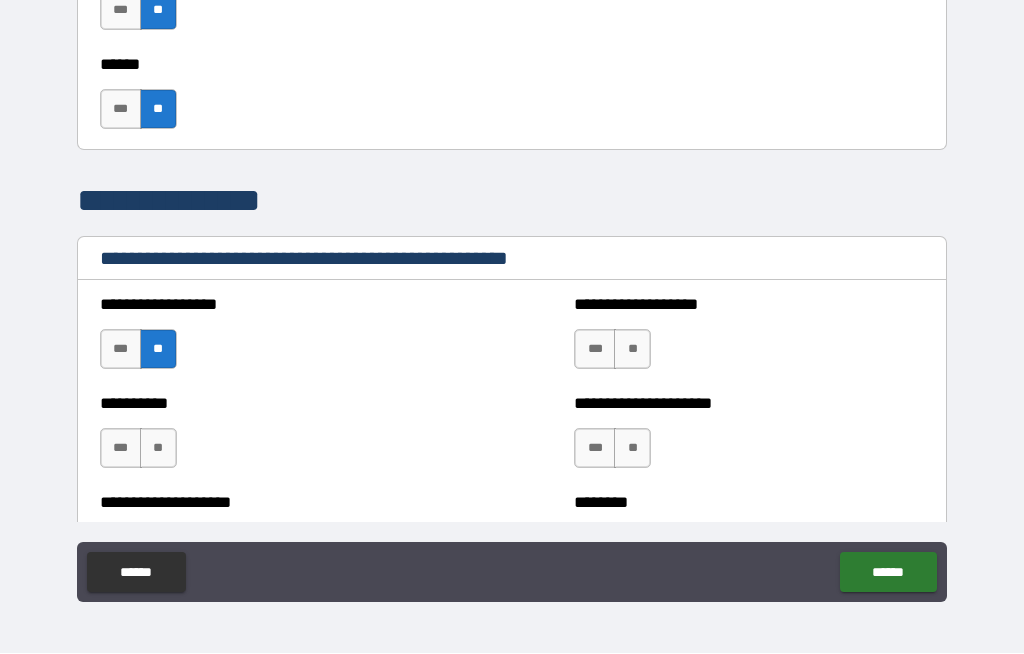 click on "**" at bounding box center [632, 350] 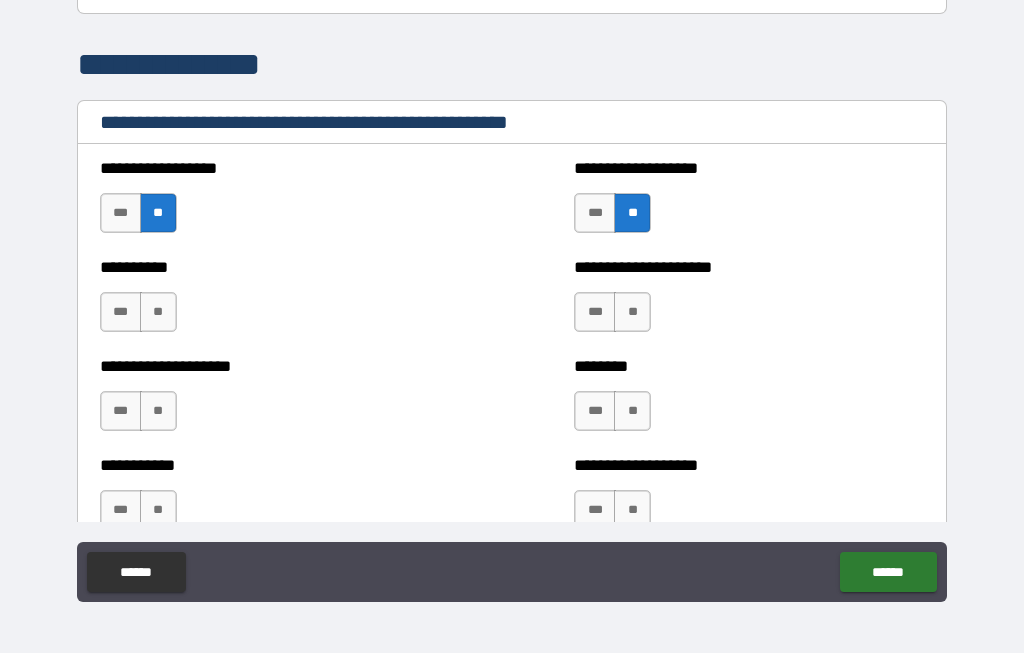 scroll, scrollTop: 2627, scrollLeft: 0, axis: vertical 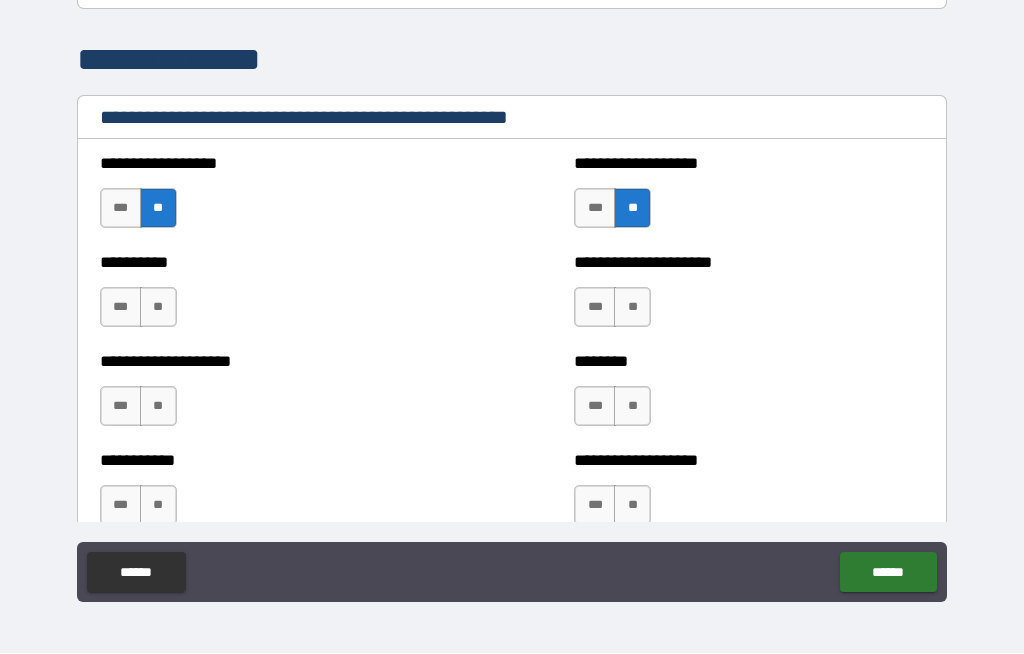 click on "**" at bounding box center (158, 308) 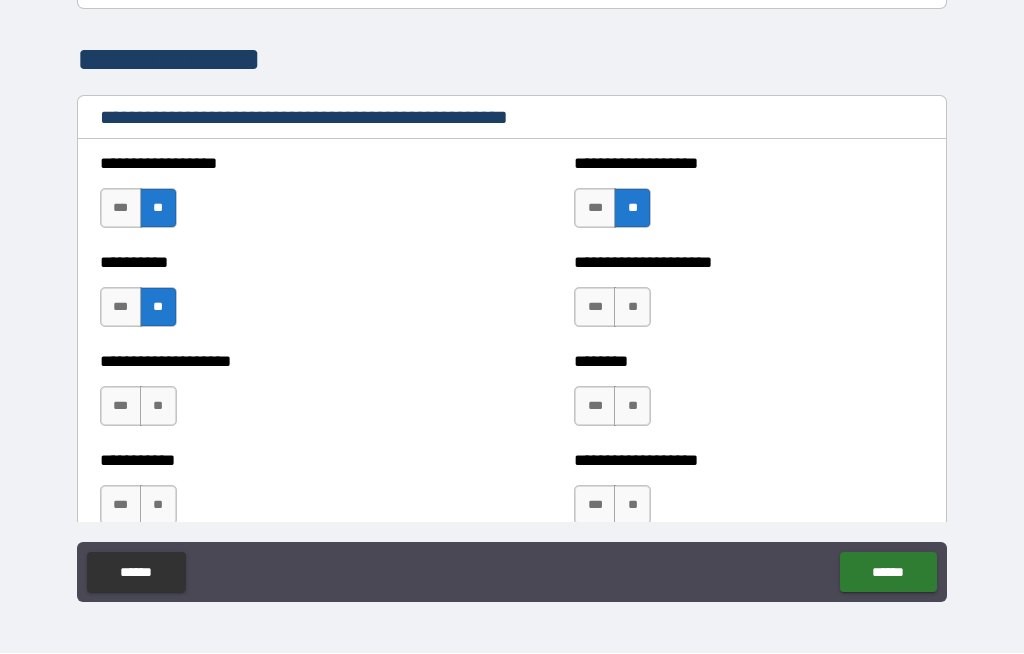 click on "**" at bounding box center [158, 407] 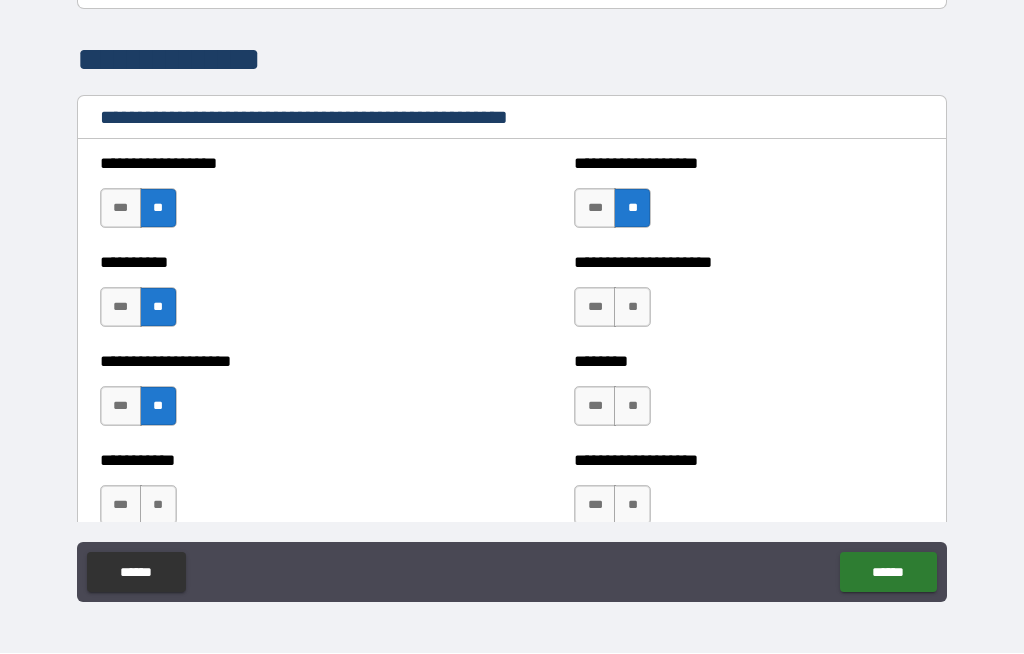 click on "**" at bounding box center (158, 506) 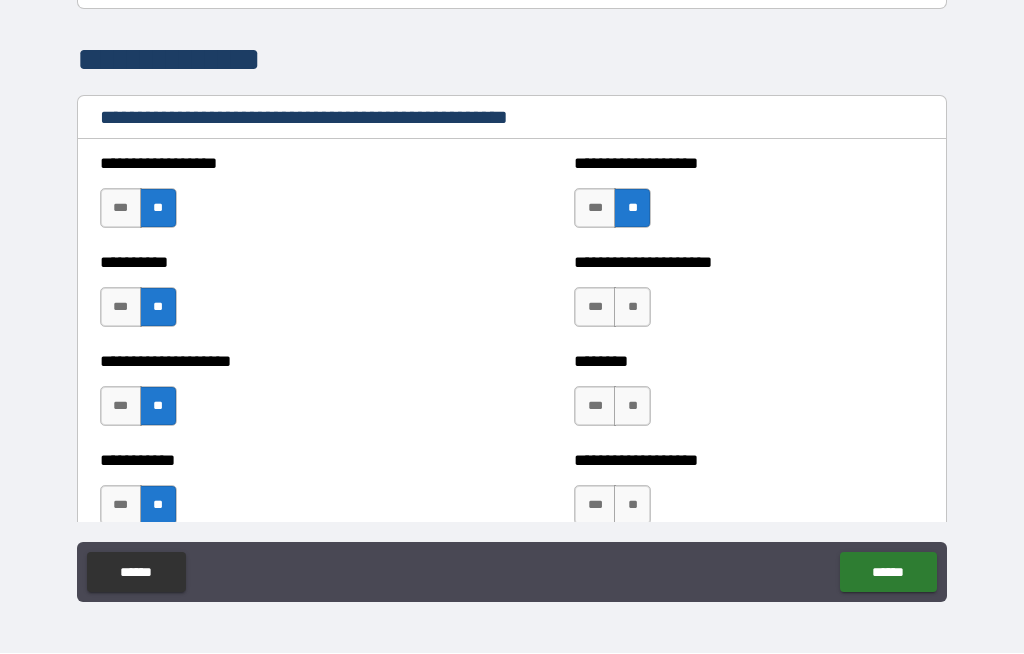 click on "**" at bounding box center (632, 506) 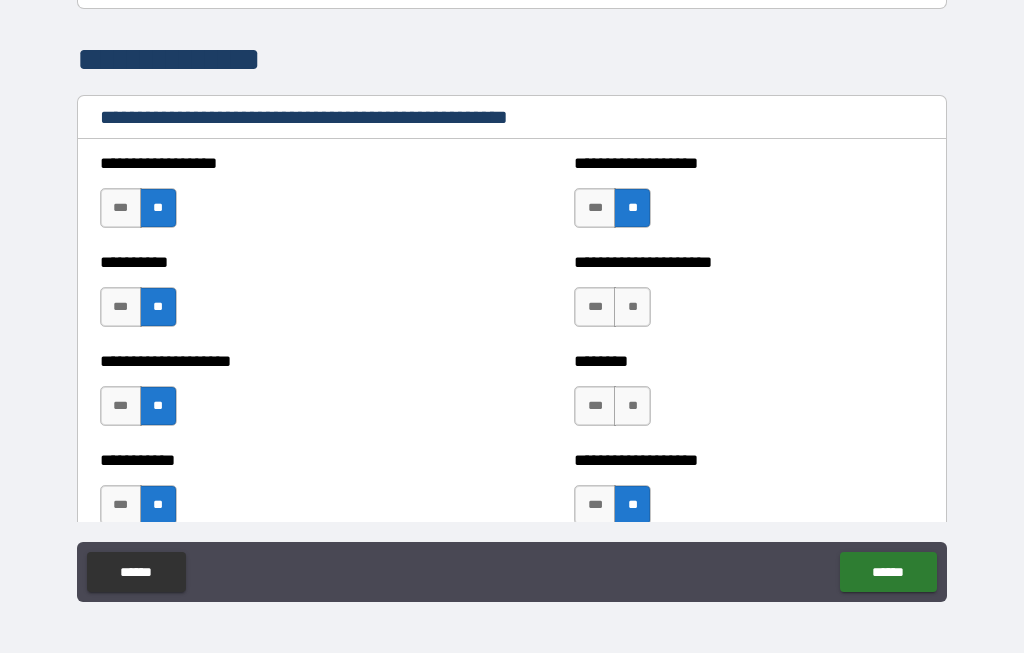 click on "***" at bounding box center (595, 407) 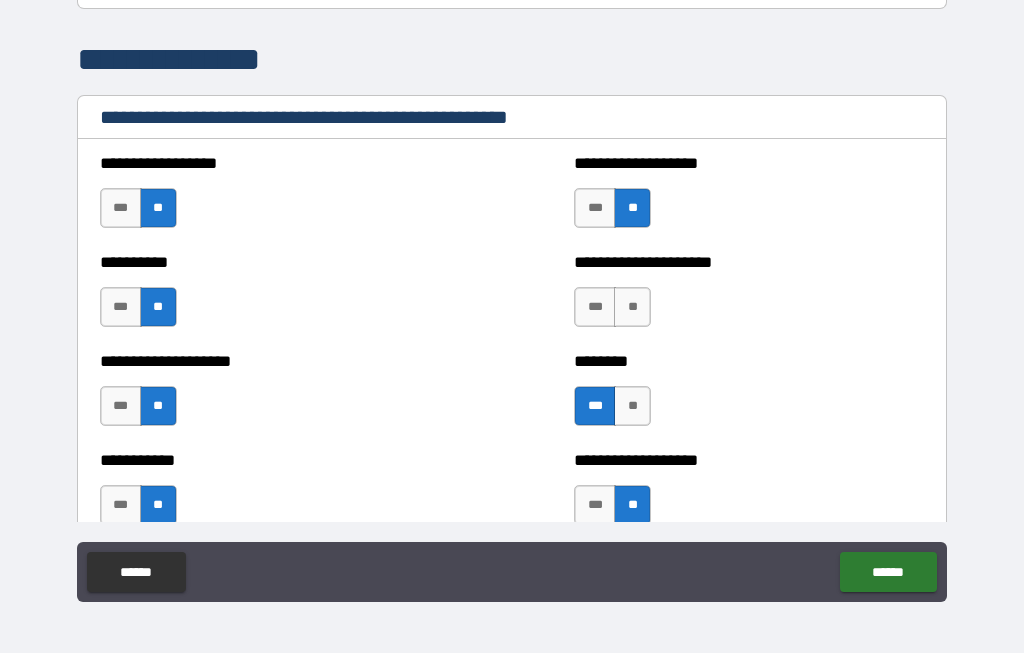 click on "**" at bounding box center (632, 308) 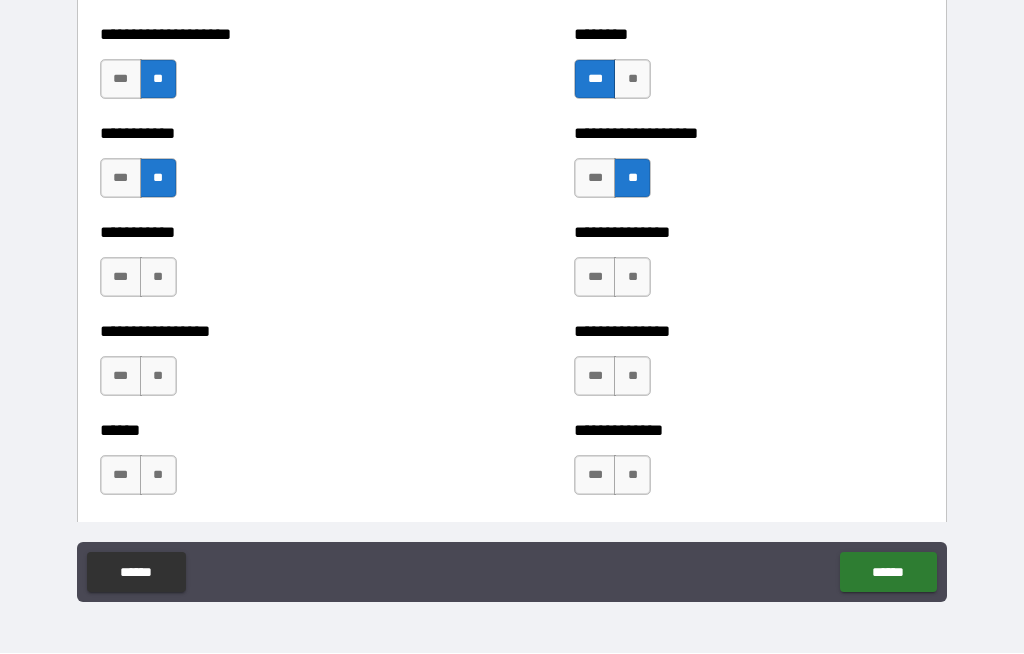 scroll, scrollTop: 2955, scrollLeft: 0, axis: vertical 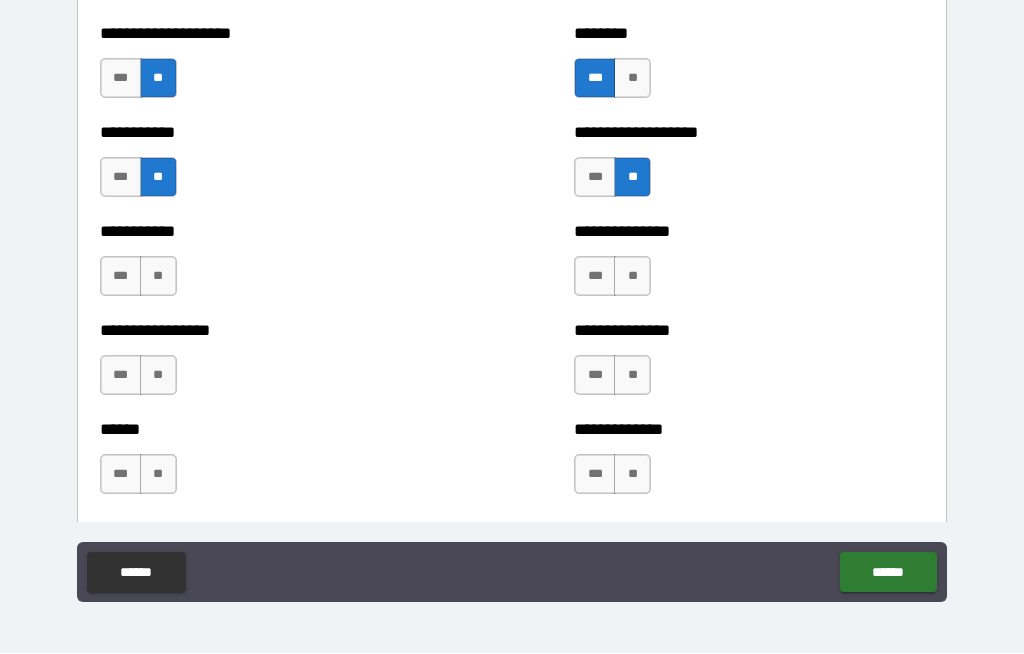 click on "**" at bounding box center [158, 277] 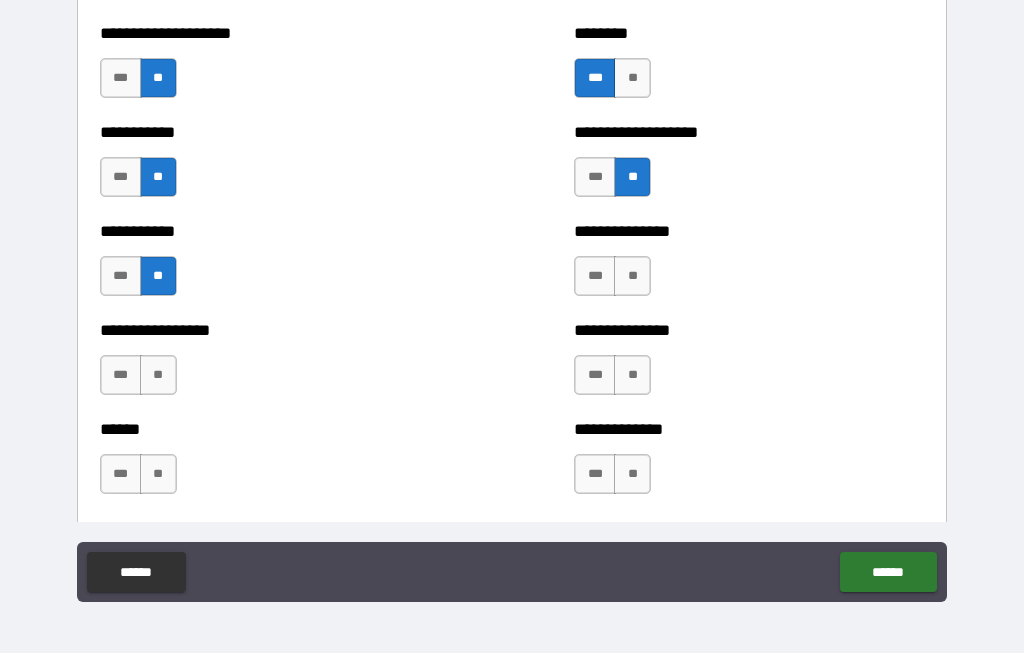 click on "**" at bounding box center (632, 277) 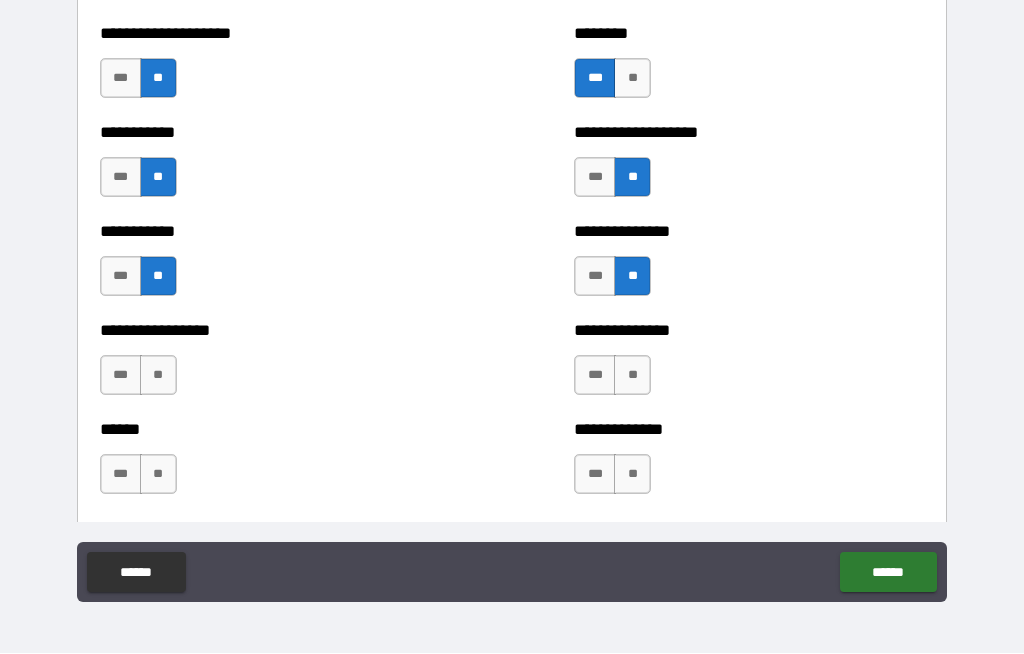 click on "**" at bounding box center (632, 376) 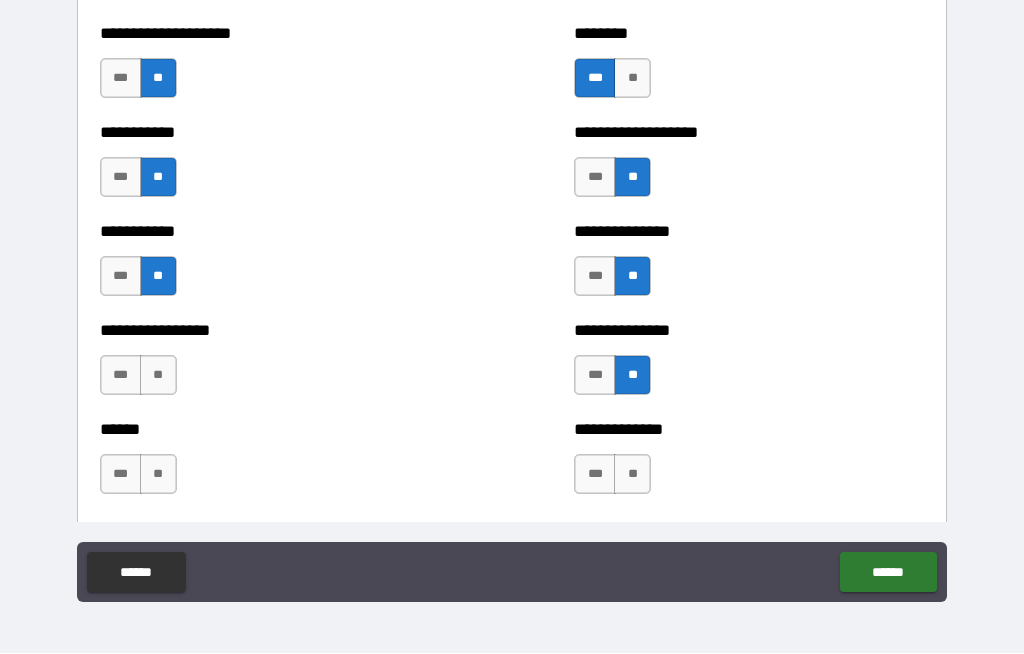 click on "**" at bounding box center (158, 376) 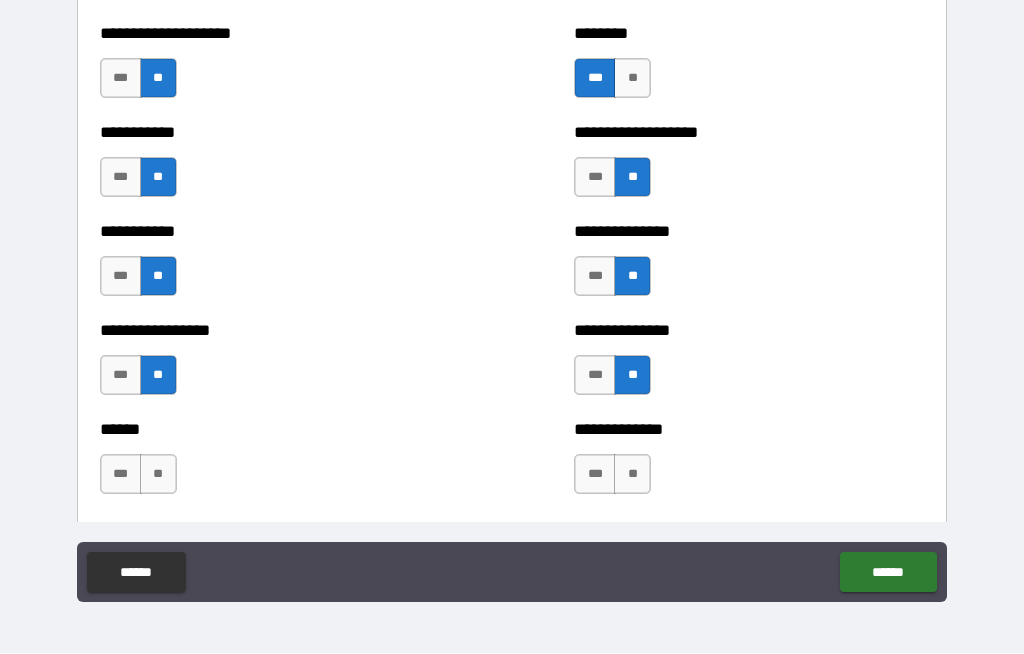 click on "**" at bounding box center [158, 475] 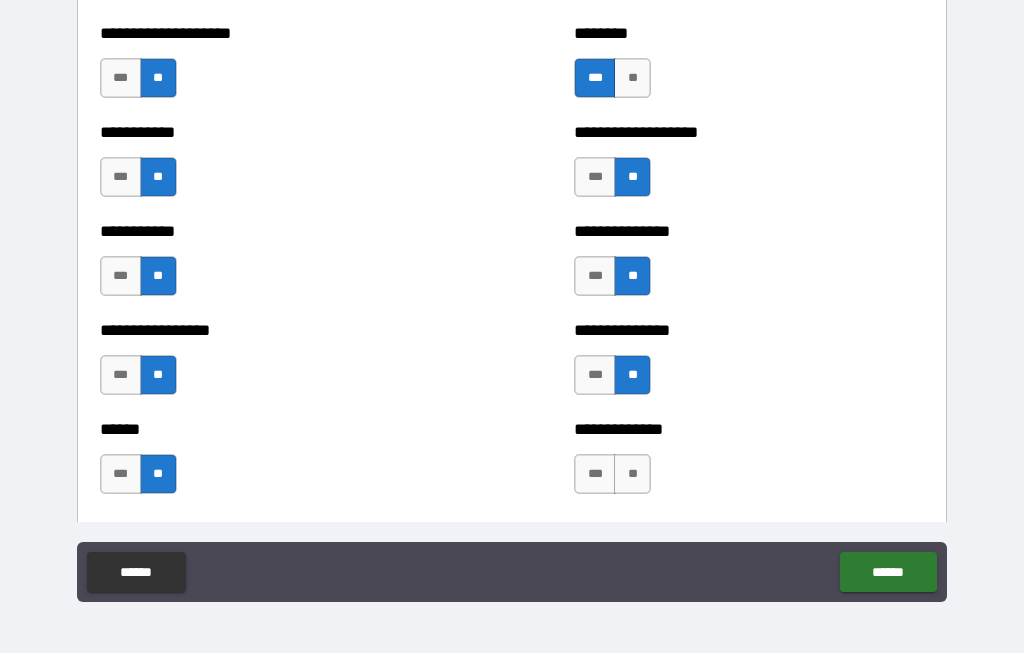 click on "**" at bounding box center [632, 475] 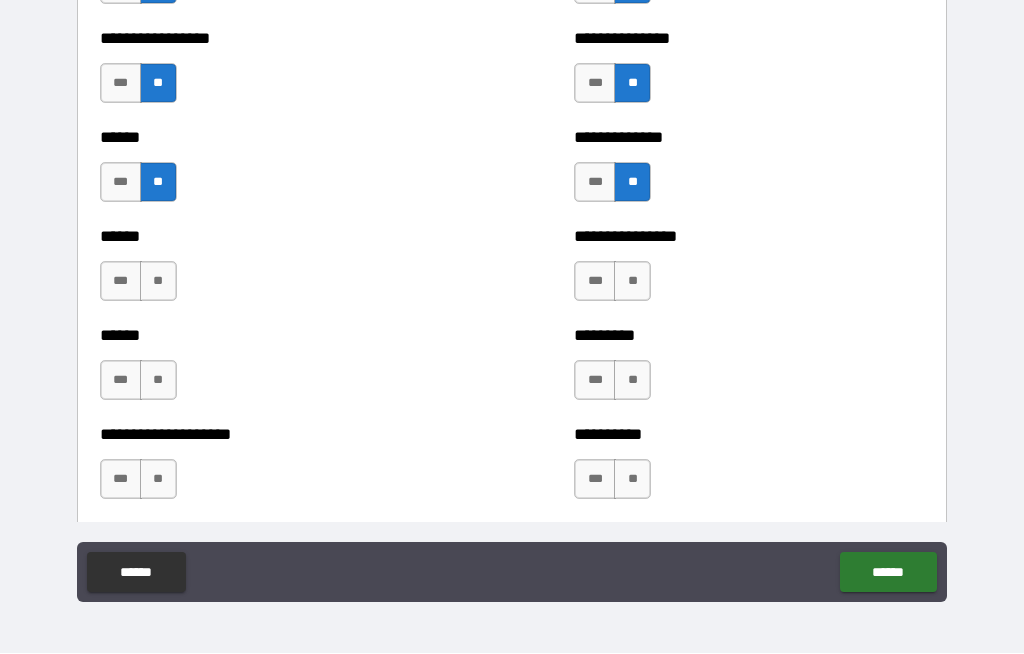 scroll, scrollTop: 3264, scrollLeft: 0, axis: vertical 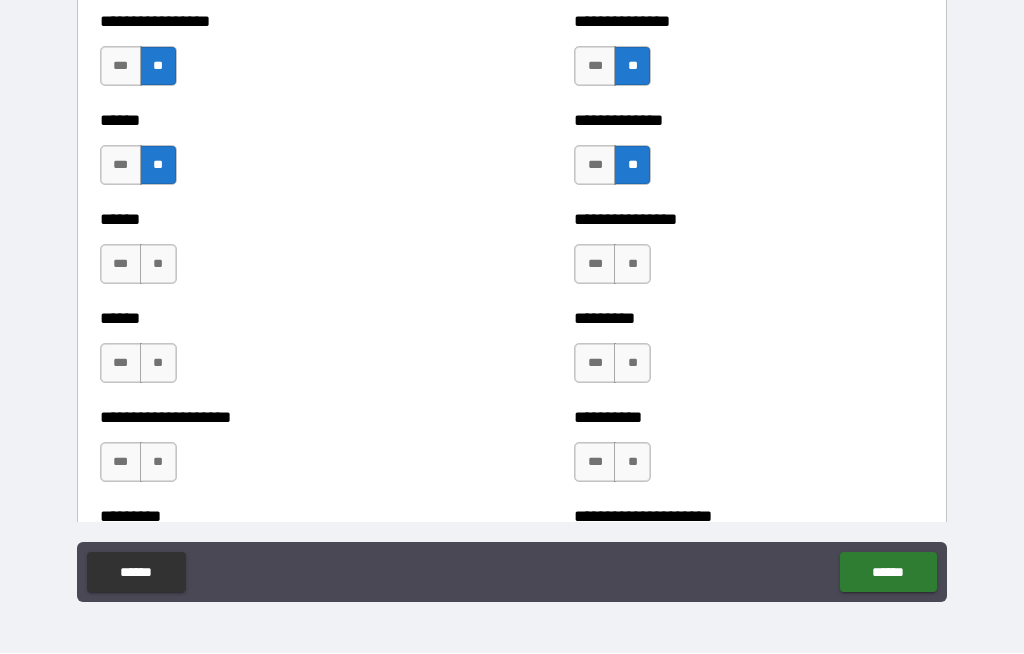click on "**" at bounding box center [632, 265] 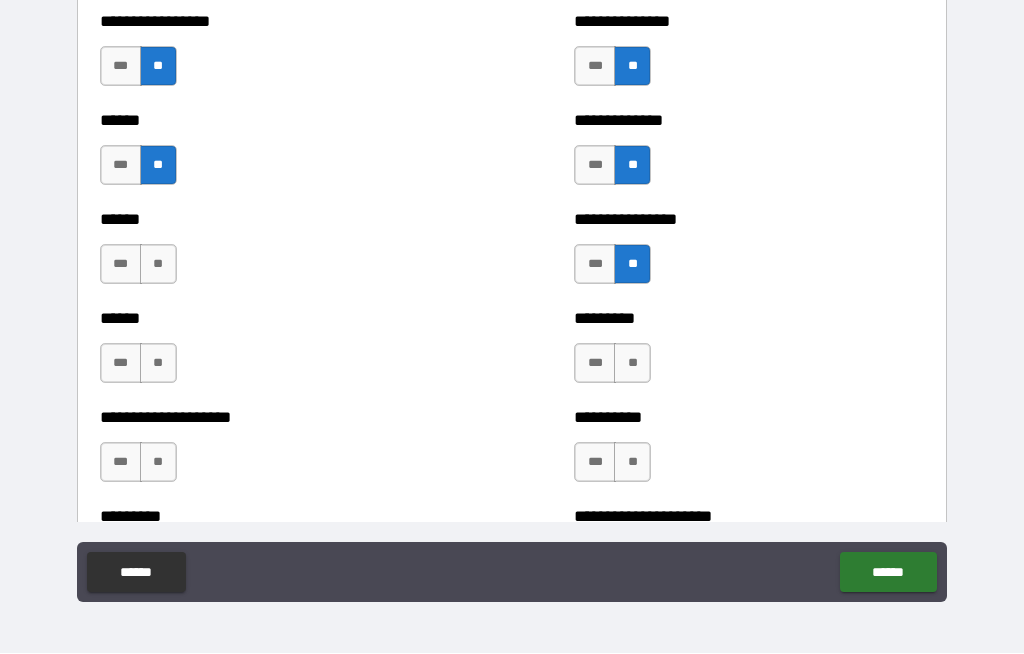 click on "**" at bounding box center [158, 265] 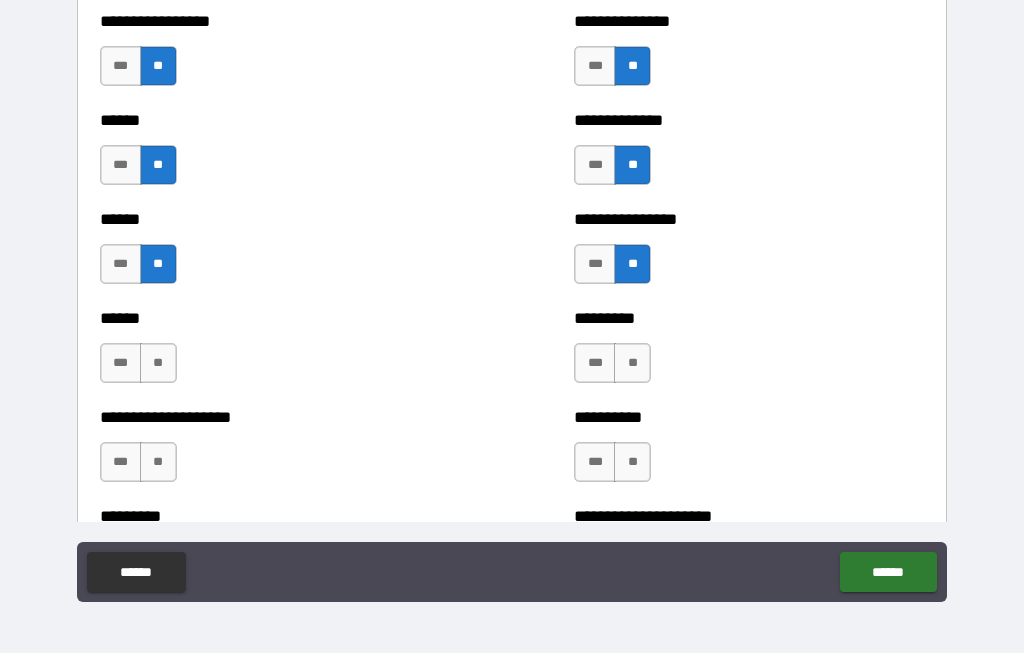 click on "**" at bounding box center [632, 364] 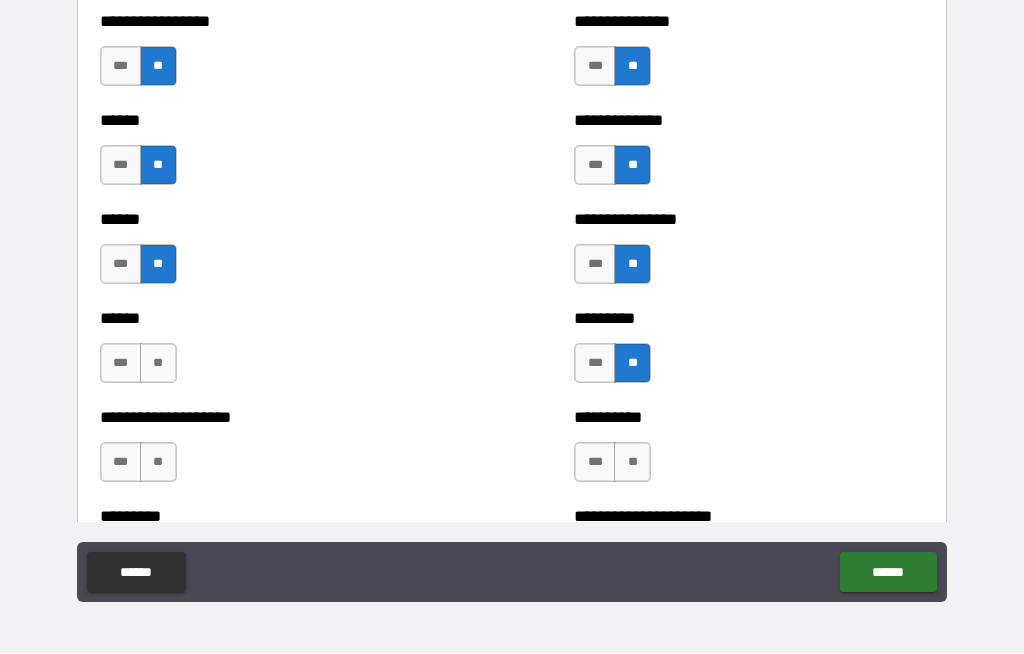 click on "**" at bounding box center [158, 364] 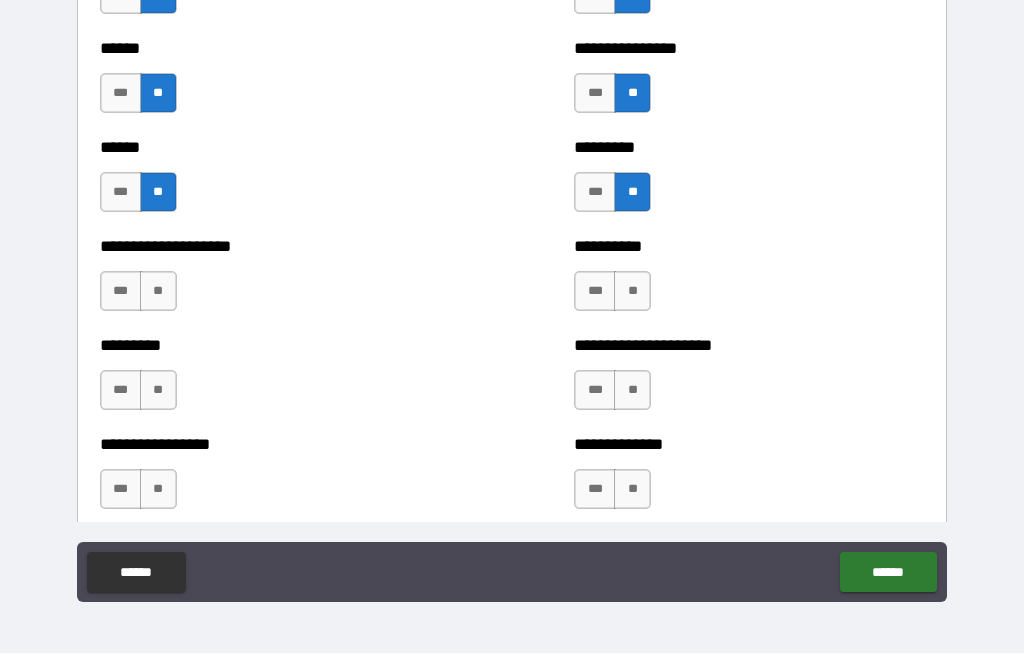 scroll, scrollTop: 3441, scrollLeft: 0, axis: vertical 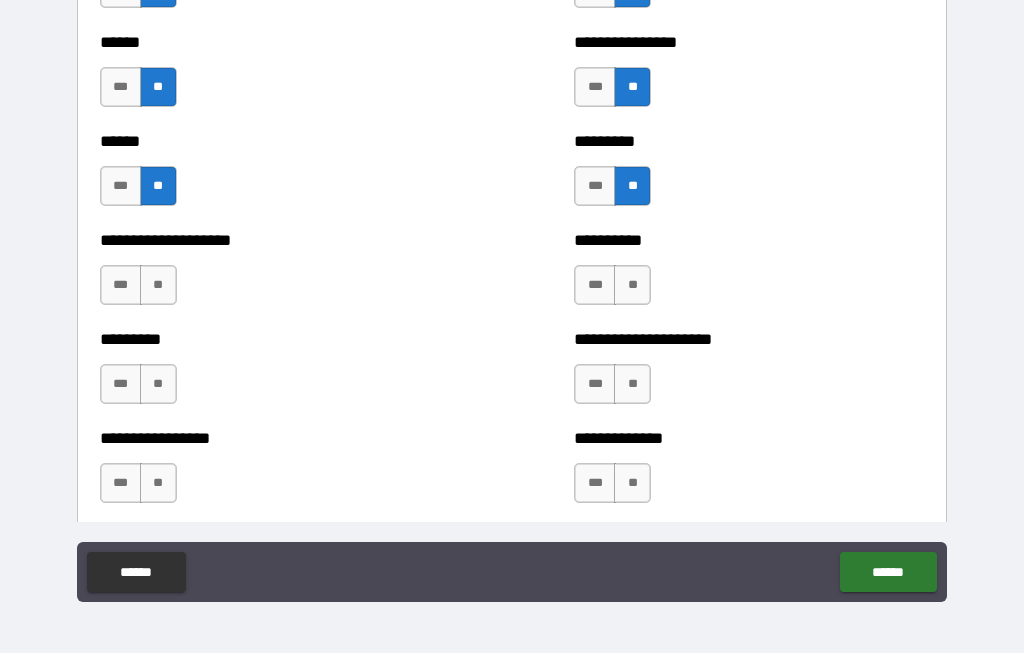 click on "***" at bounding box center (121, 286) 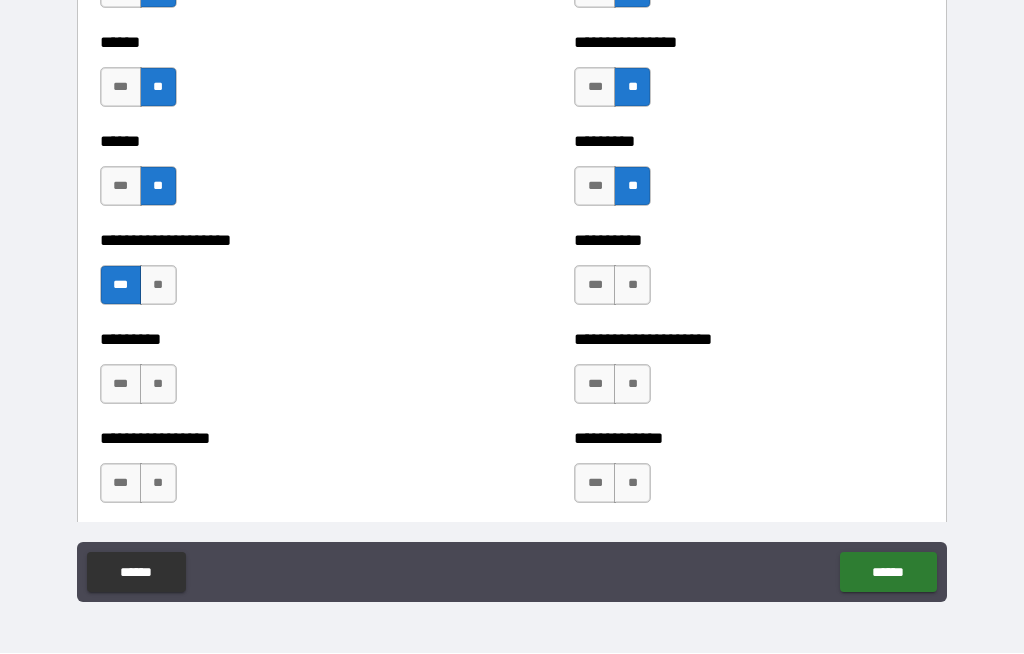 click on "**" at bounding box center (632, 286) 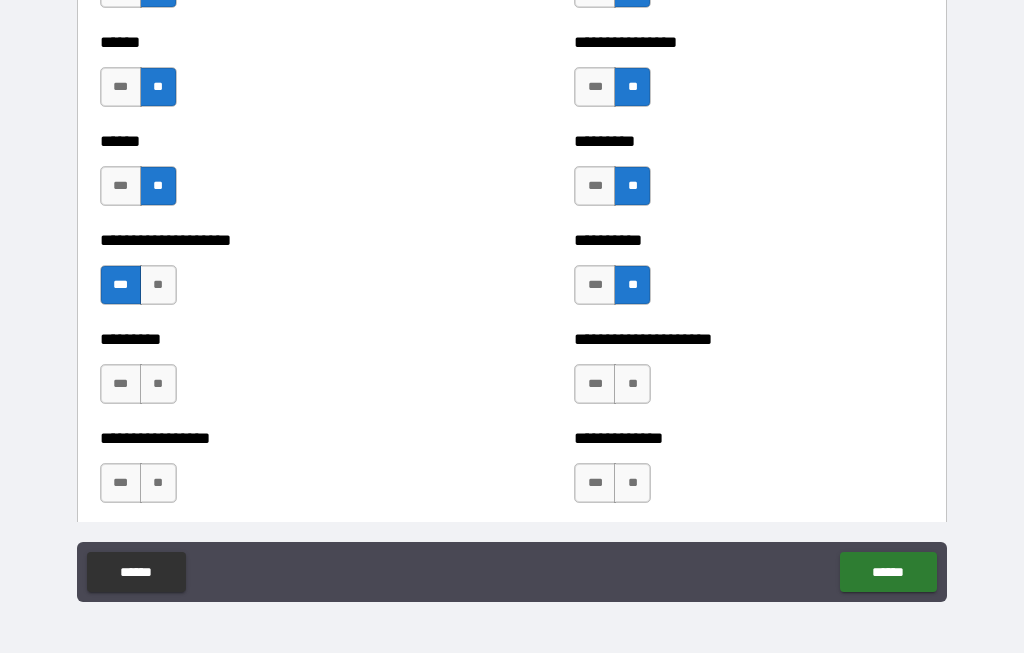 click on "**" at bounding box center (632, 385) 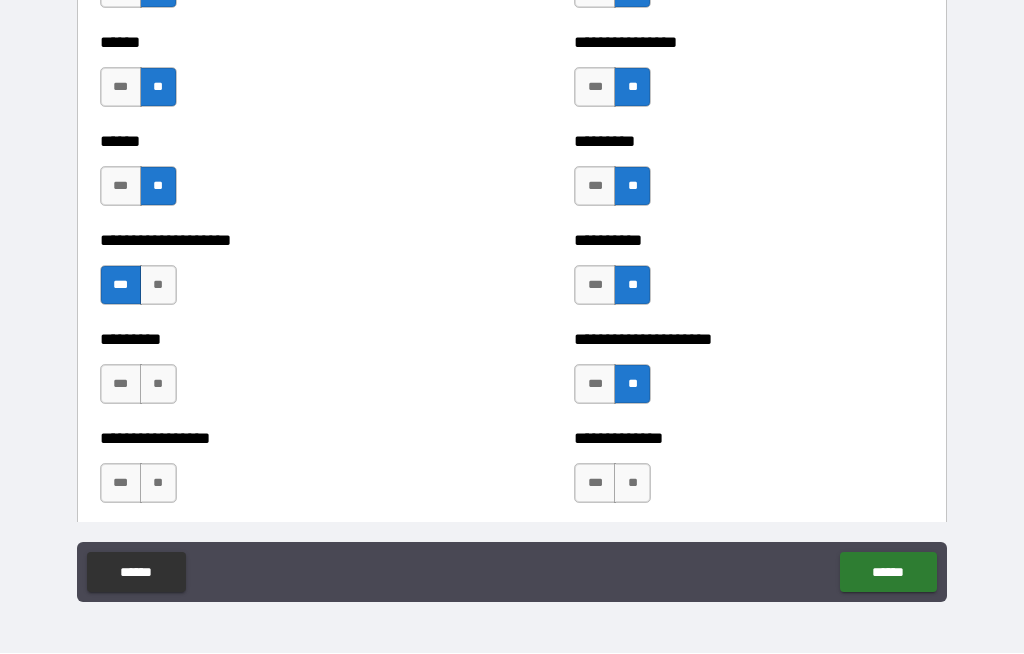 click on "***" at bounding box center (121, 385) 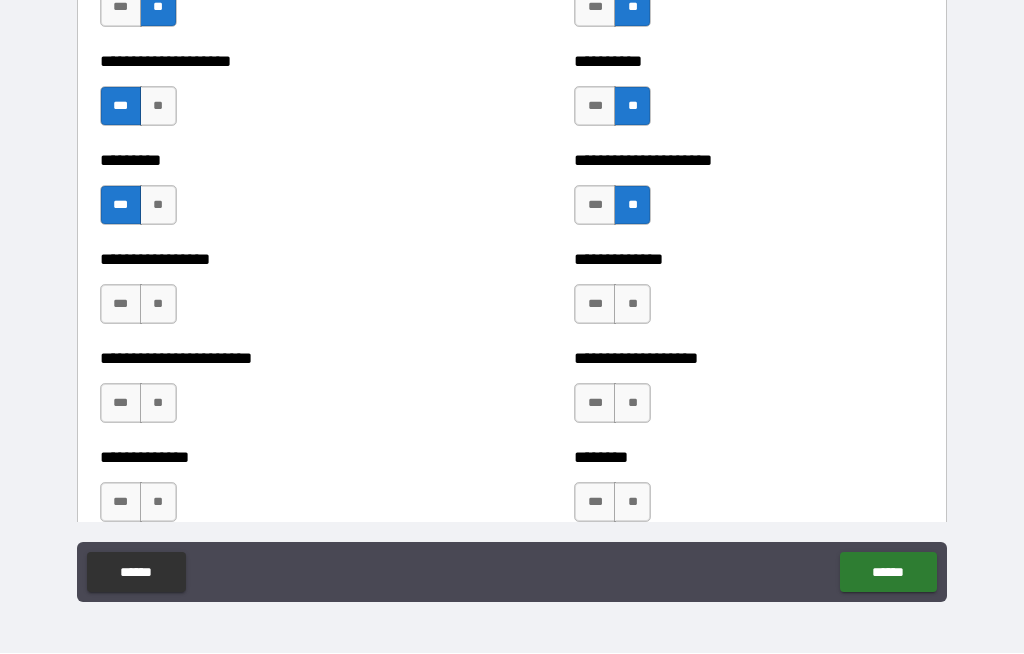 scroll, scrollTop: 3627, scrollLeft: 0, axis: vertical 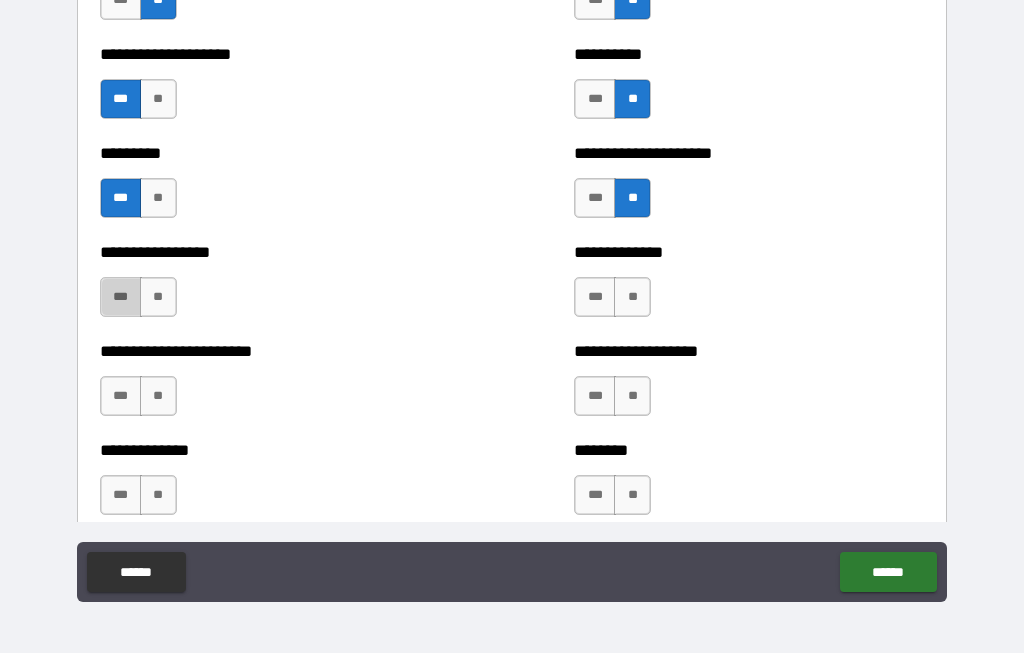 click on "***" at bounding box center (121, 298) 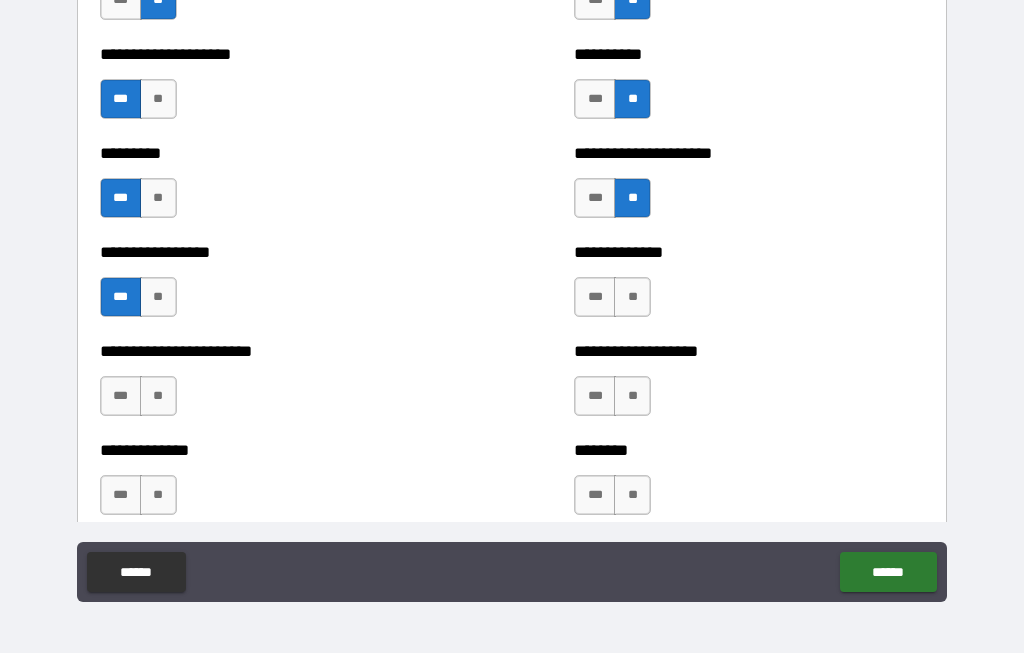 click on "**" at bounding box center [632, 298] 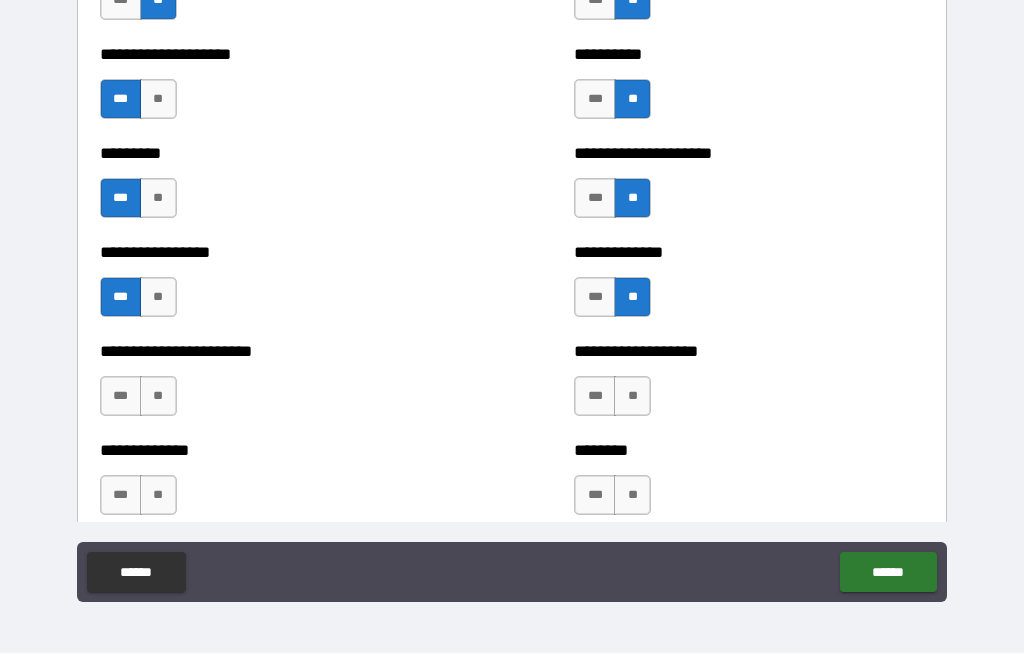 click on "**" at bounding box center [632, 397] 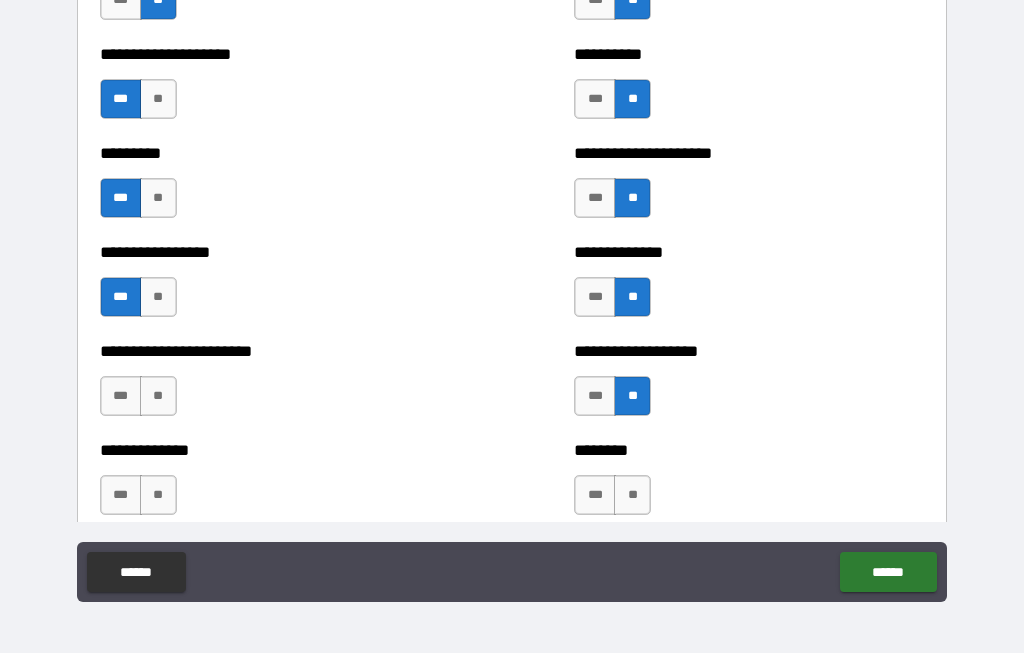 click on "**" at bounding box center (632, 496) 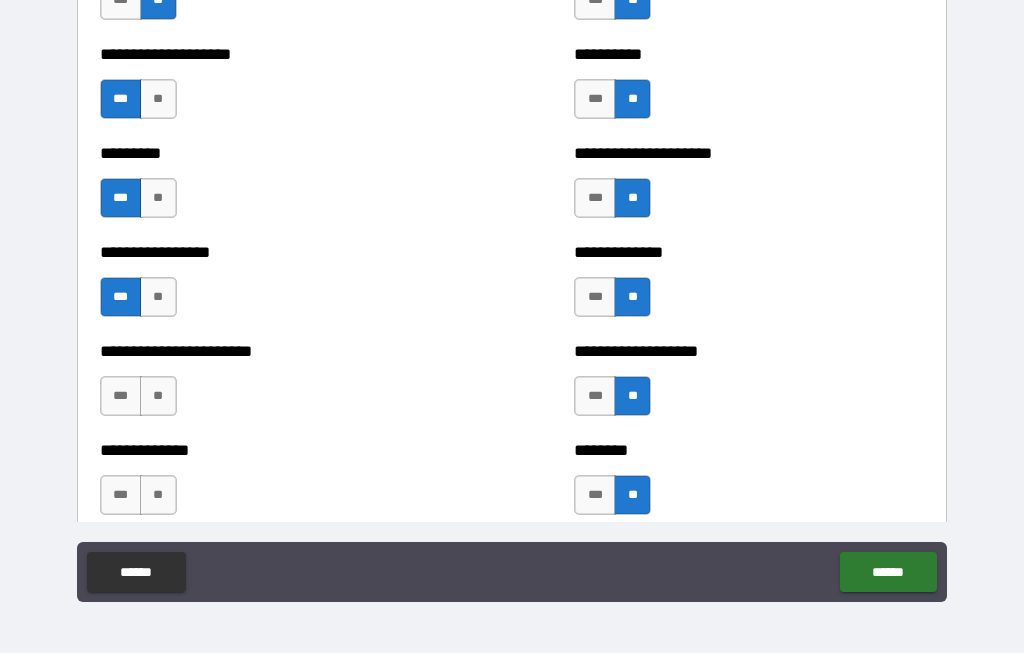click on "**" at bounding box center (158, 496) 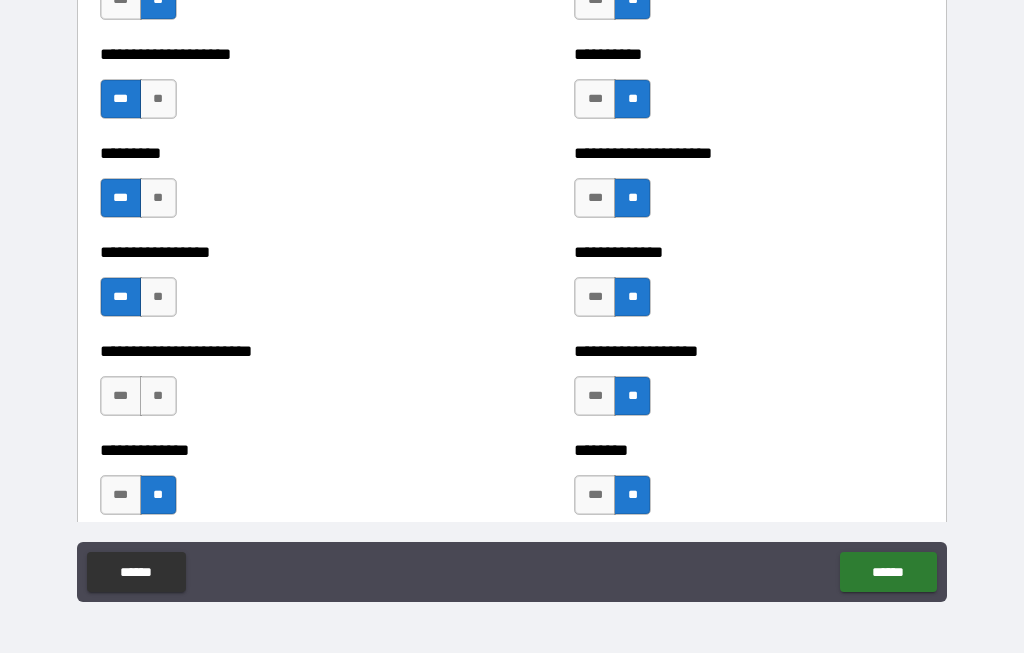 click on "**" at bounding box center (158, 397) 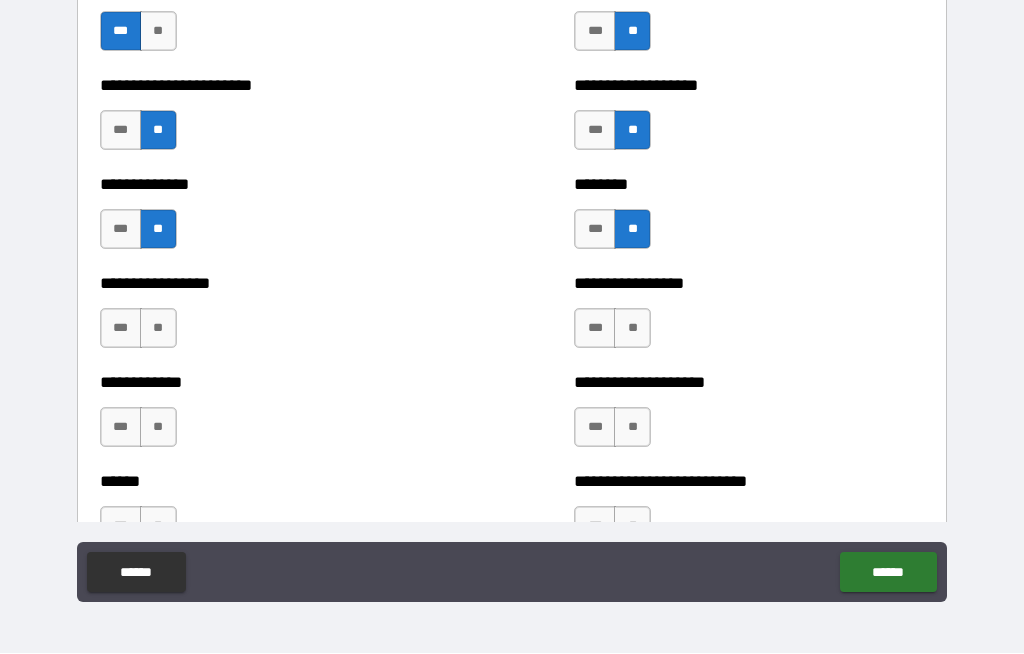 scroll, scrollTop: 3947, scrollLeft: 0, axis: vertical 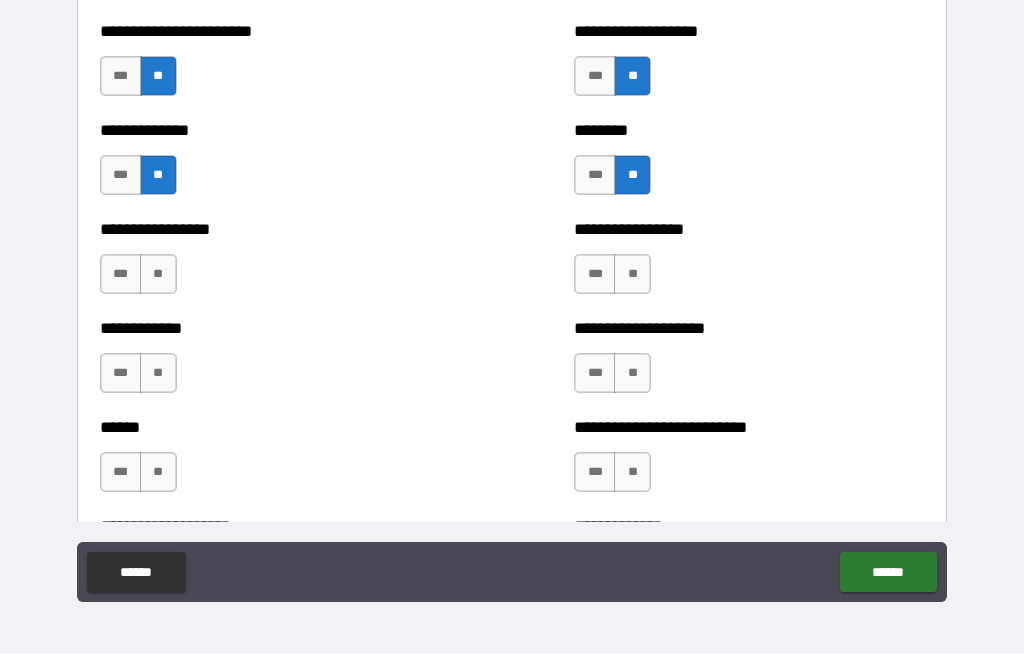 click on "**" at bounding box center (158, 275) 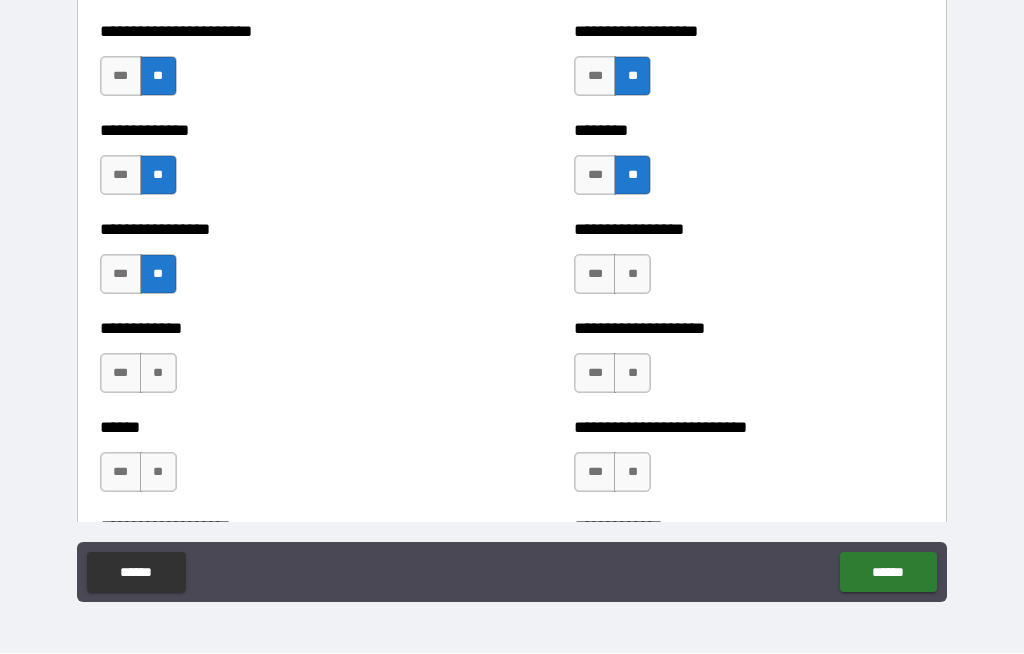 click on "**" at bounding box center [158, 374] 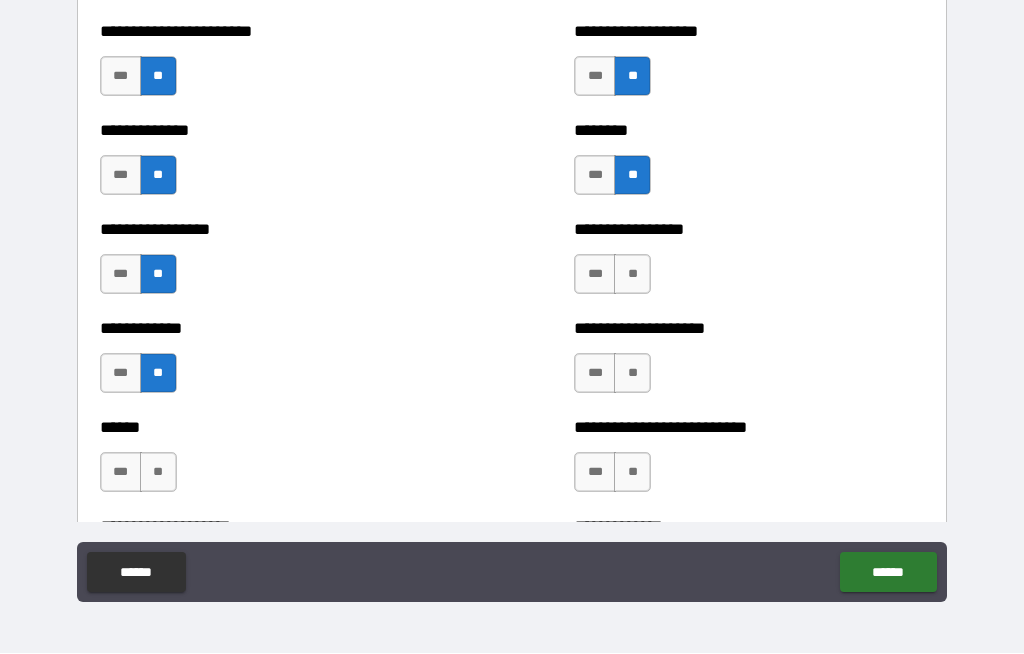 click on "**" at bounding box center (158, 473) 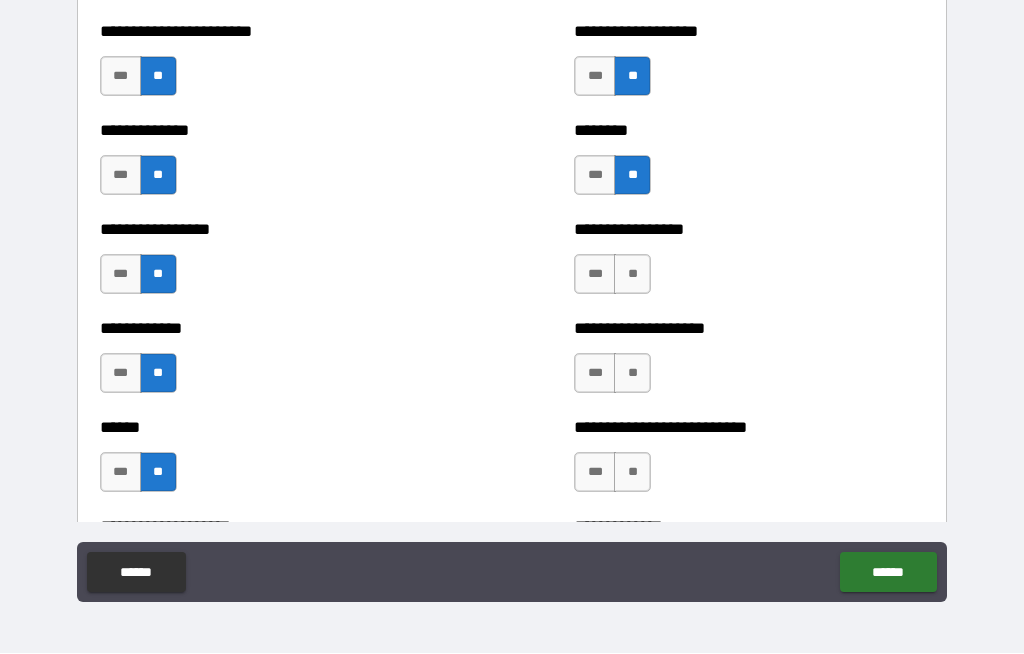 click on "**" at bounding box center (632, 275) 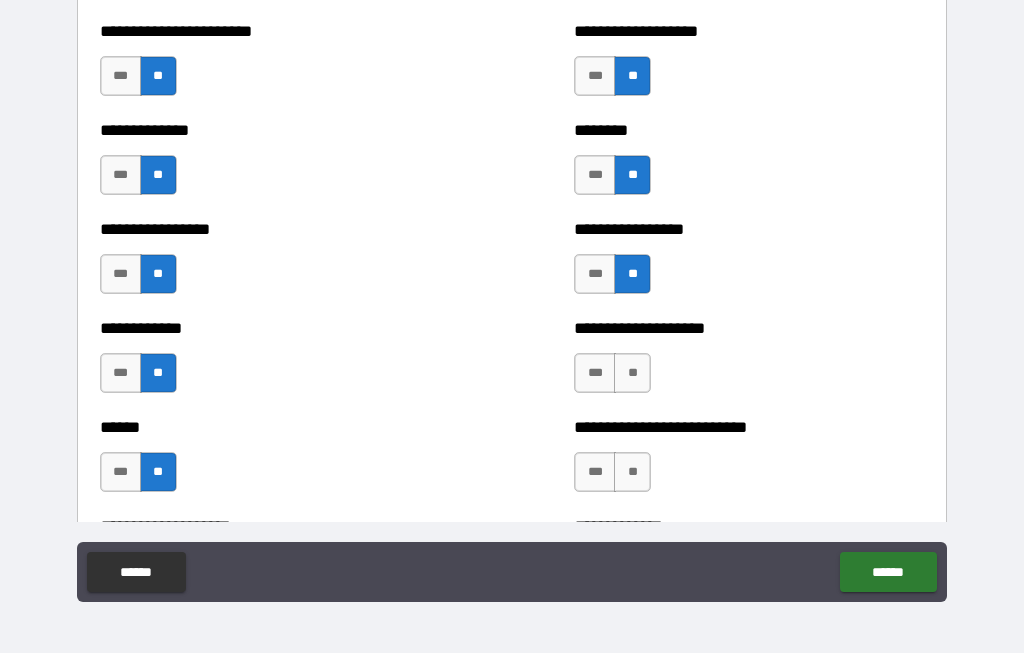 click on "**" at bounding box center (632, 374) 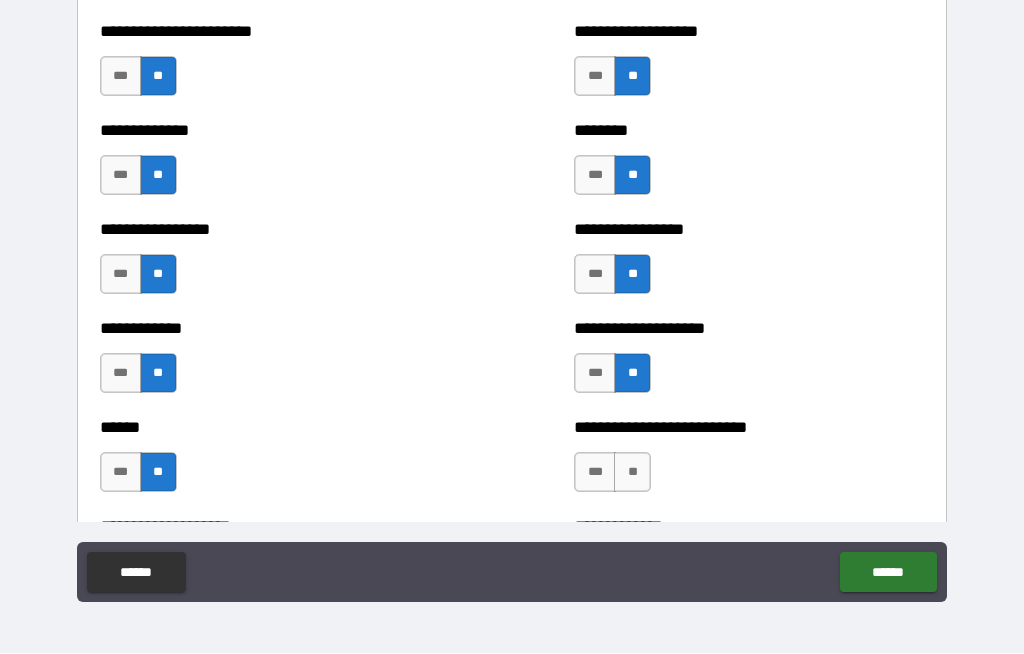 click on "**" at bounding box center (632, 473) 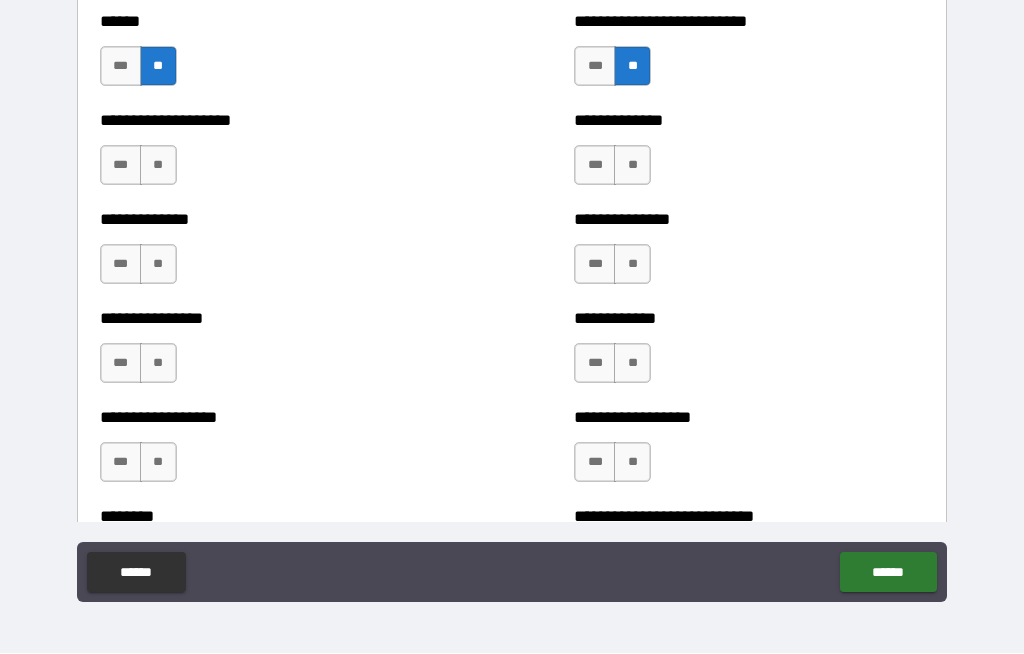 scroll, scrollTop: 4354, scrollLeft: 0, axis: vertical 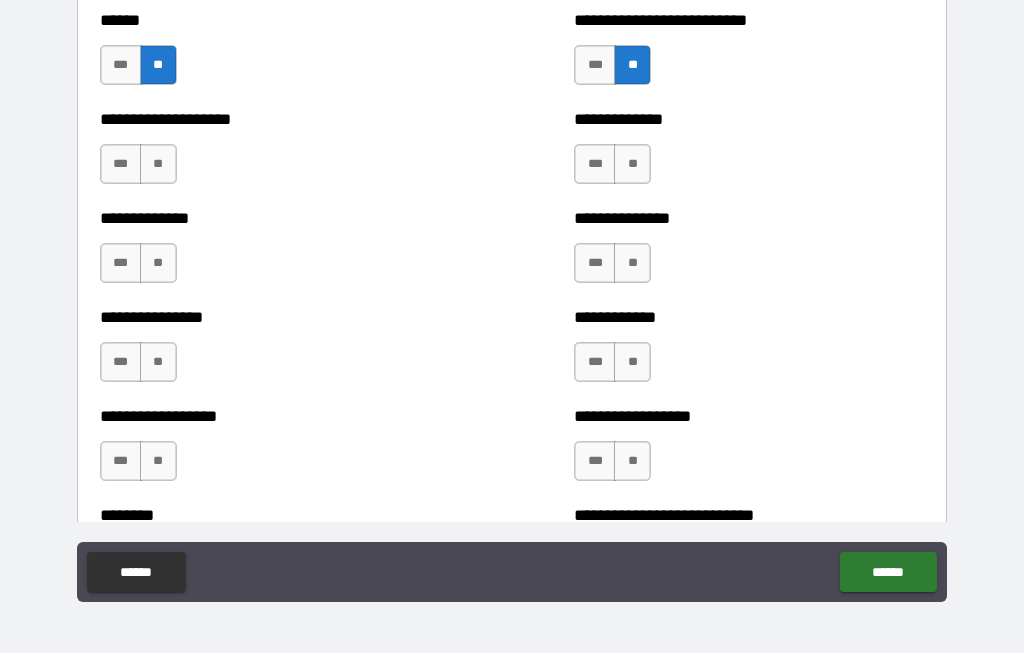 click on "**" at bounding box center [632, 165] 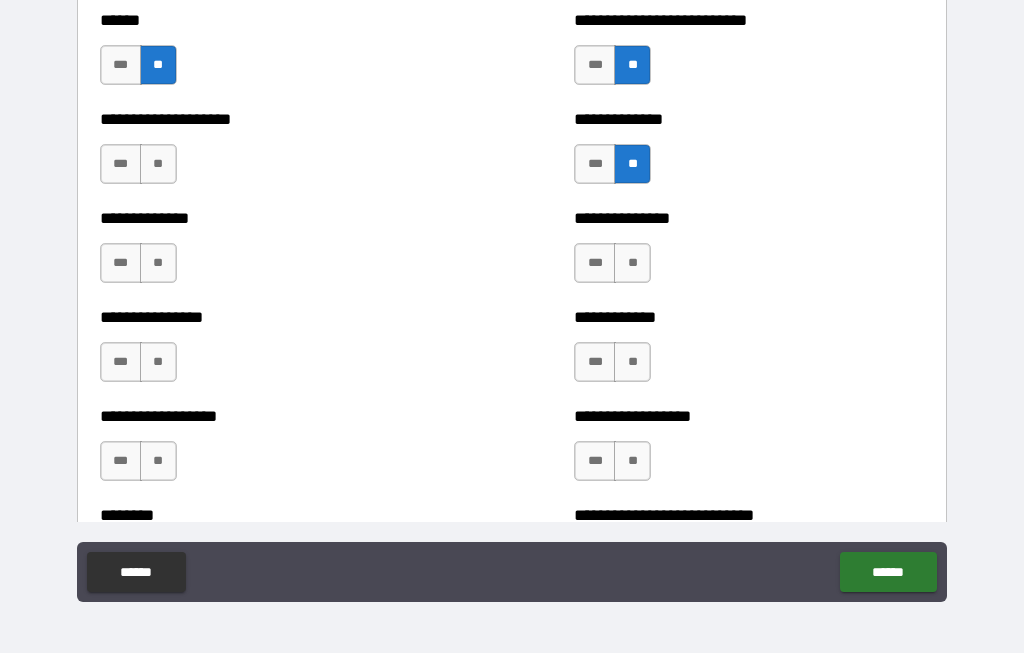 click on "**" at bounding box center [632, 264] 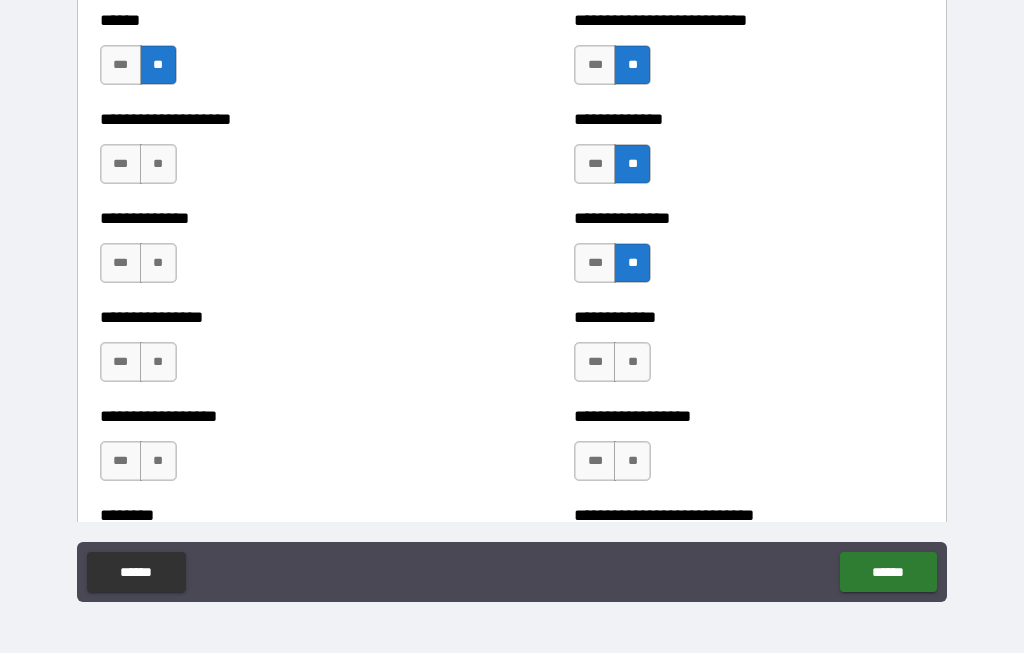 click on "**" at bounding box center [632, 363] 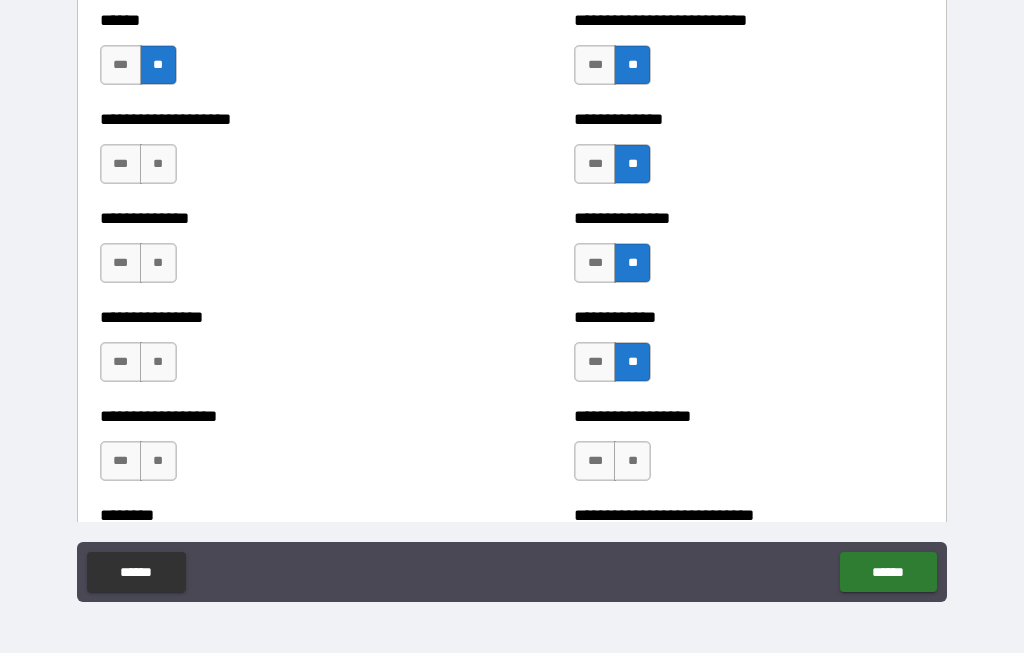 click on "**" at bounding box center [632, 462] 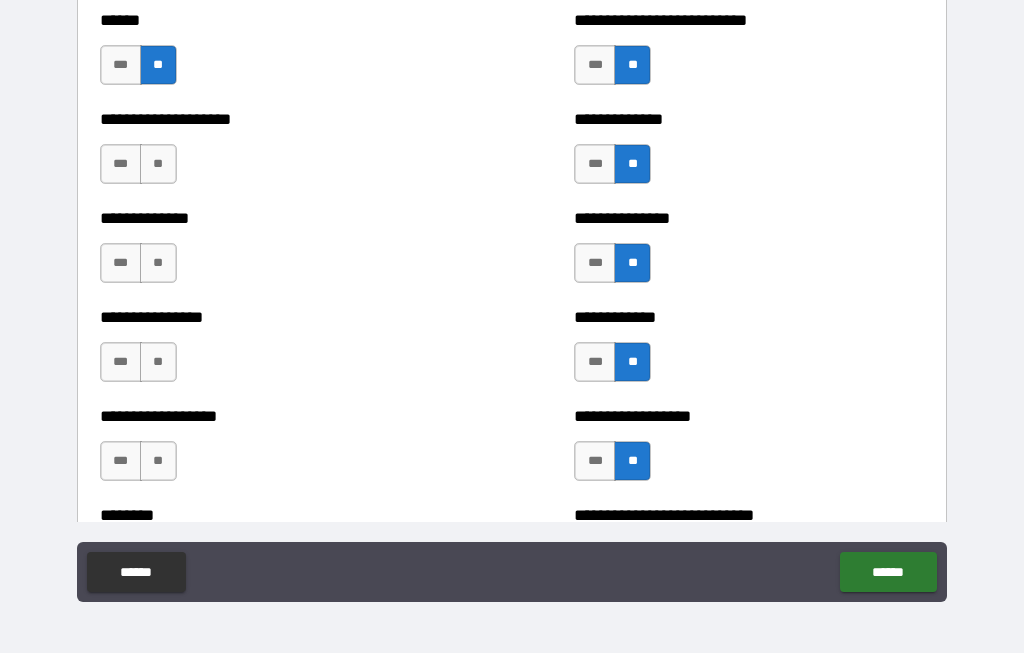 click on "**" at bounding box center (158, 462) 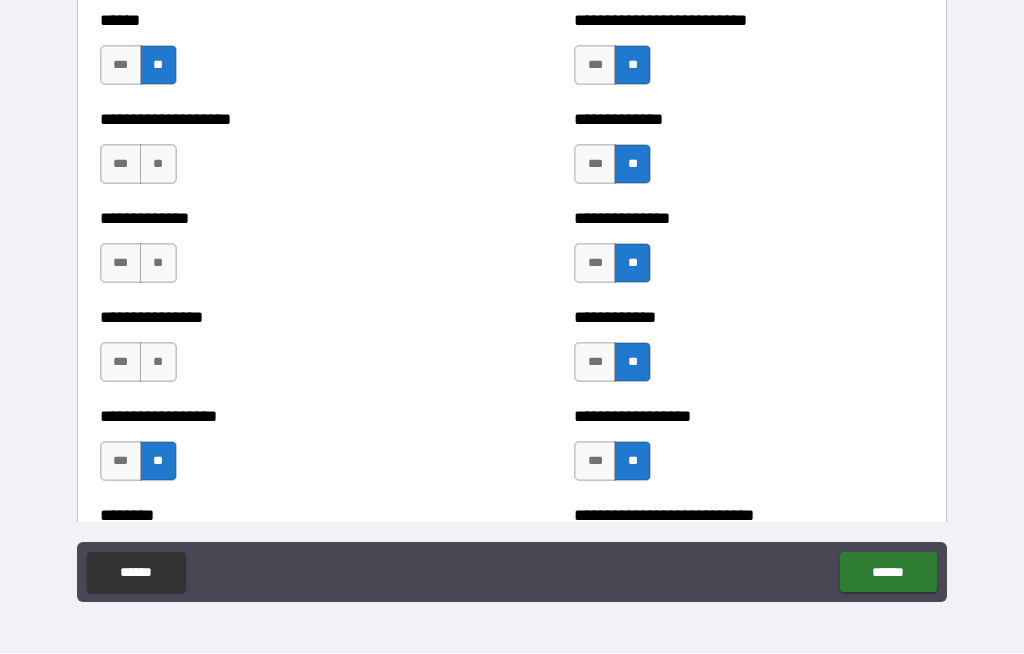 click on "**" at bounding box center [158, 363] 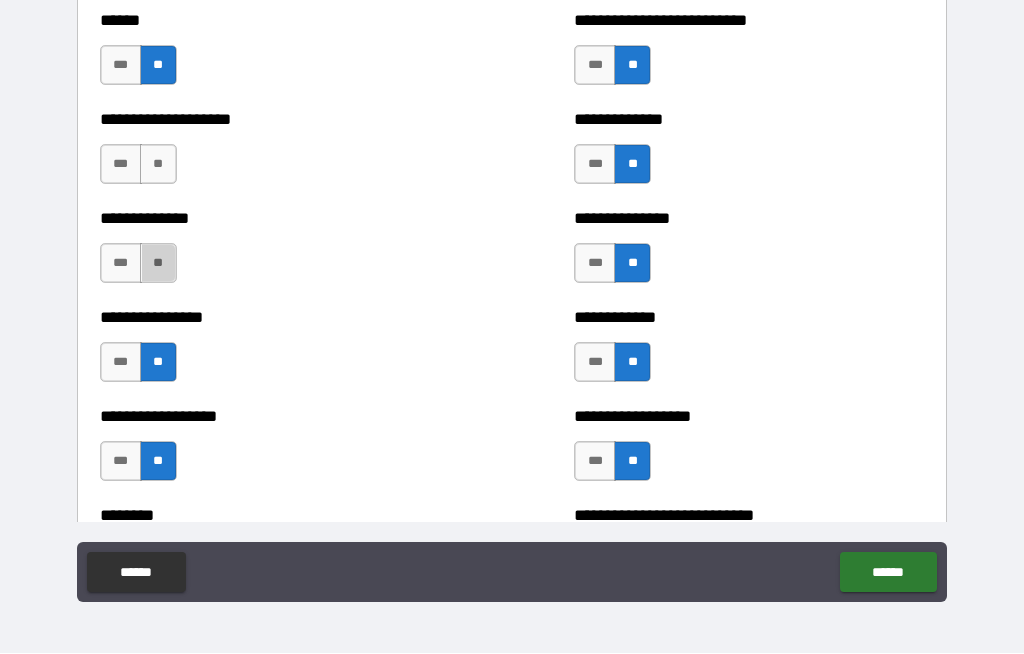 click on "**" at bounding box center (158, 264) 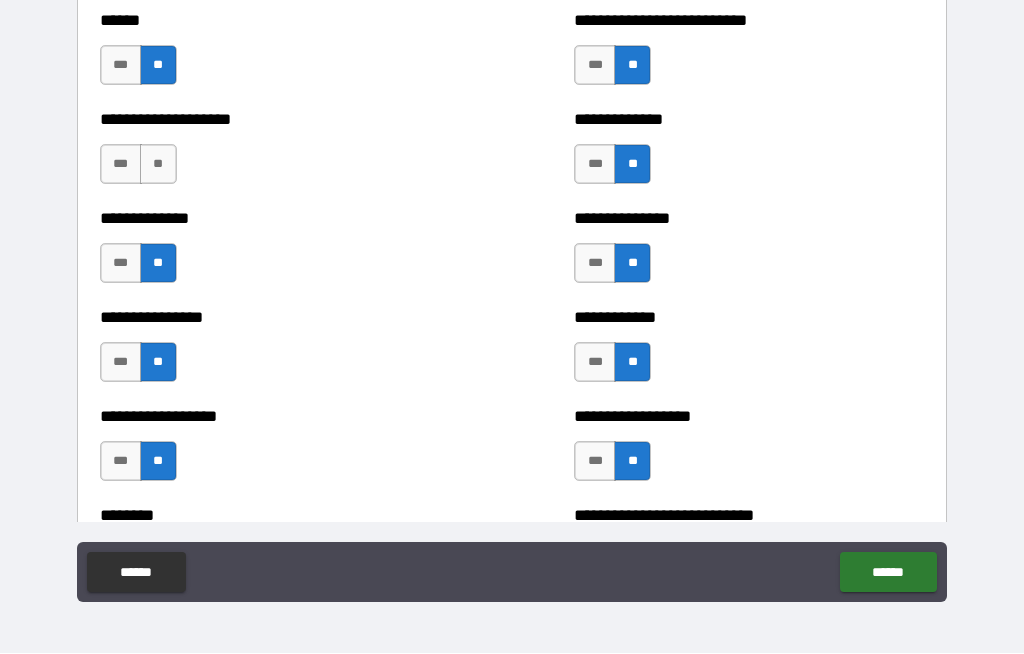 click on "**" at bounding box center (158, 165) 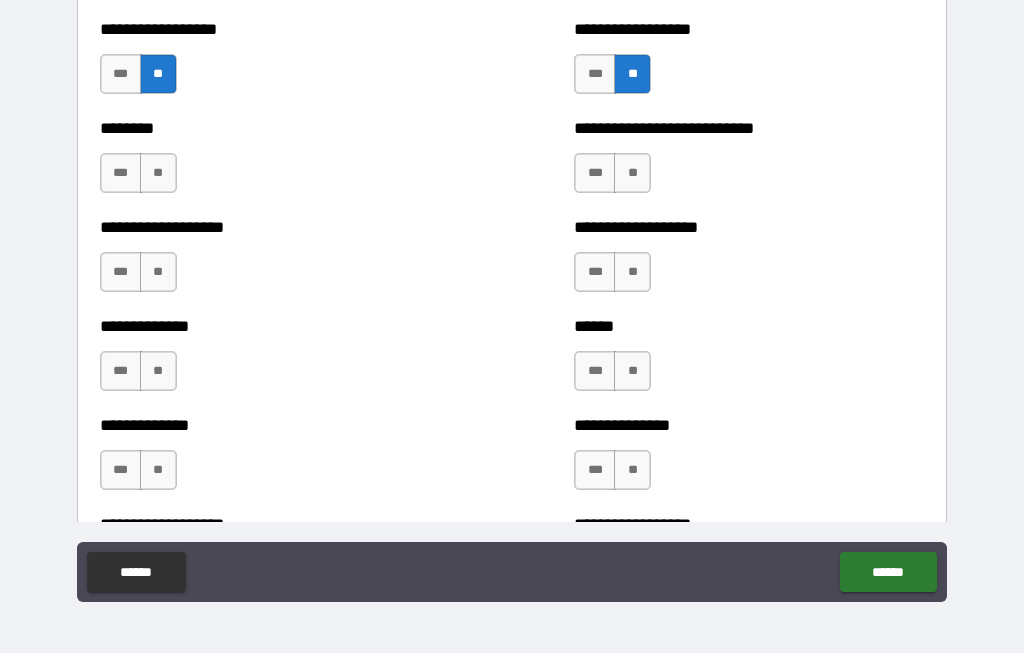 scroll, scrollTop: 4743, scrollLeft: 0, axis: vertical 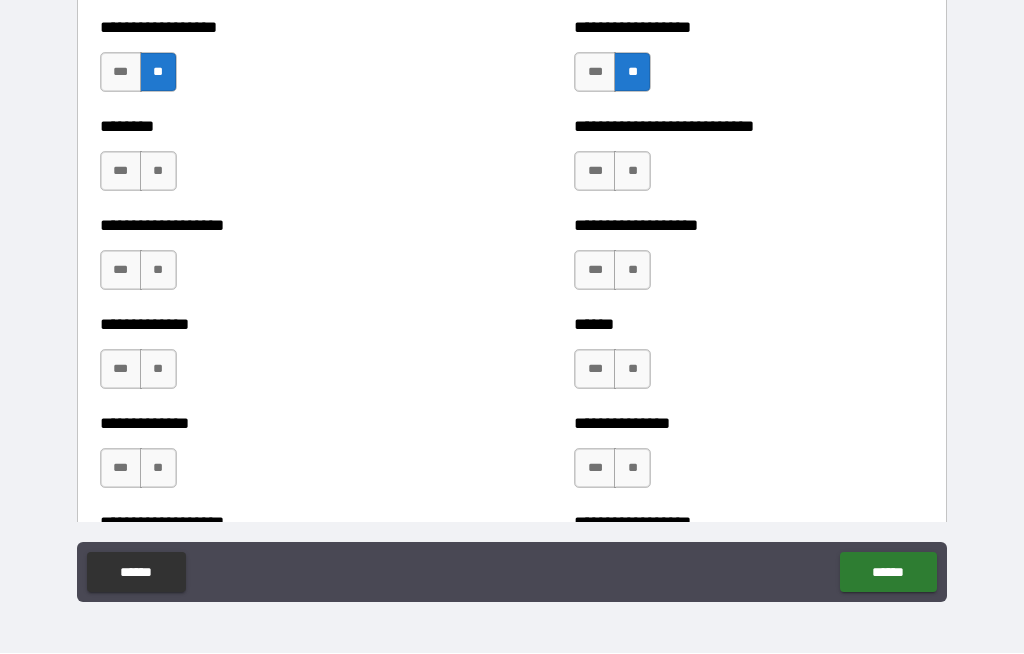 click on "**" at bounding box center [158, 172] 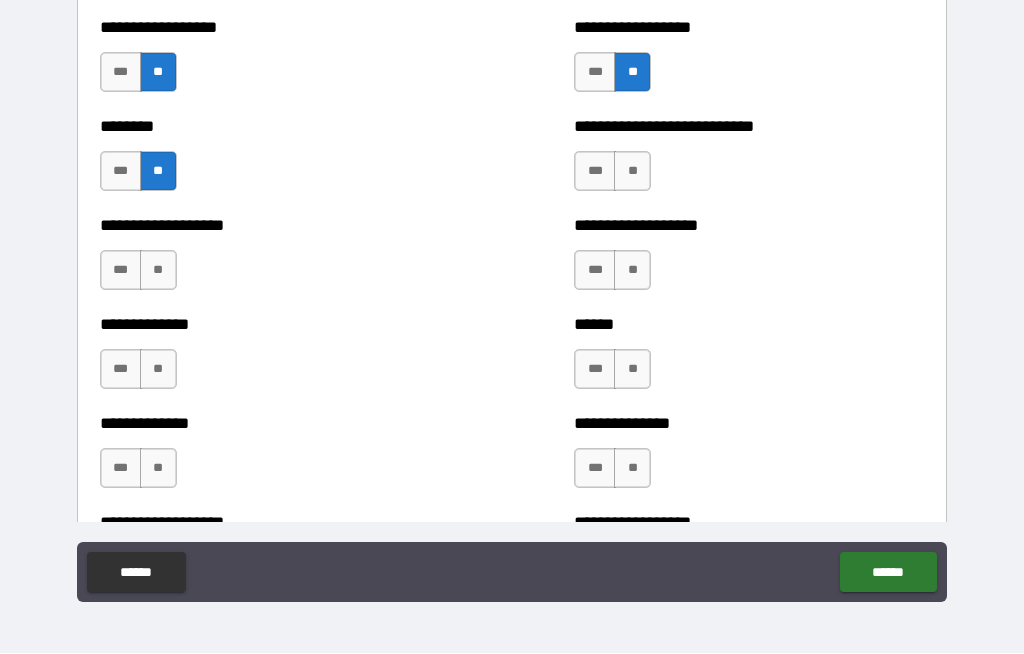 click on "**" at bounding box center (158, 271) 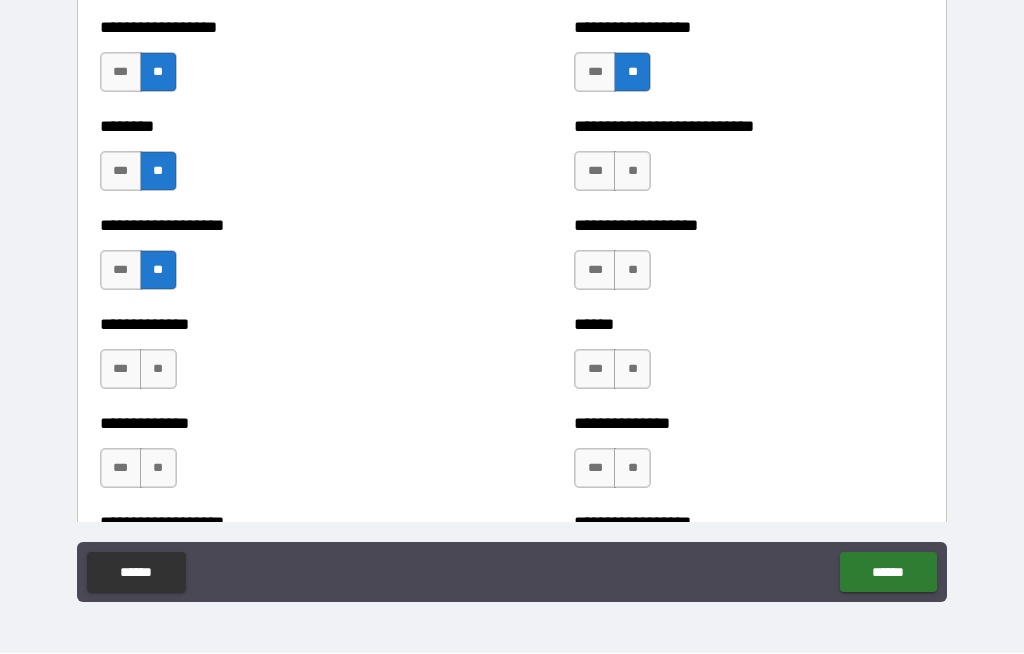 click on "**" at bounding box center [158, 370] 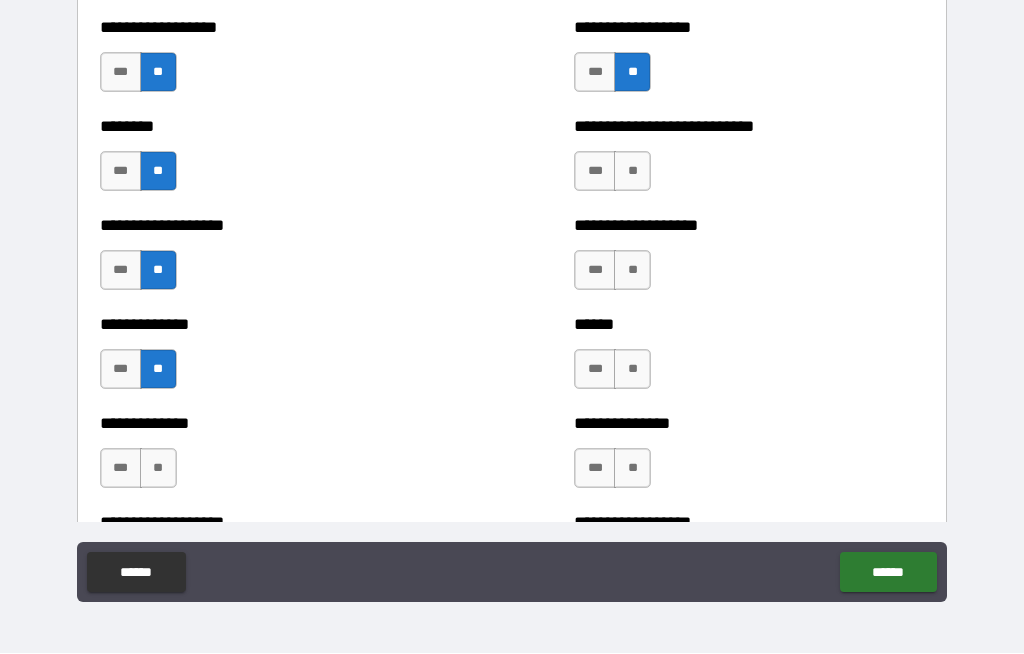 click on "**" at bounding box center (158, 469) 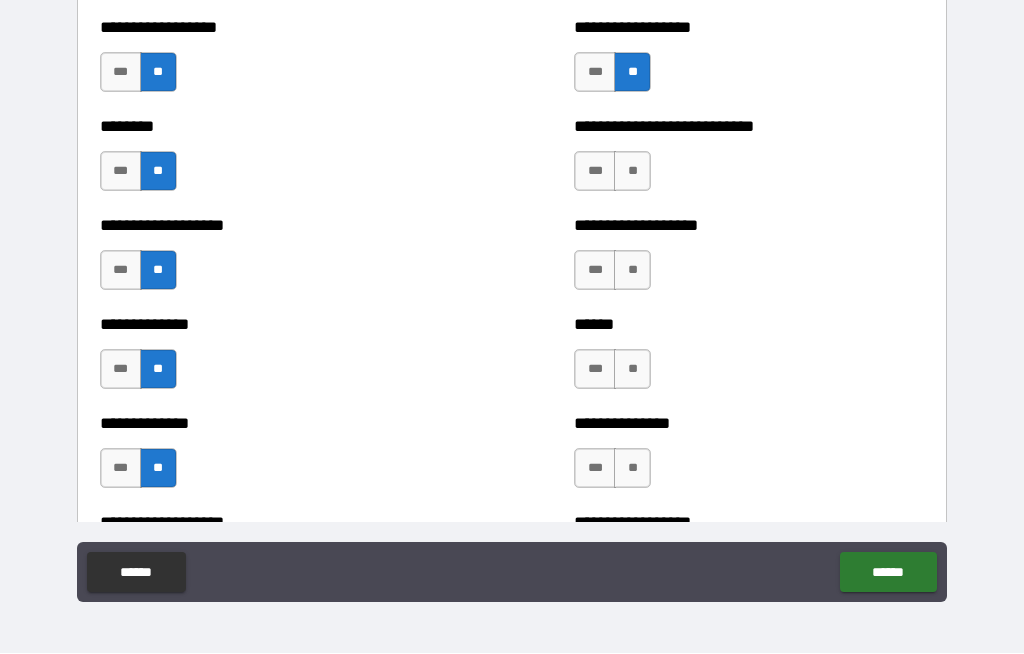 click on "**" at bounding box center (632, 172) 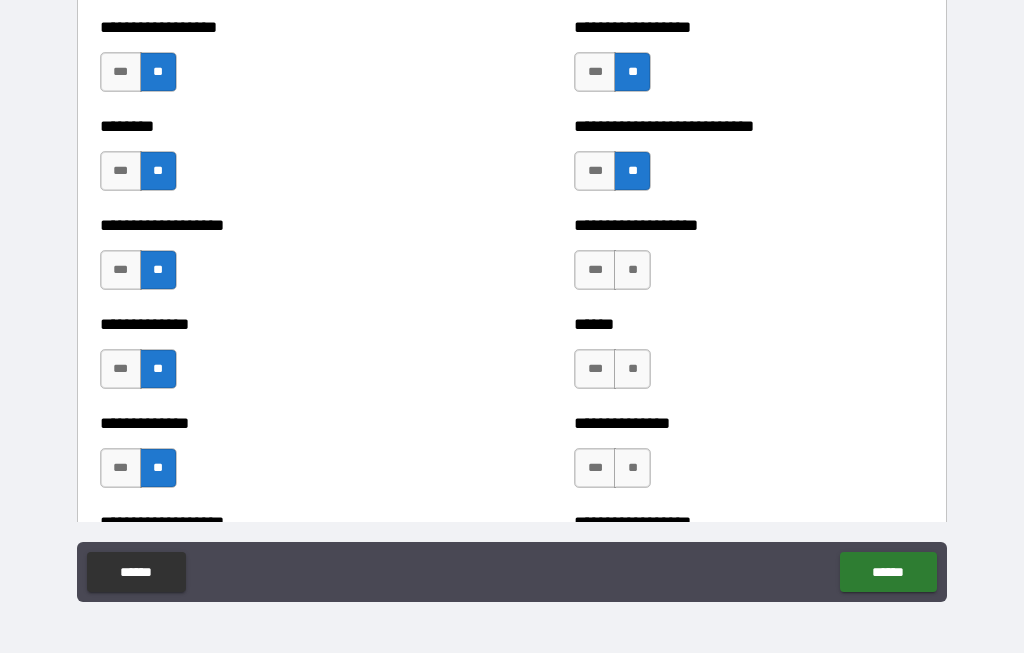 click on "**" at bounding box center [632, 271] 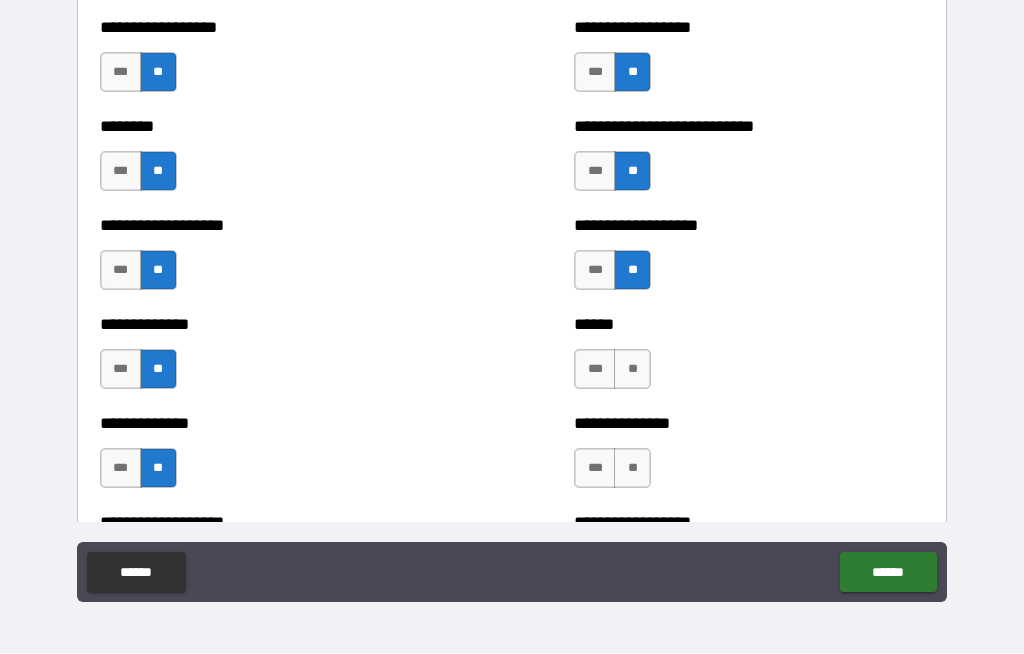 click on "**" at bounding box center (632, 370) 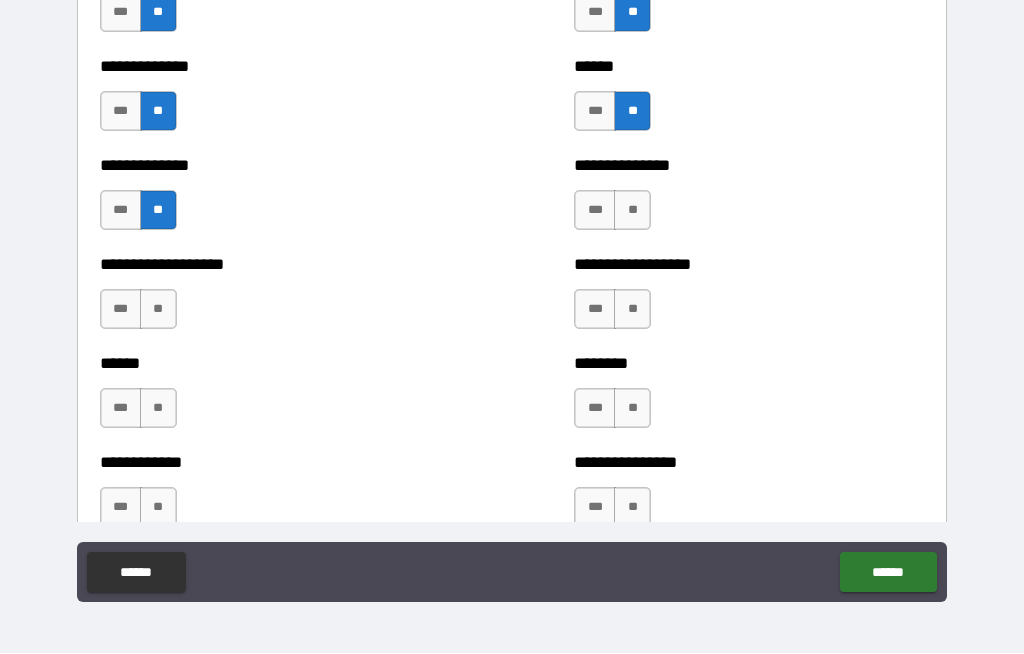 scroll, scrollTop: 5008, scrollLeft: 0, axis: vertical 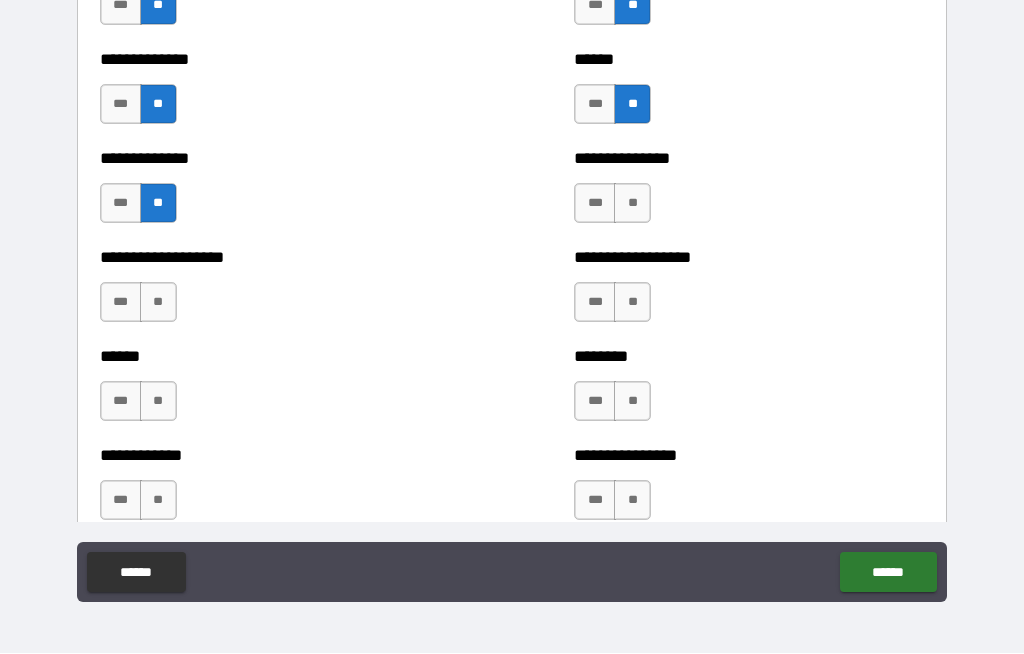 click on "**" at bounding box center (632, 204) 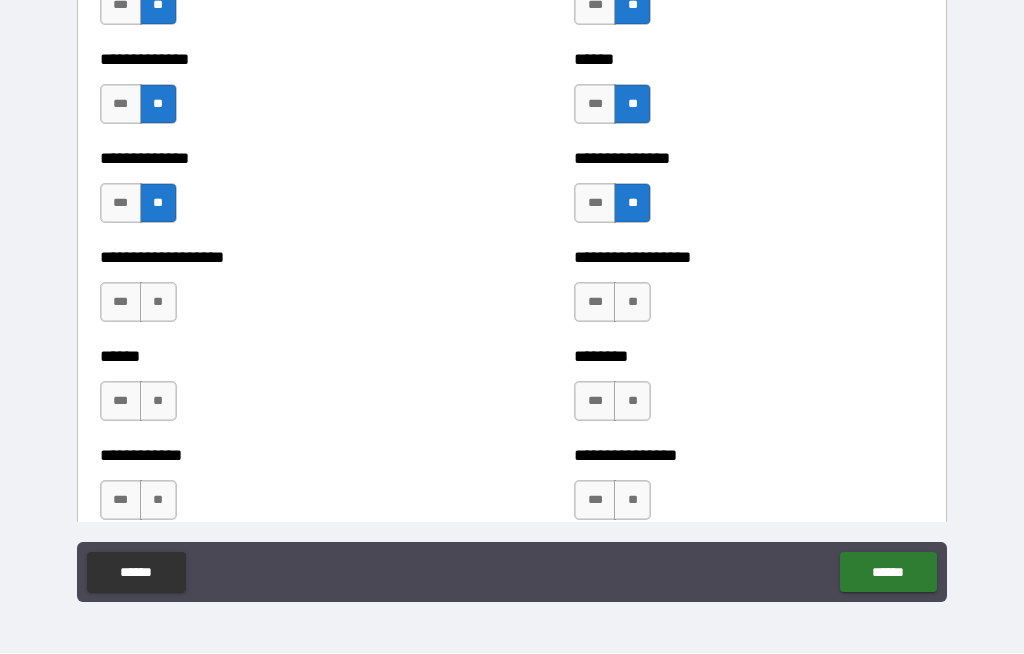 click on "**" at bounding box center (632, 303) 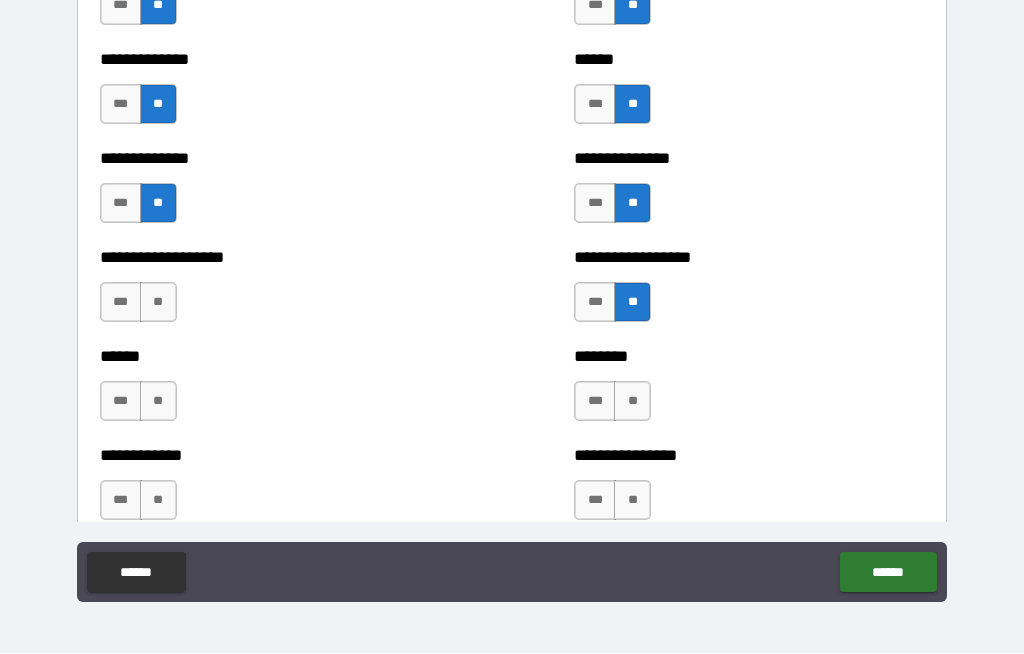 click on "**" at bounding box center (632, 402) 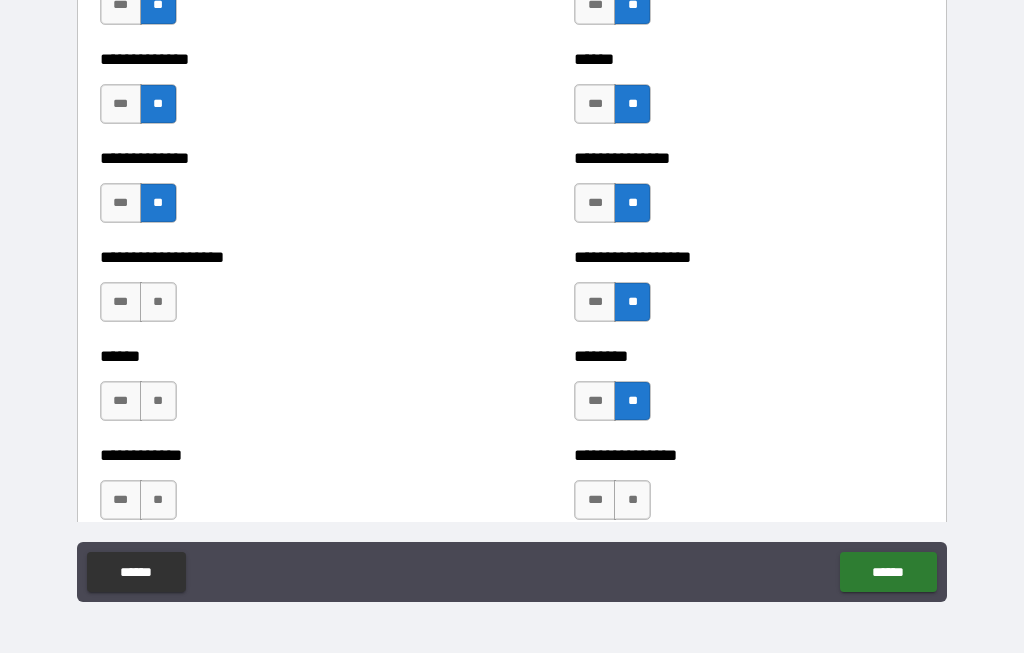 click on "**" at bounding box center (158, 303) 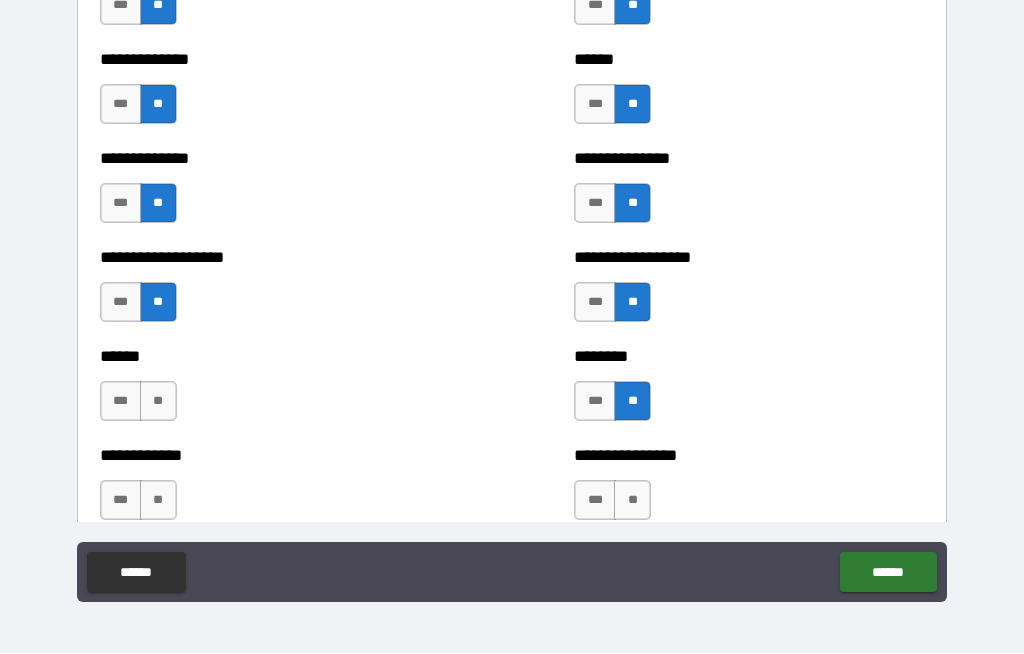 click on "***" at bounding box center [121, 402] 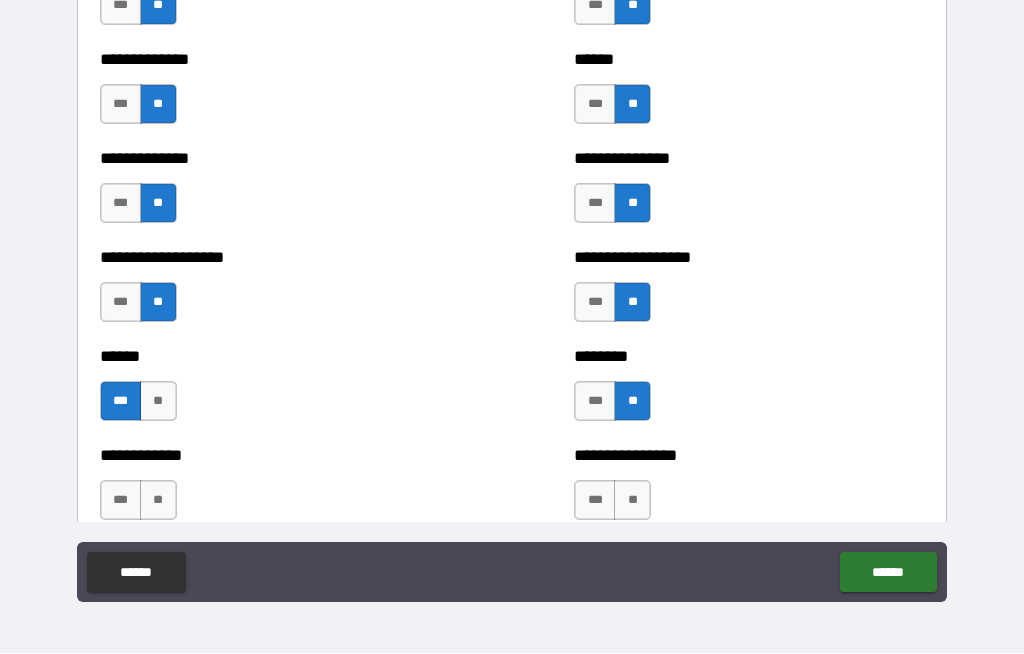click on "**" at bounding box center (158, 501) 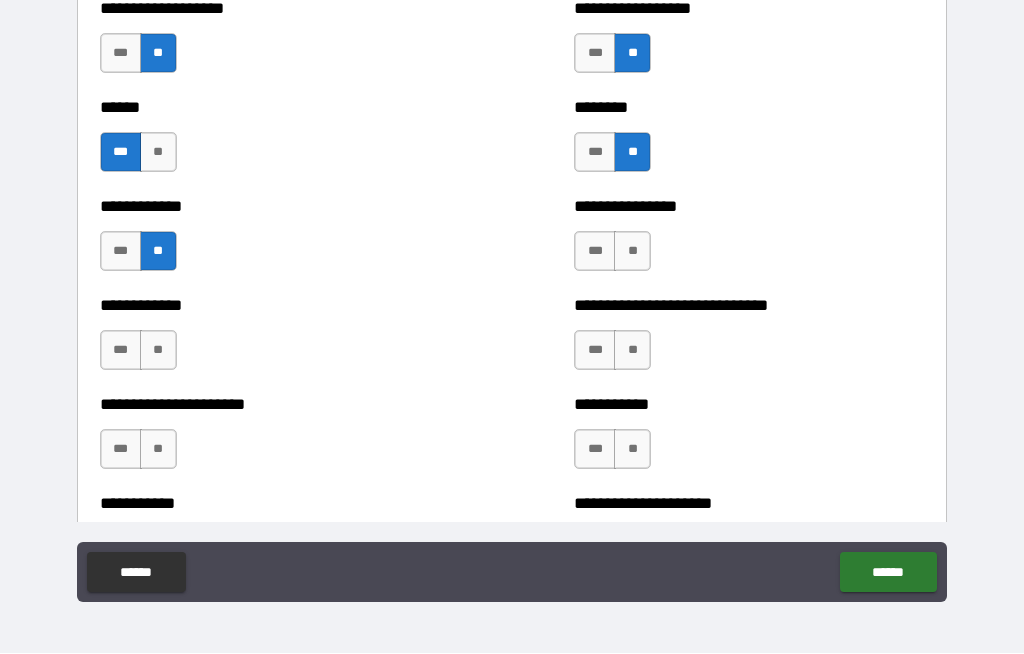 scroll, scrollTop: 5258, scrollLeft: 0, axis: vertical 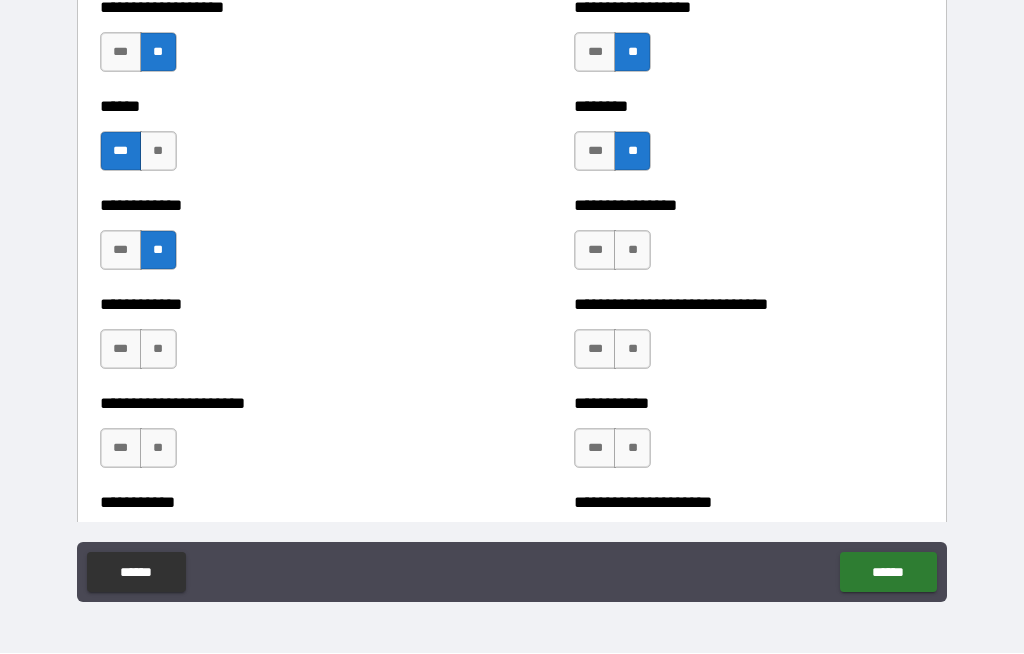 click on "**" at bounding box center (632, 251) 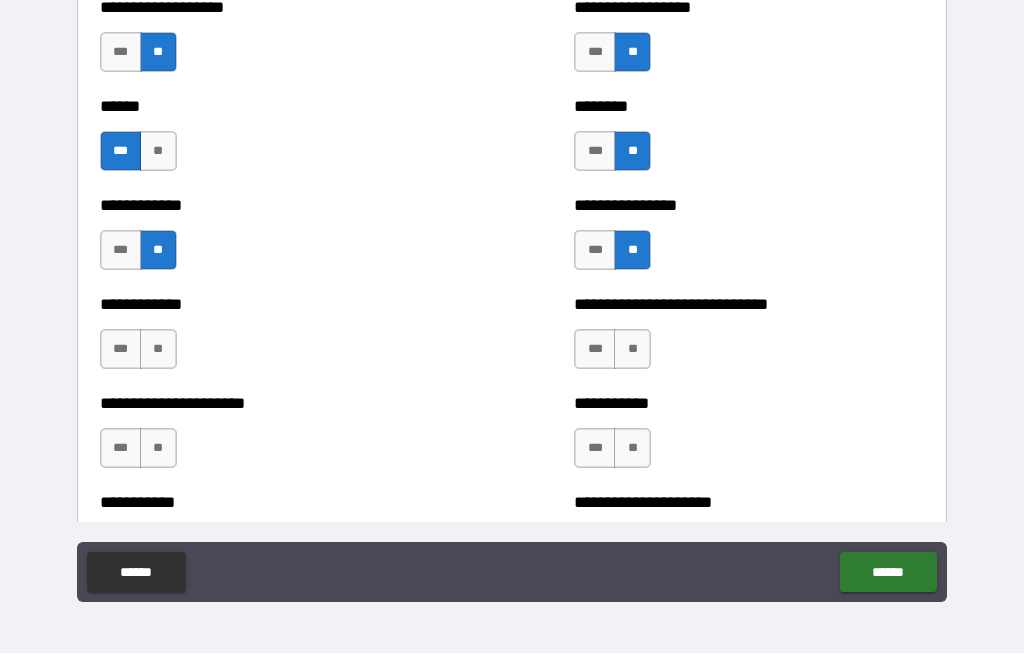 click on "**" at bounding box center [158, 350] 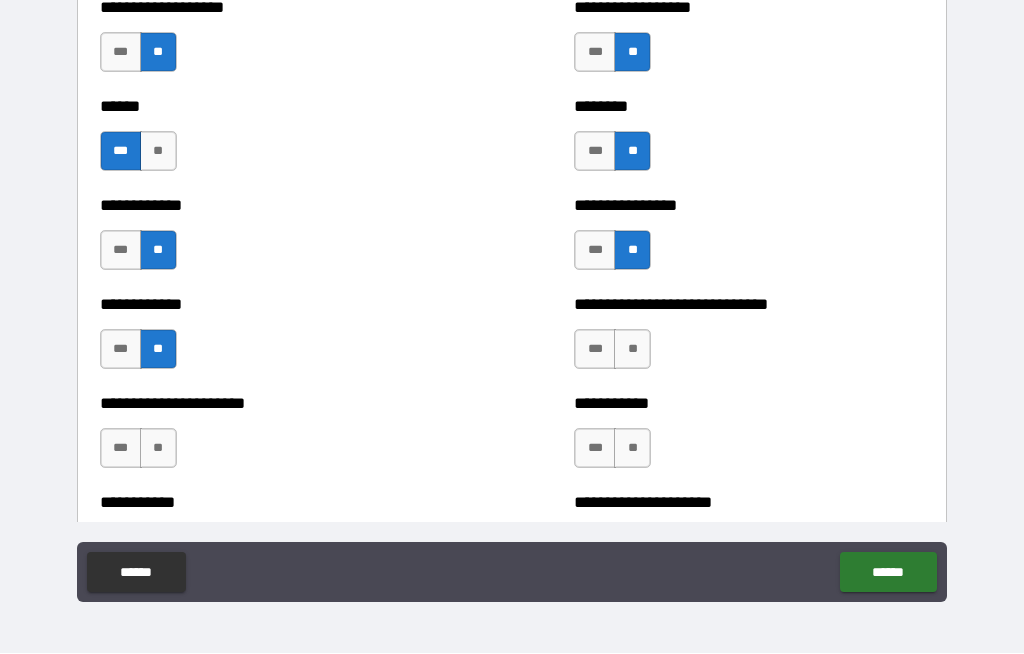 click on "**" at bounding box center [632, 350] 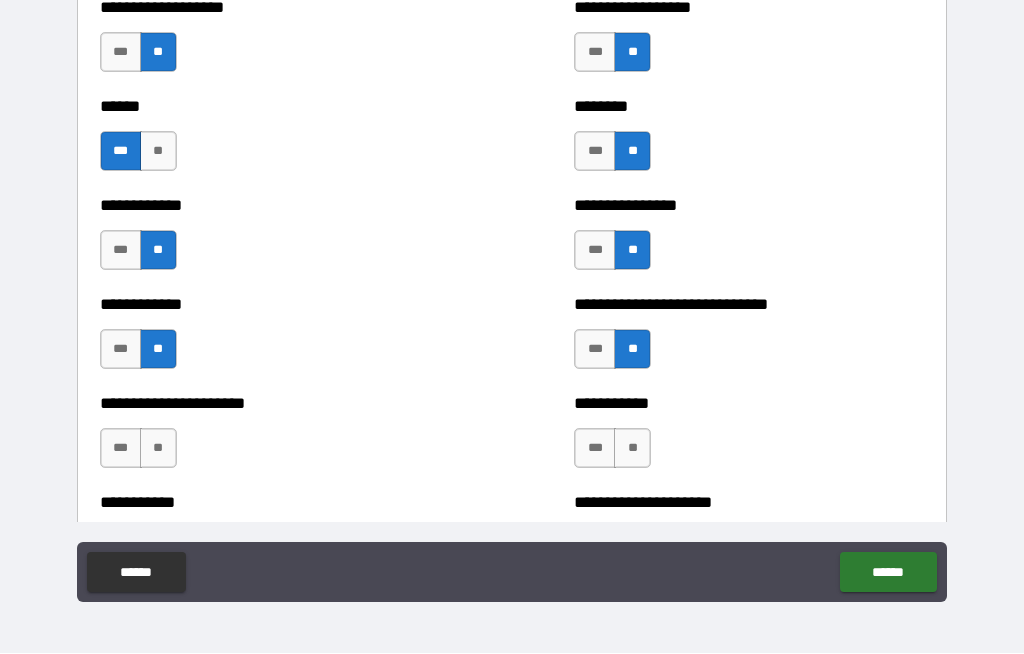 click on "**" at bounding box center (158, 449) 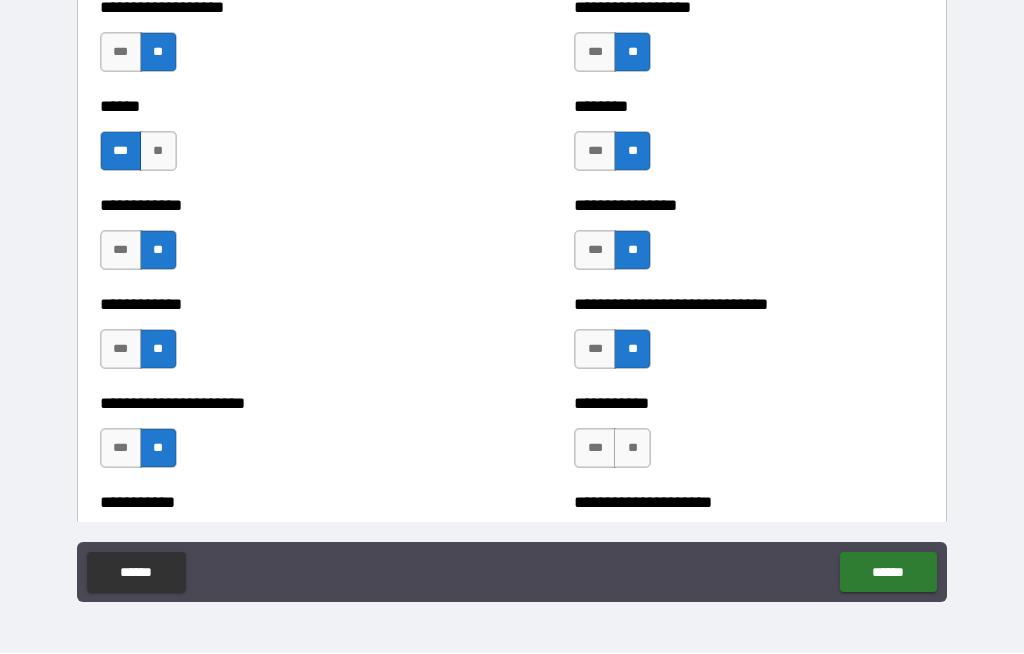 click on "**" at bounding box center [632, 449] 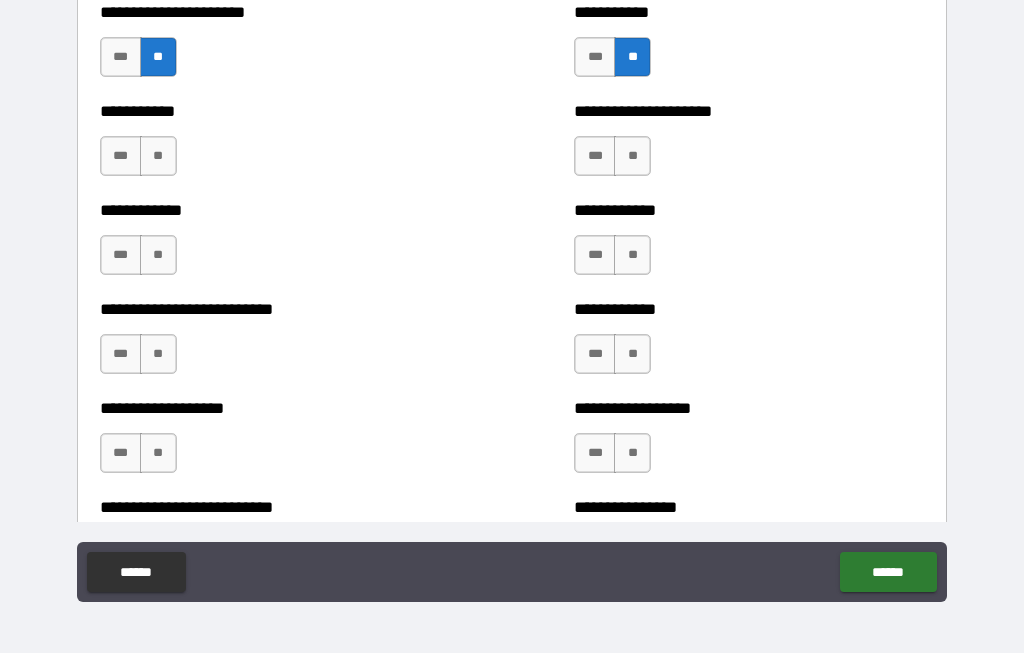 scroll, scrollTop: 5651, scrollLeft: 0, axis: vertical 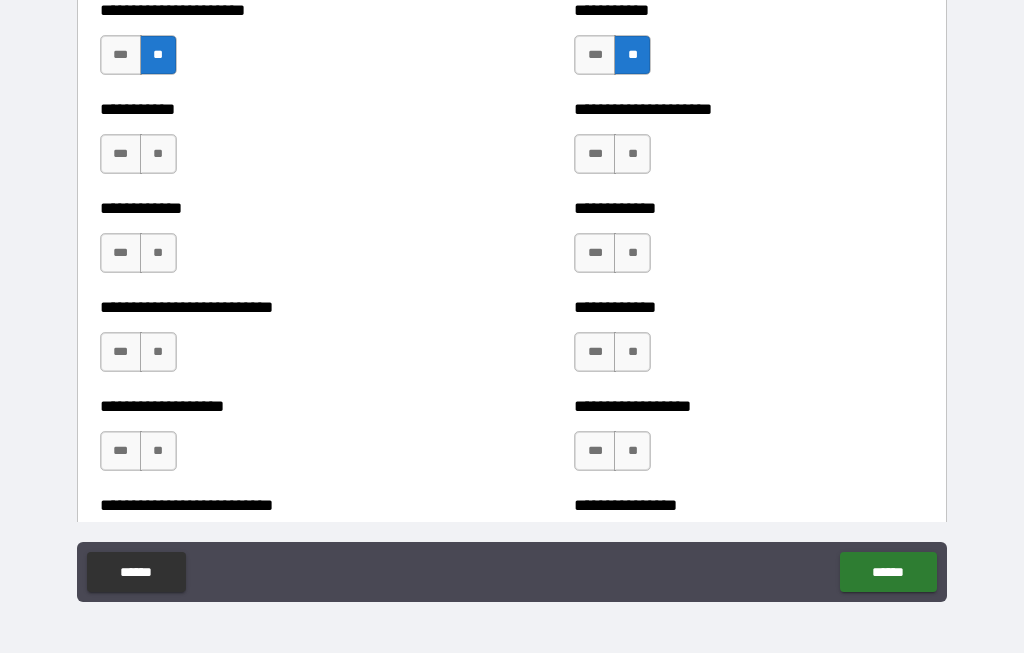 click on "**" at bounding box center (632, 155) 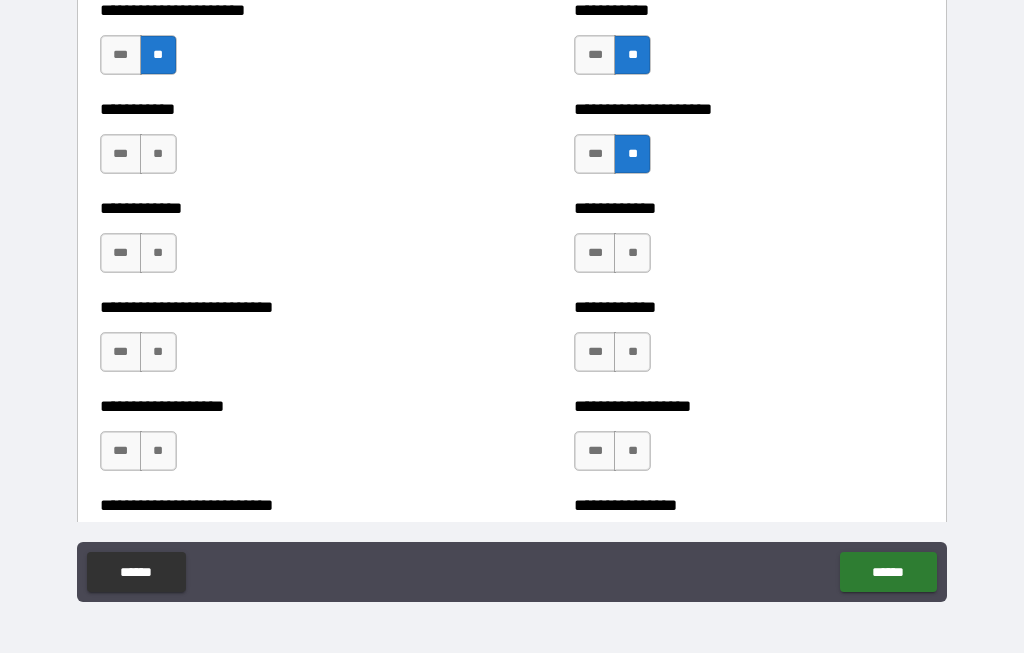 click on "**" at bounding box center (158, 155) 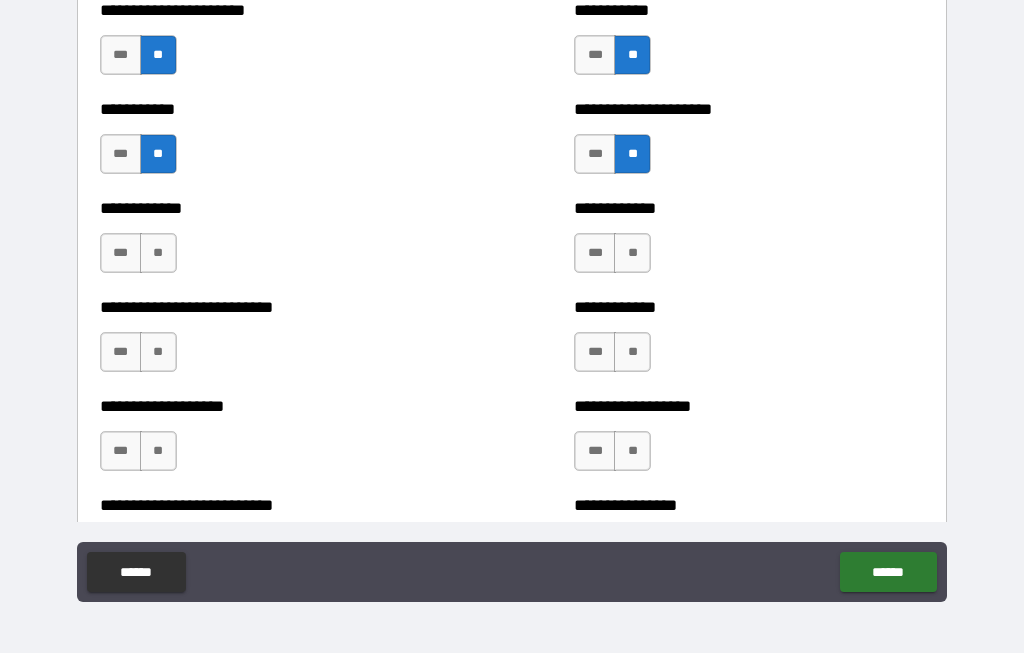 click on "**" at bounding box center [158, 254] 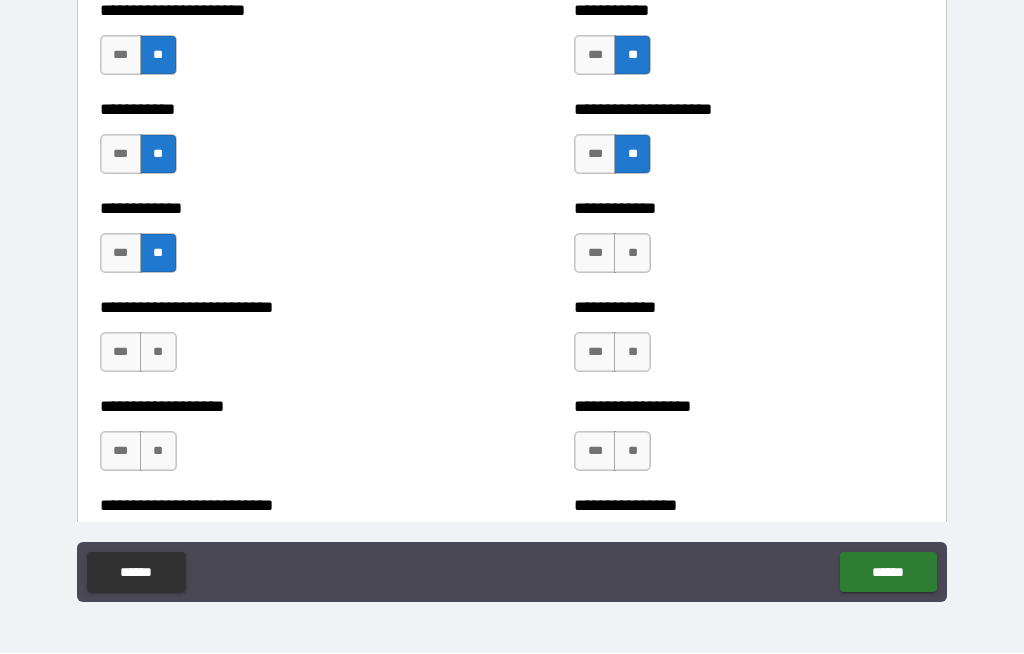 click on "***" at bounding box center (121, 353) 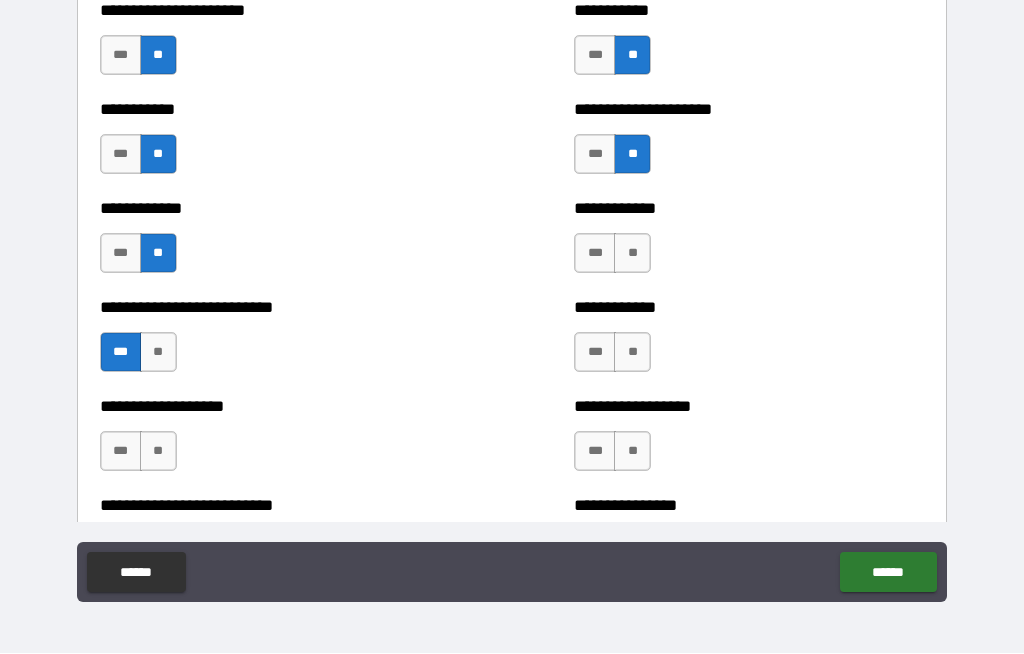 click on "**" at bounding box center (632, 254) 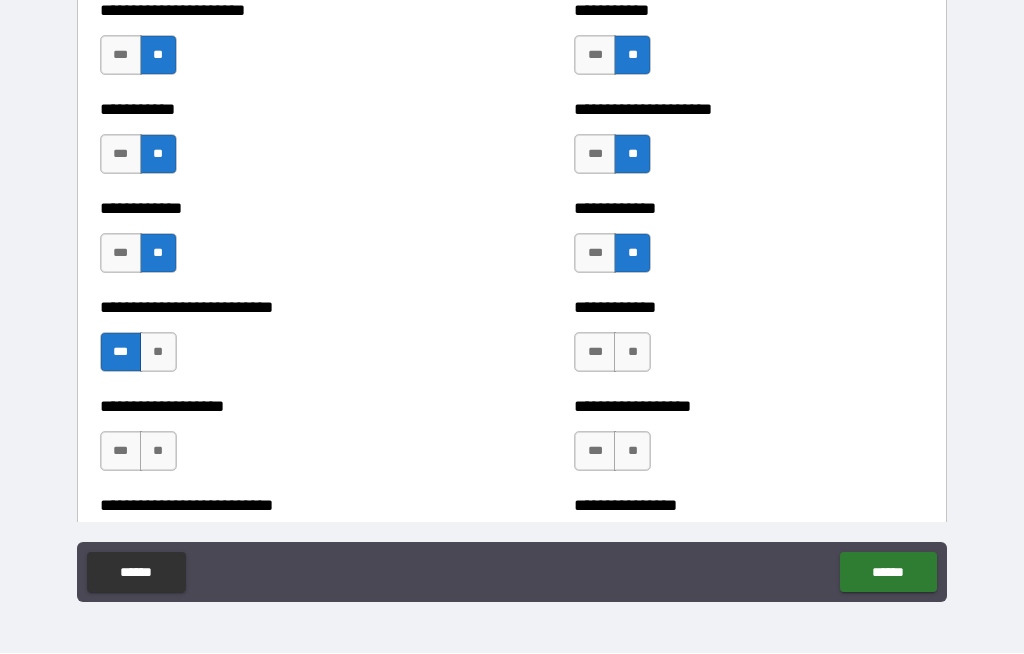 click on "**" at bounding box center [632, 353] 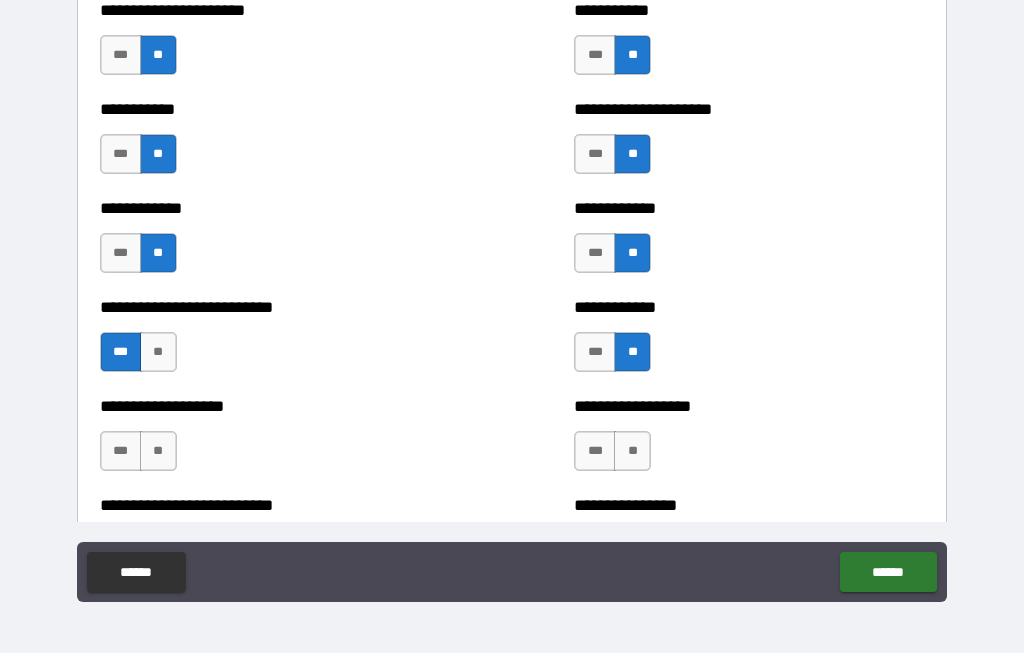 click on "**" at bounding box center [632, 452] 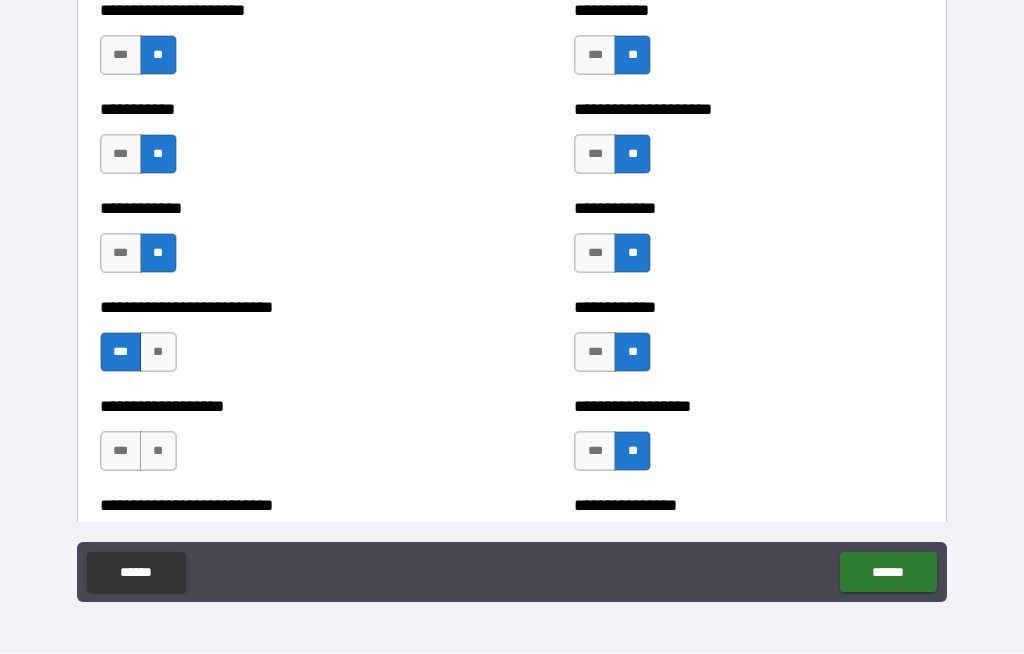 click on "**" at bounding box center (158, 452) 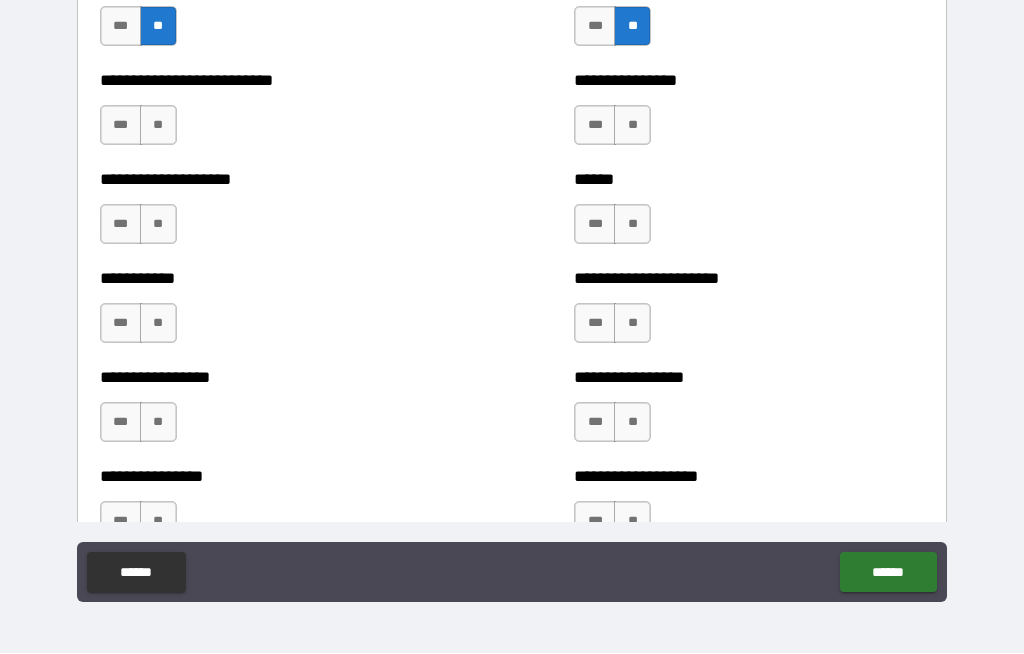 scroll, scrollTop: 6077, scrollLeft: 0, axis: vertical 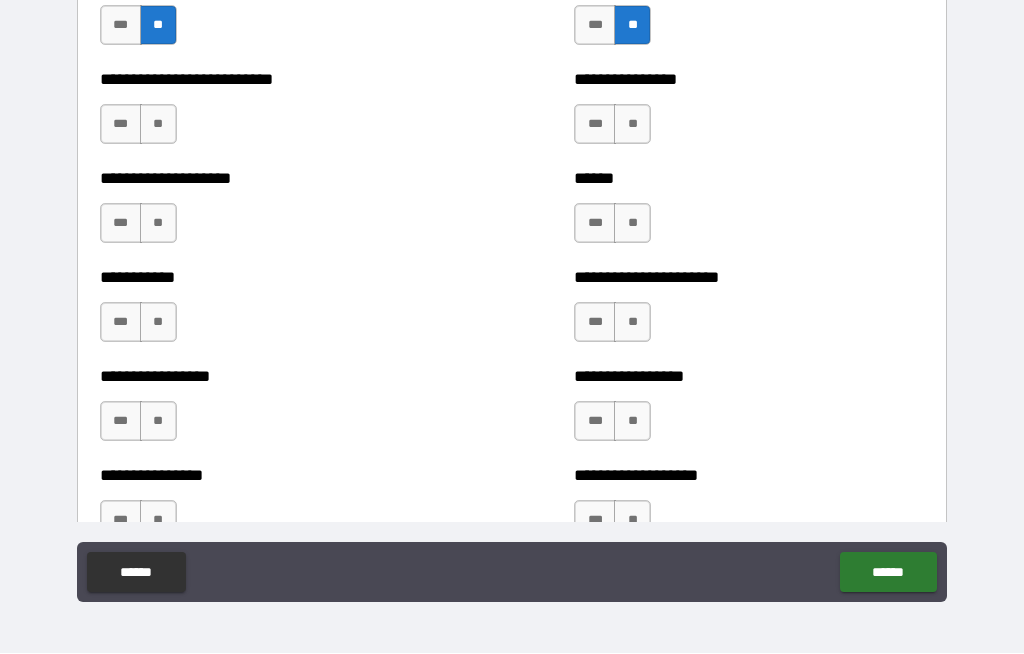 click on "**" at bounding box center [158, 125] 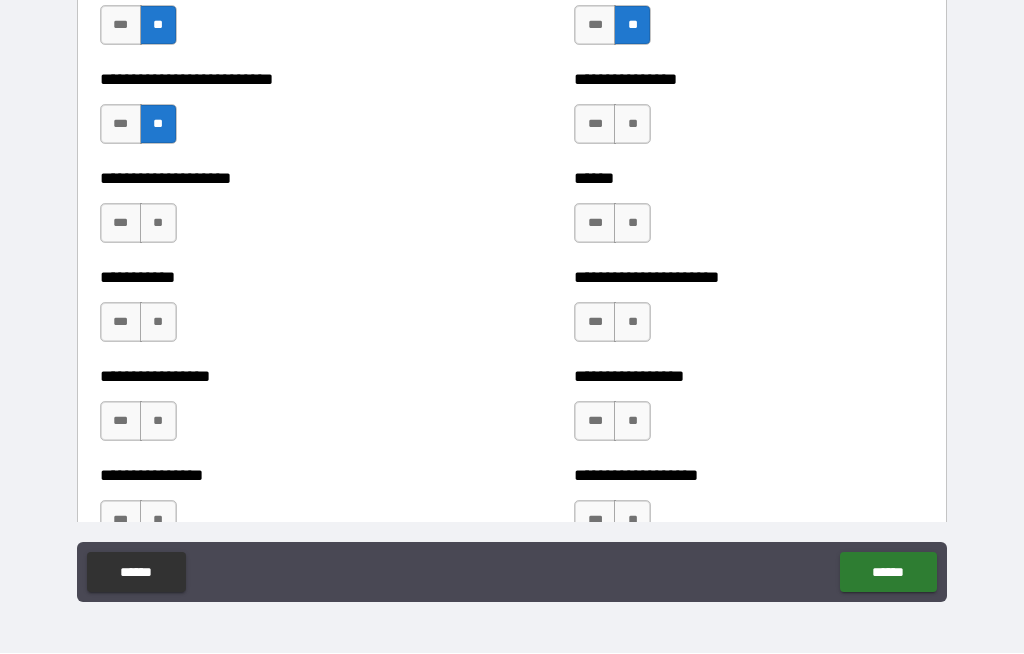 click on "**" at bounding box center [158, 224] 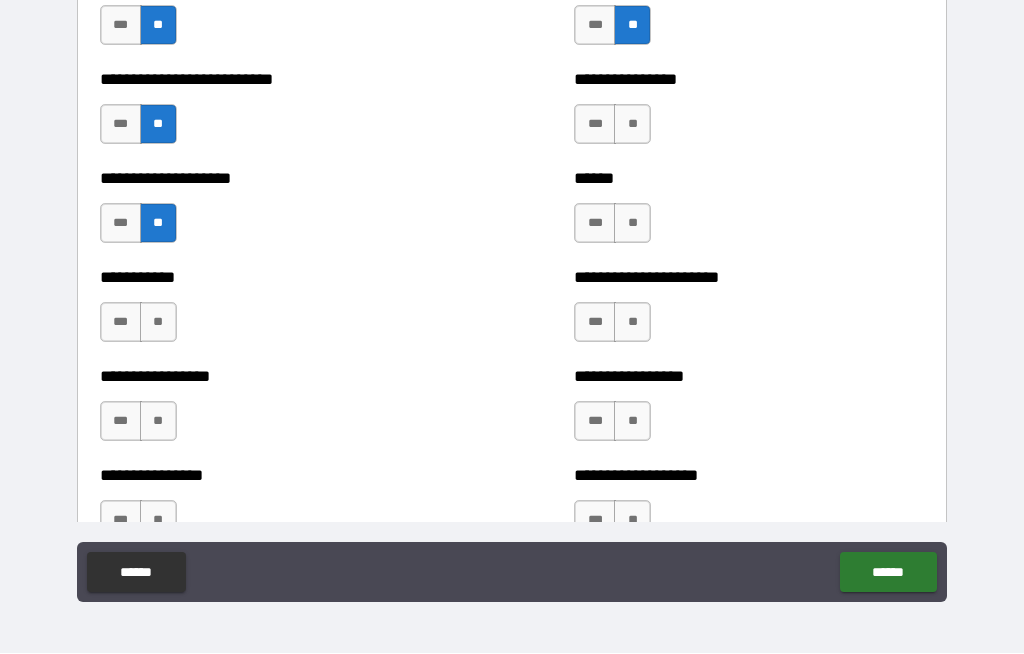 click on "**" at bounding box center [158, 323] 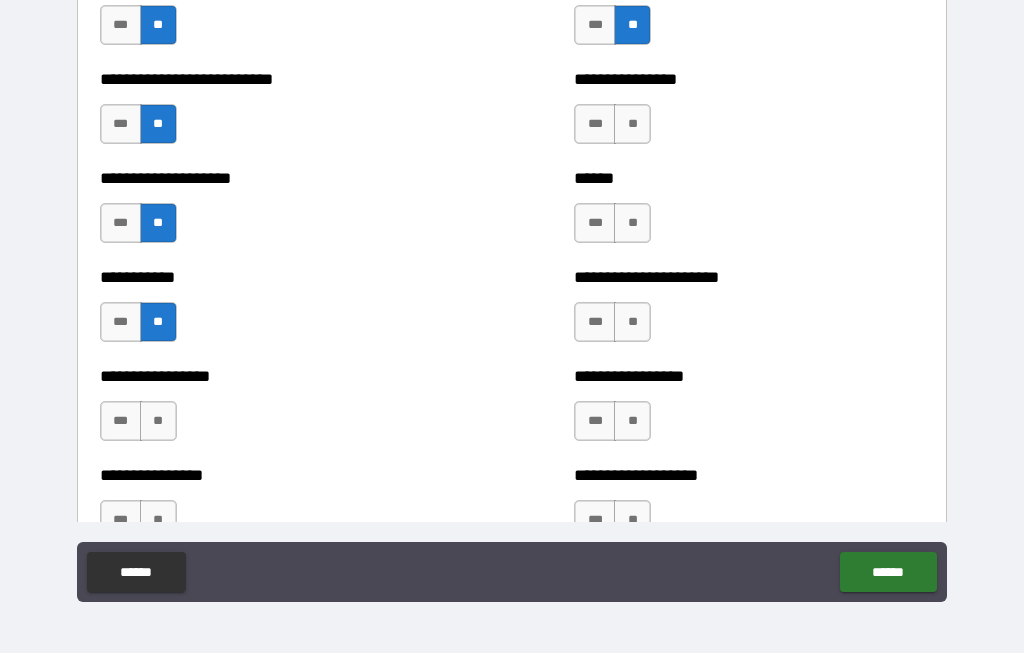 click on "**" at bounding box center [158, 422] 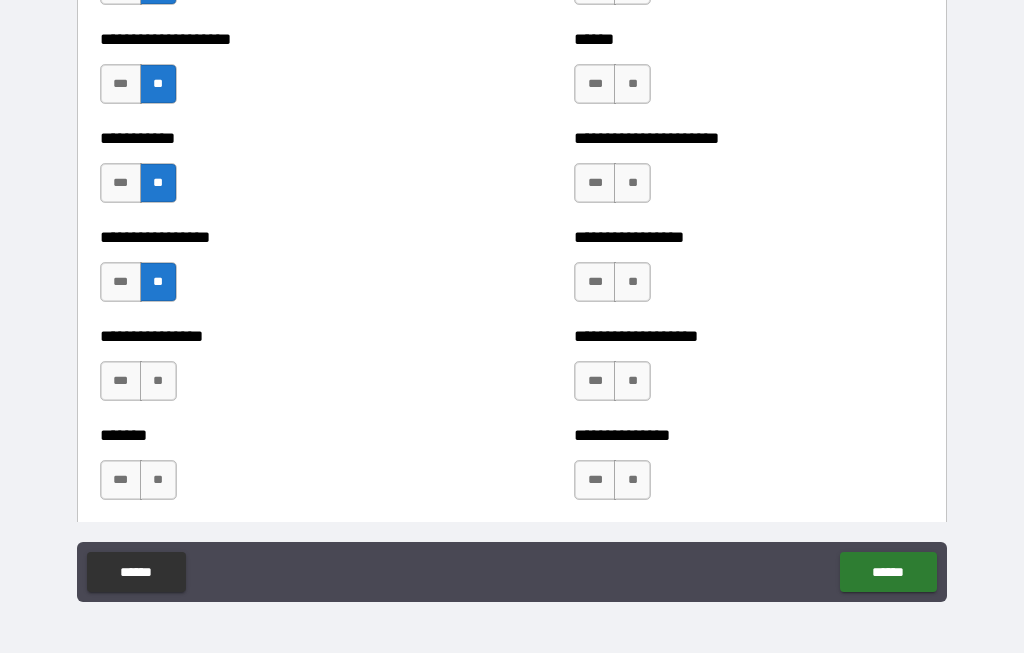 scroll, scrollTop: 6220, scrollLeft: 0, axis: vertical 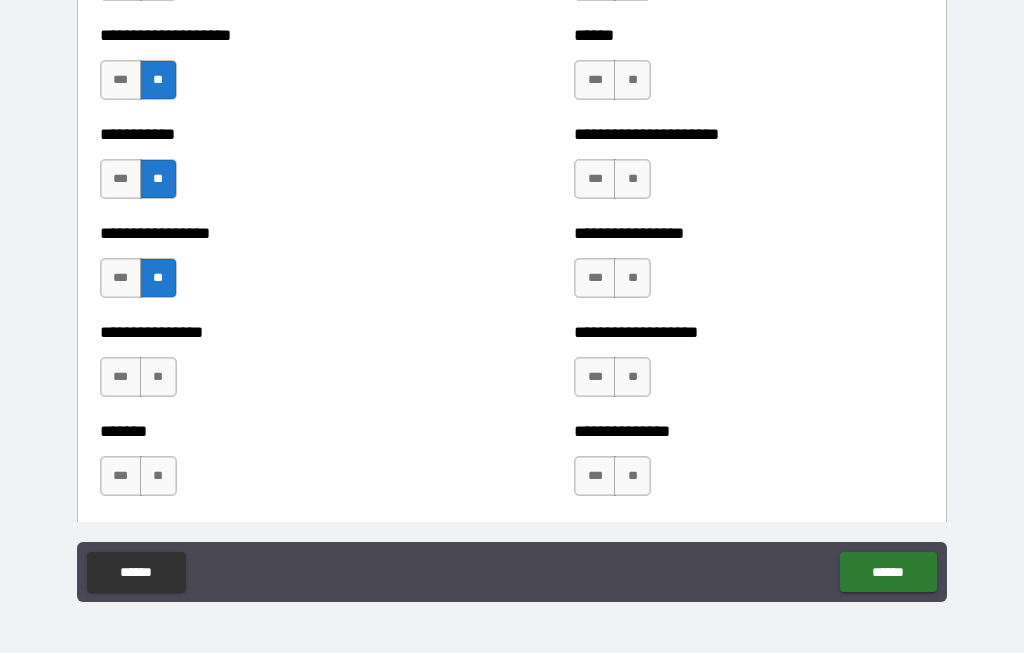 click on "**" at bounding box center [158, 378] 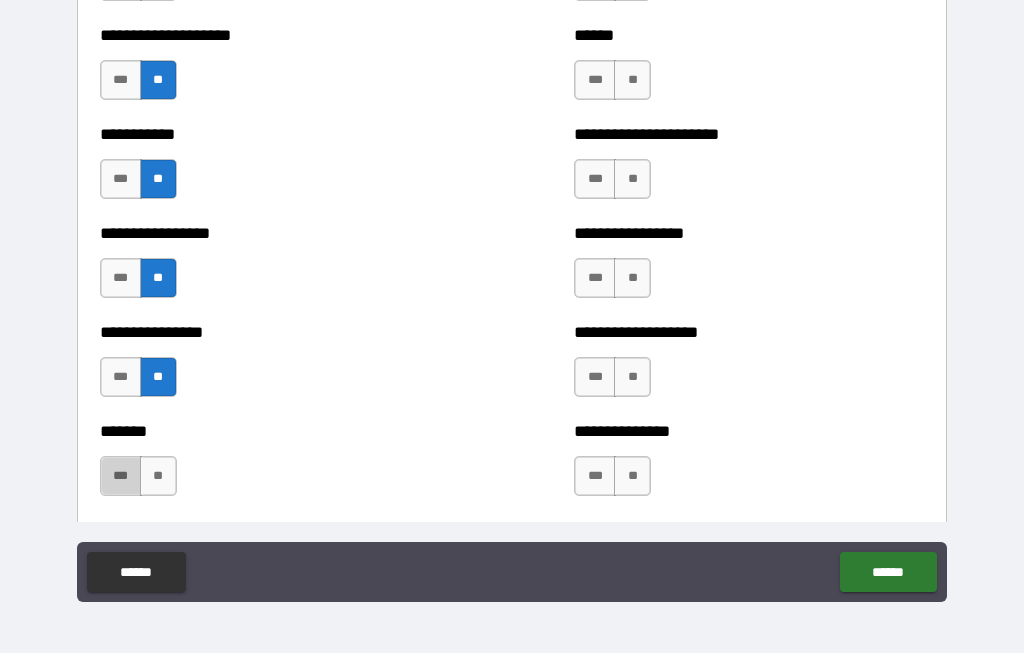click on "***" at bounding box center (121, 477) 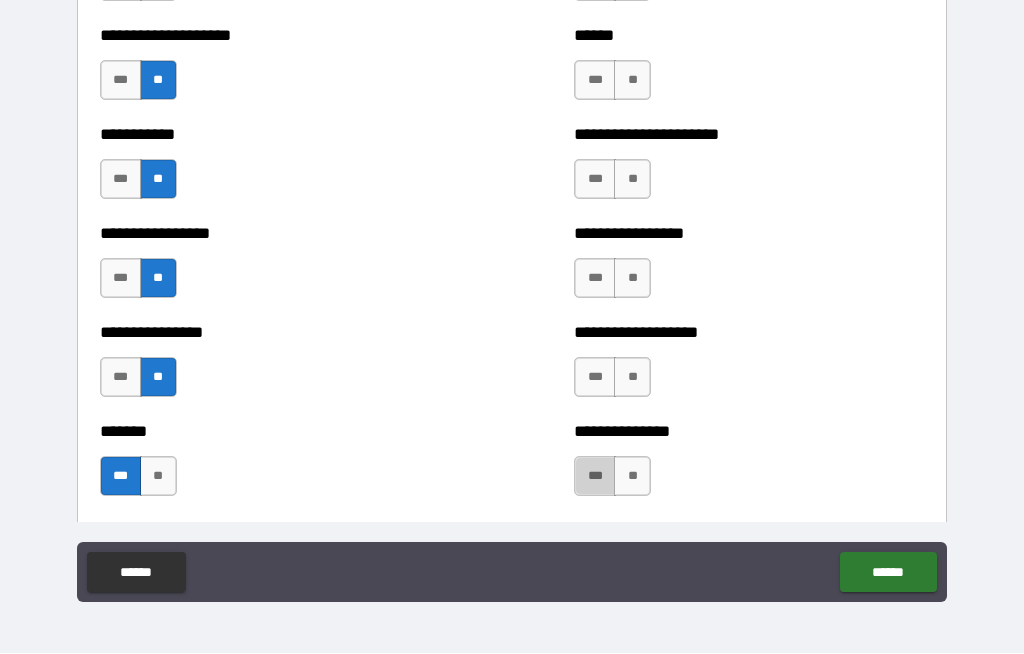 click on "***" at bounding box center (595, 477) 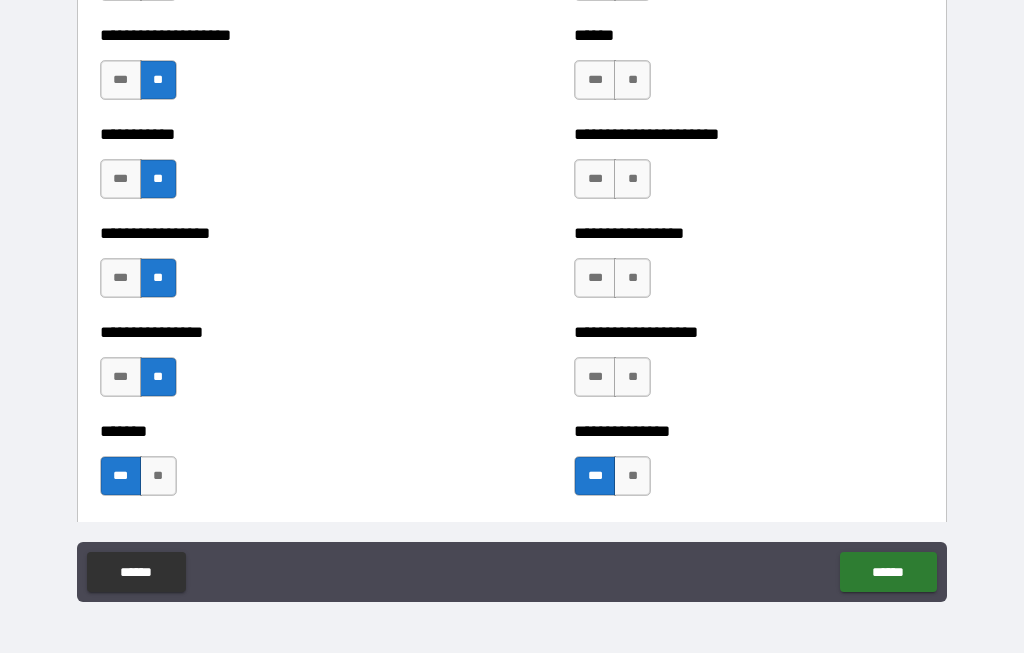 click on "**" at bounding box center [632, 378] 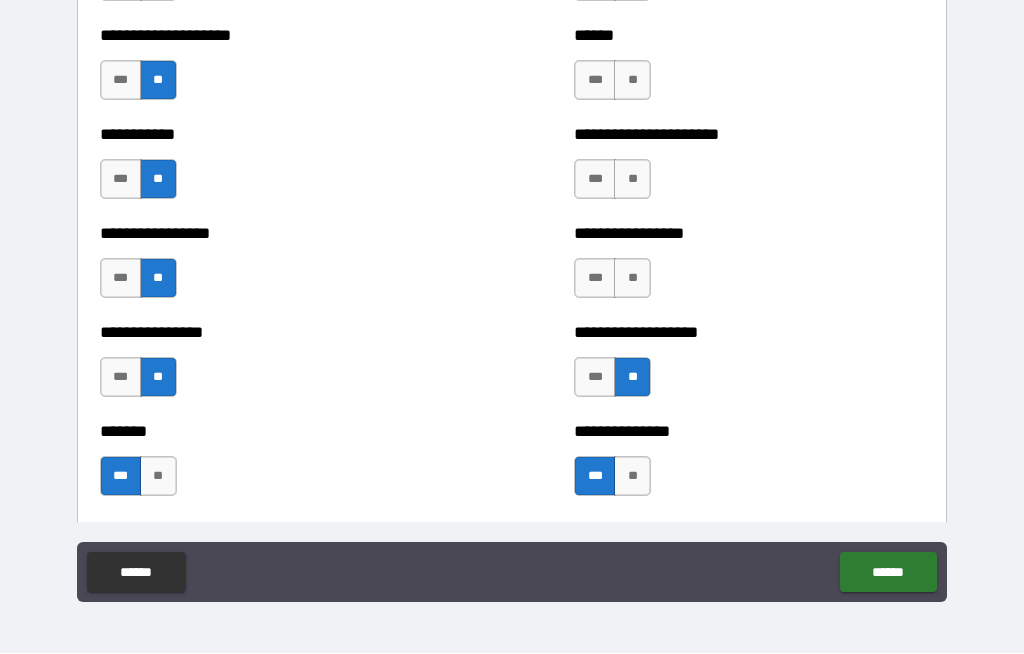 click on "**" at bounding box center [632, 279] 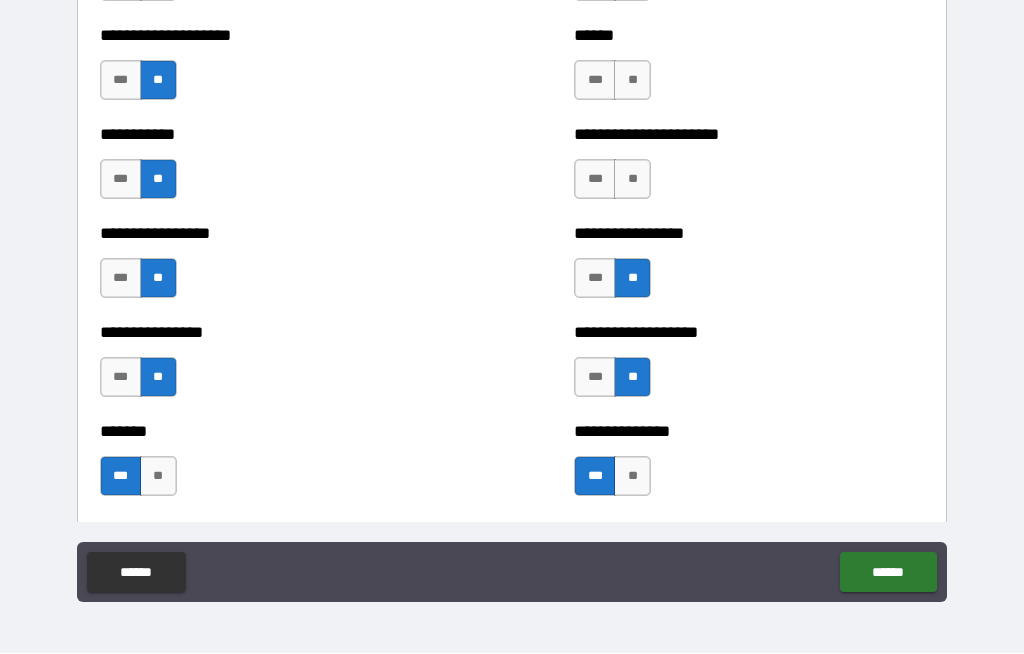 click on "**" at bounding box center (632, 180) 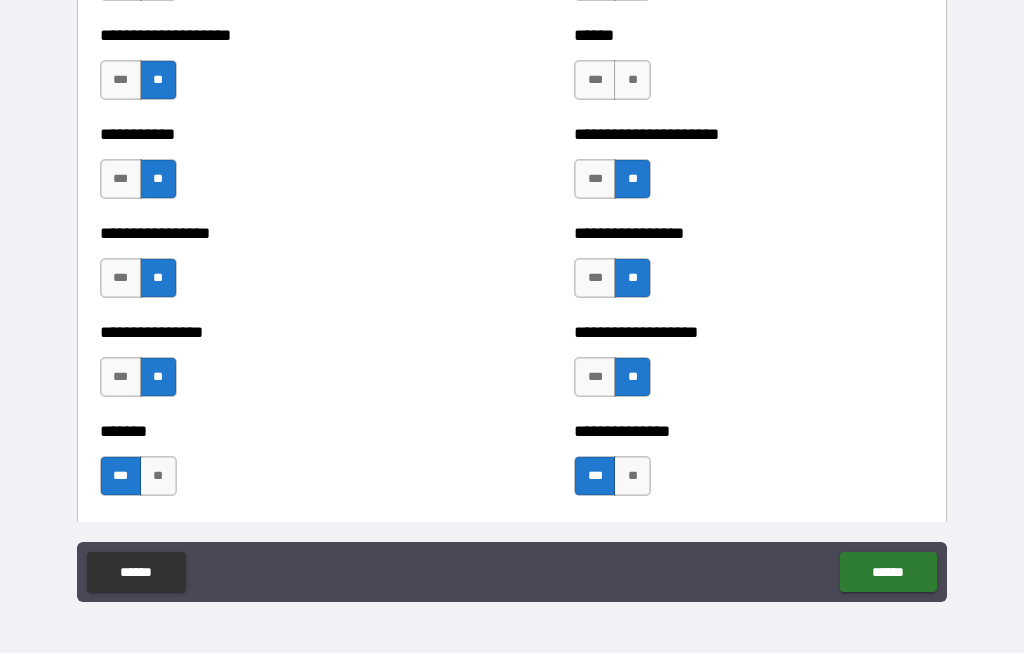 click on "**" at bounding box center [632, 81] 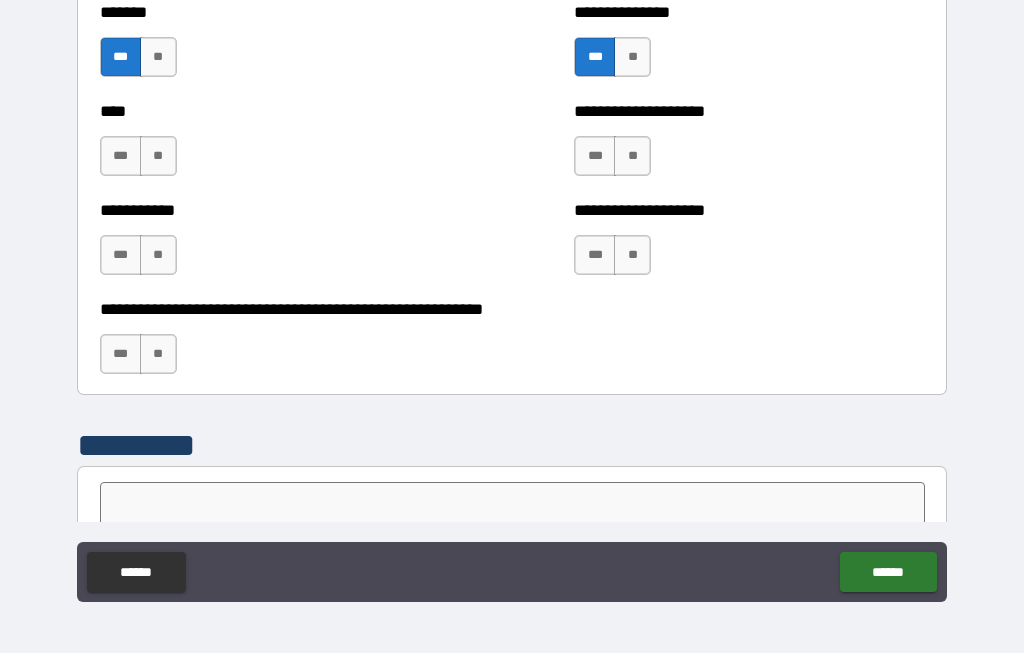 scroll, scrollTop: 6638, scrollLeft: 0, axis: vertical 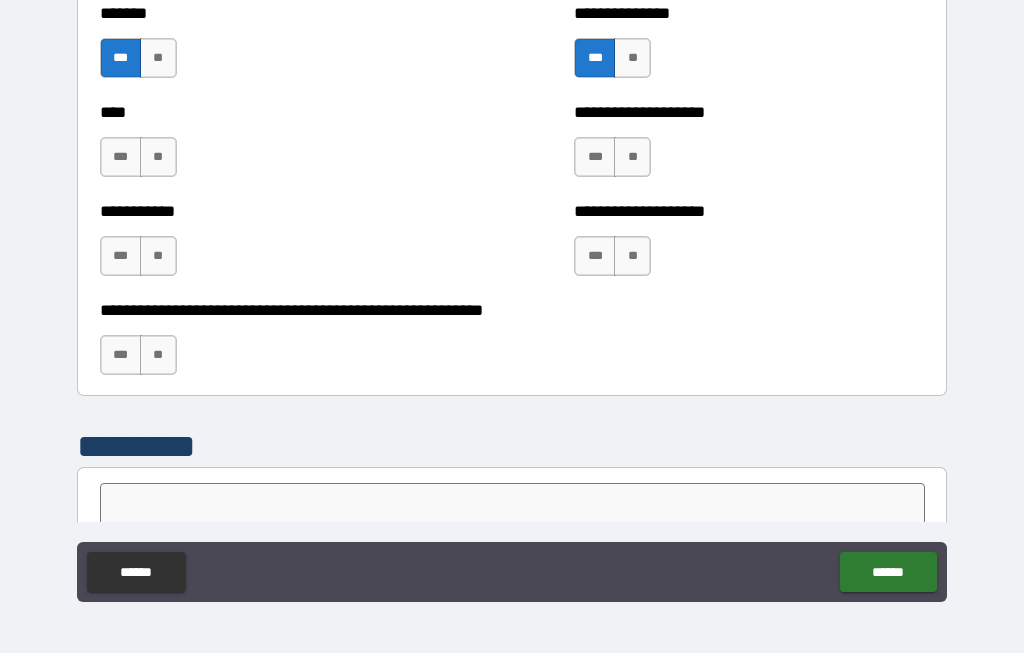 click on "**" at bounding box center [632, 158] 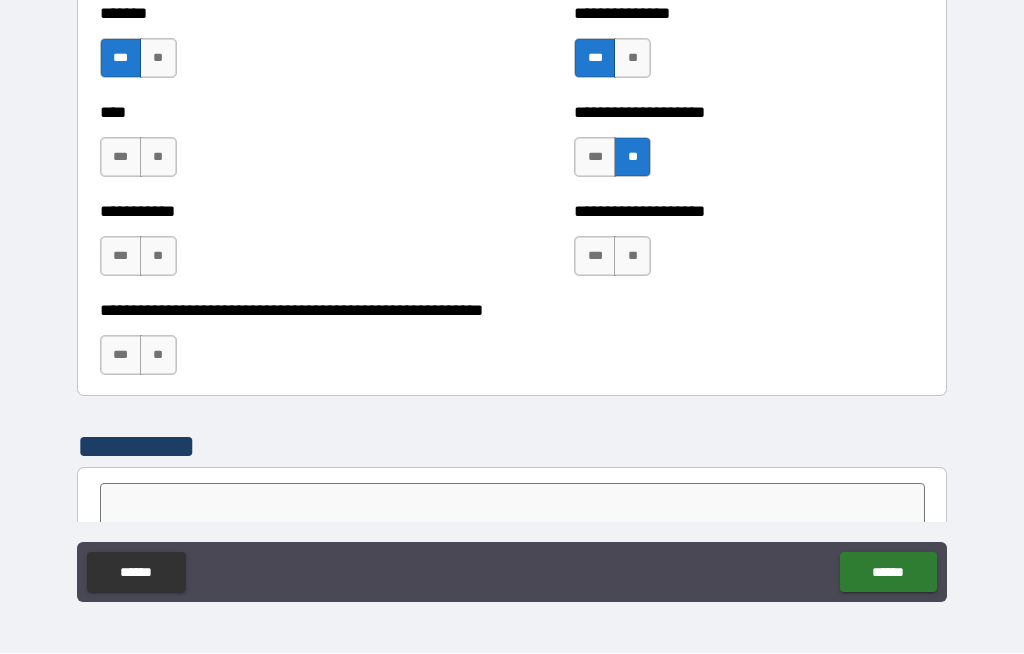 click on "**" at bounding box center (632, 257) 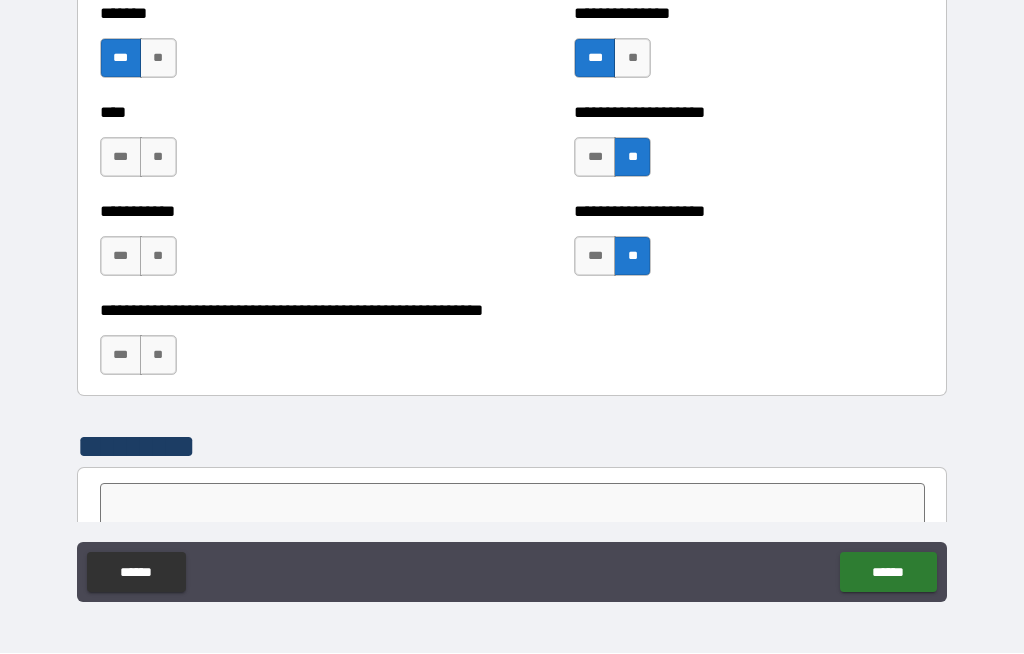 click on "**" at bounding box center (158, 158) 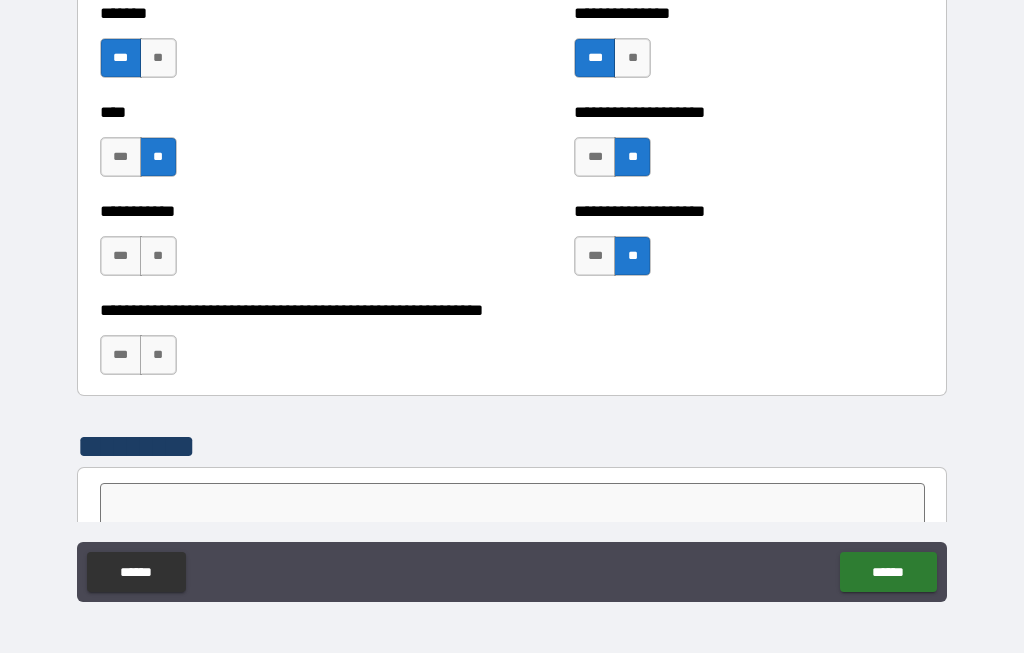 click on "**" at bounding box center [158, 257] 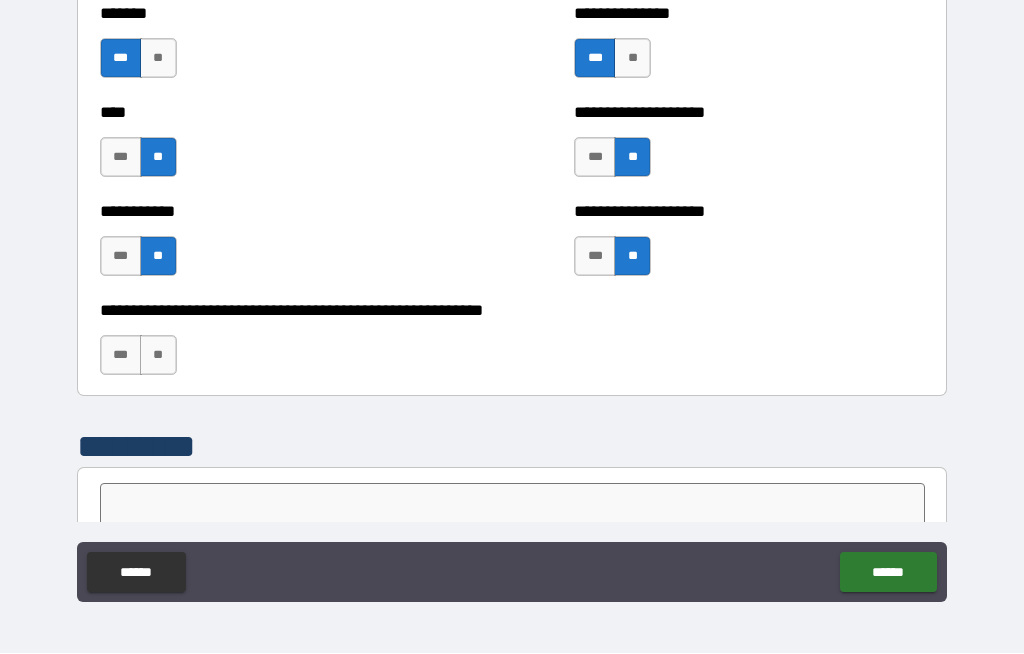 click on "**" at bounding box center (158, 356) 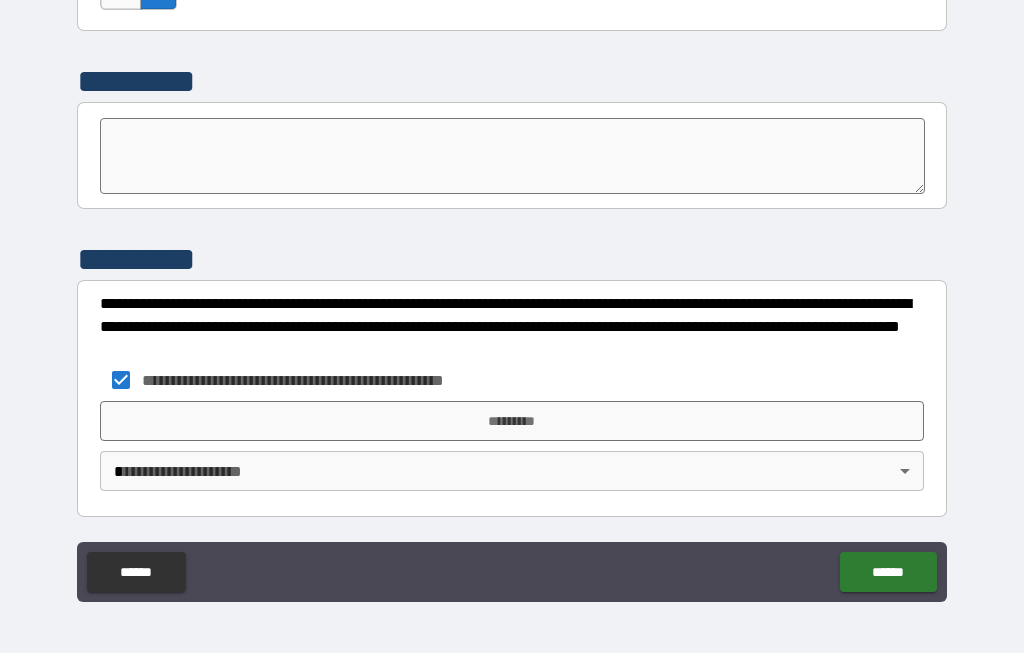 scroll, scrollTop: 7003, scrollLeft: 0, axis: vertical 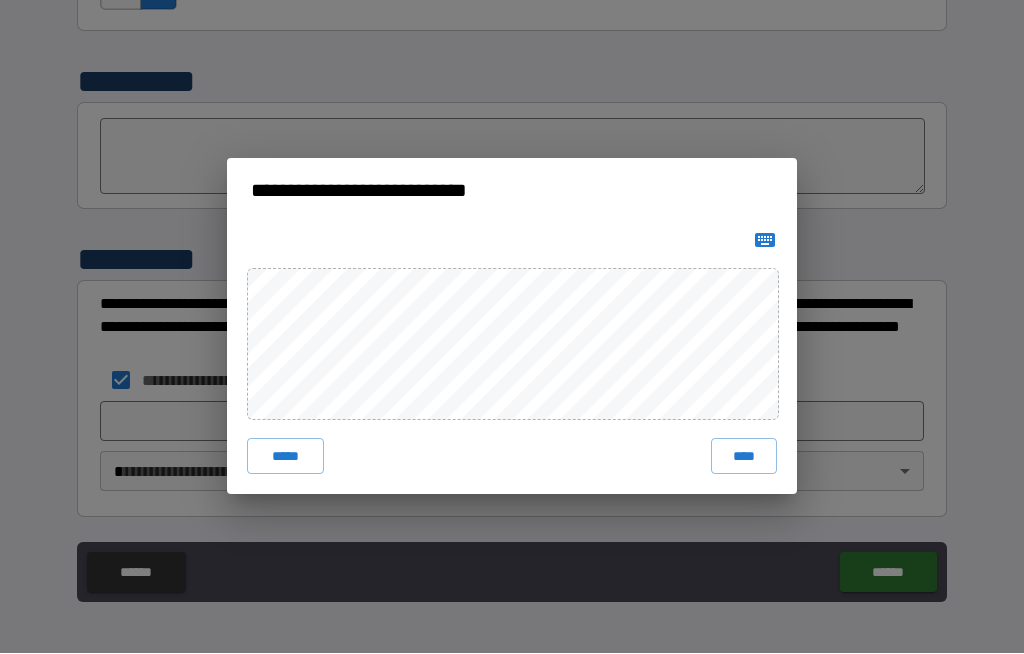 click on "****" at bounding box center (744, 457) 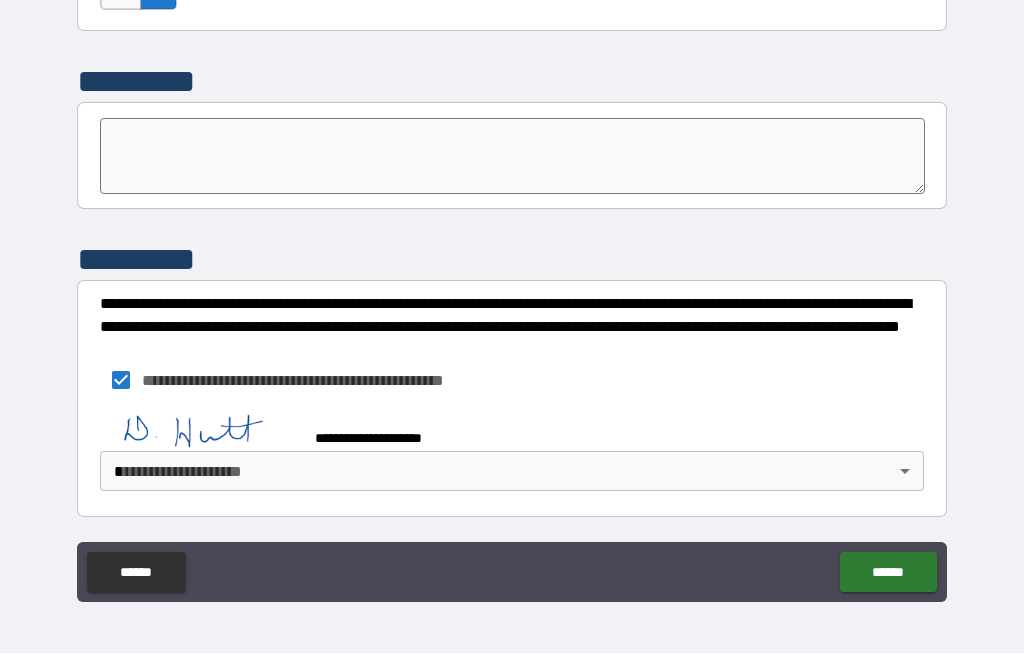scroll, scrollTop: 6993, scrollLeft: 0, axis: vertical 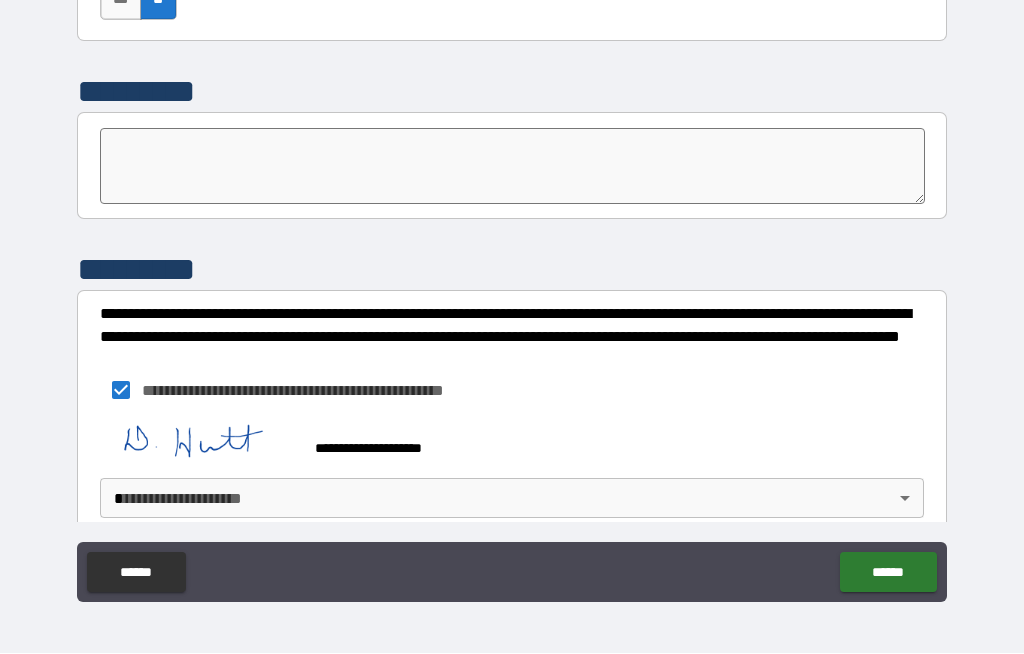 click on "**********" at bounding box center (512, 292) 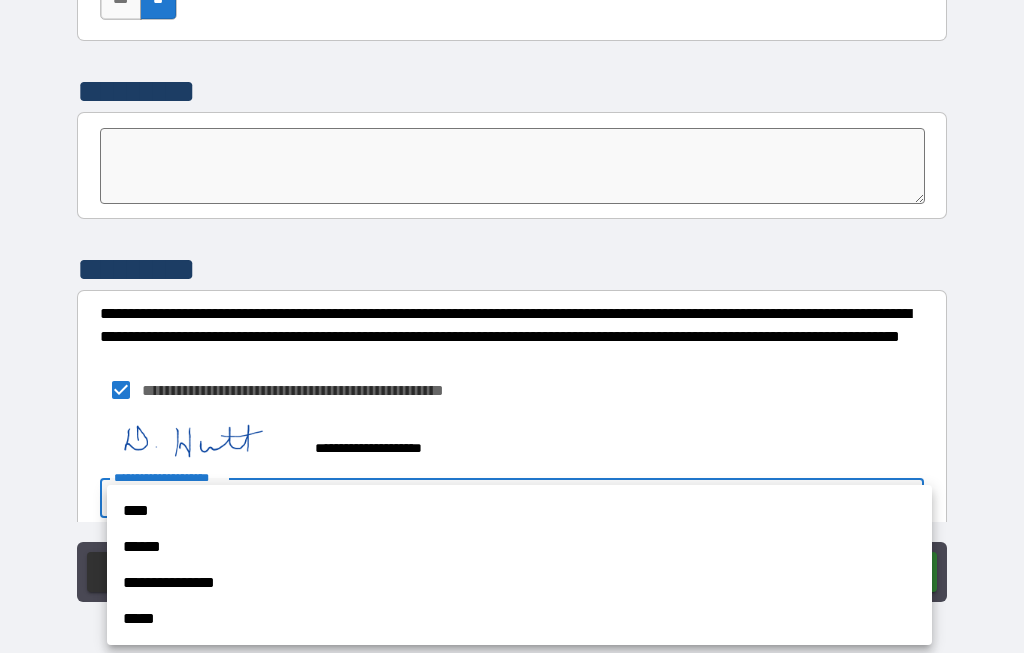 click on "****" at bounding box center (519, 512) 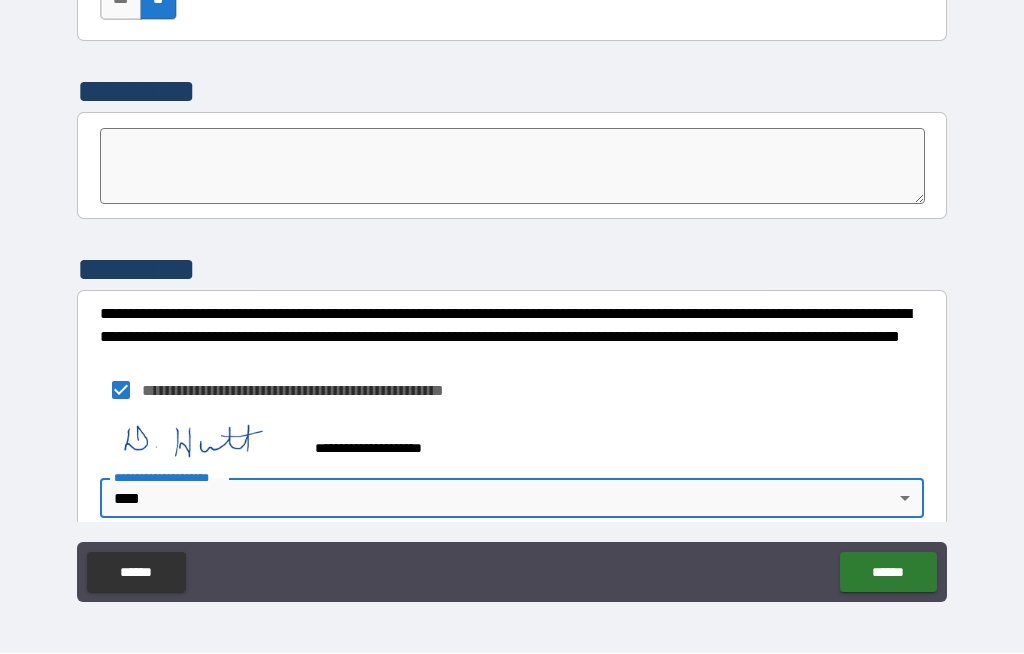 type on "****" 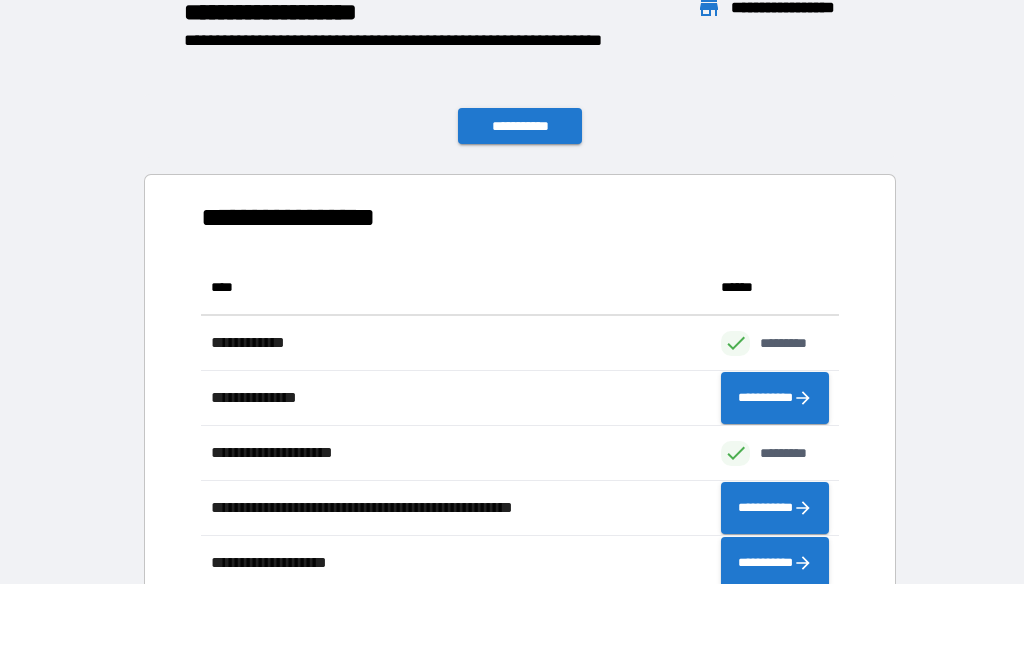 scroll, scrollTop: 1, scrollLeft: 1, axis: both 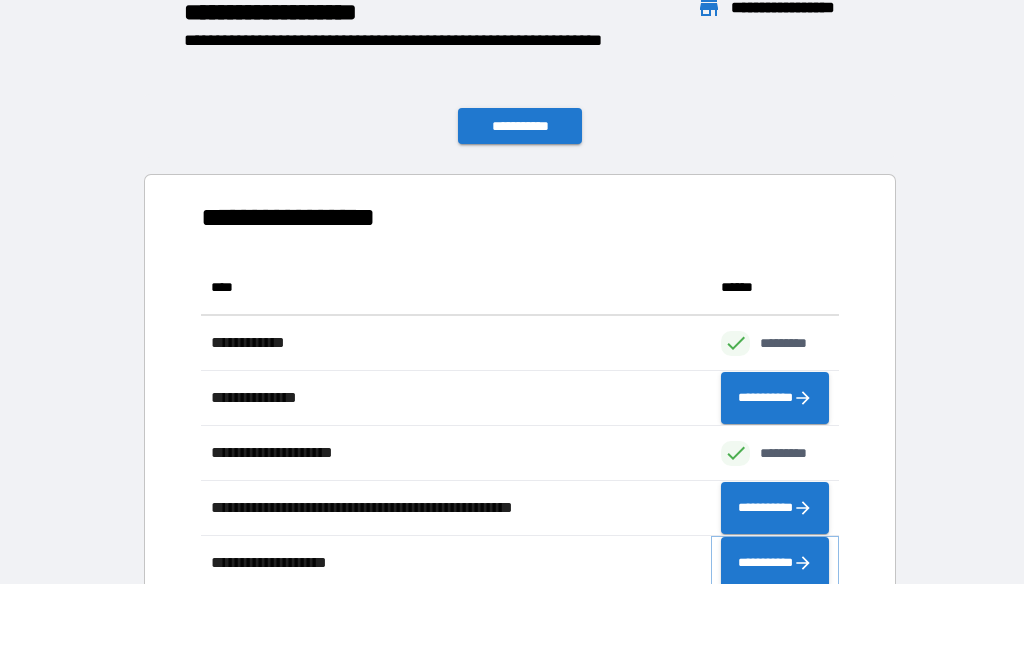 click on "**********" at bounding box center (775, 564) 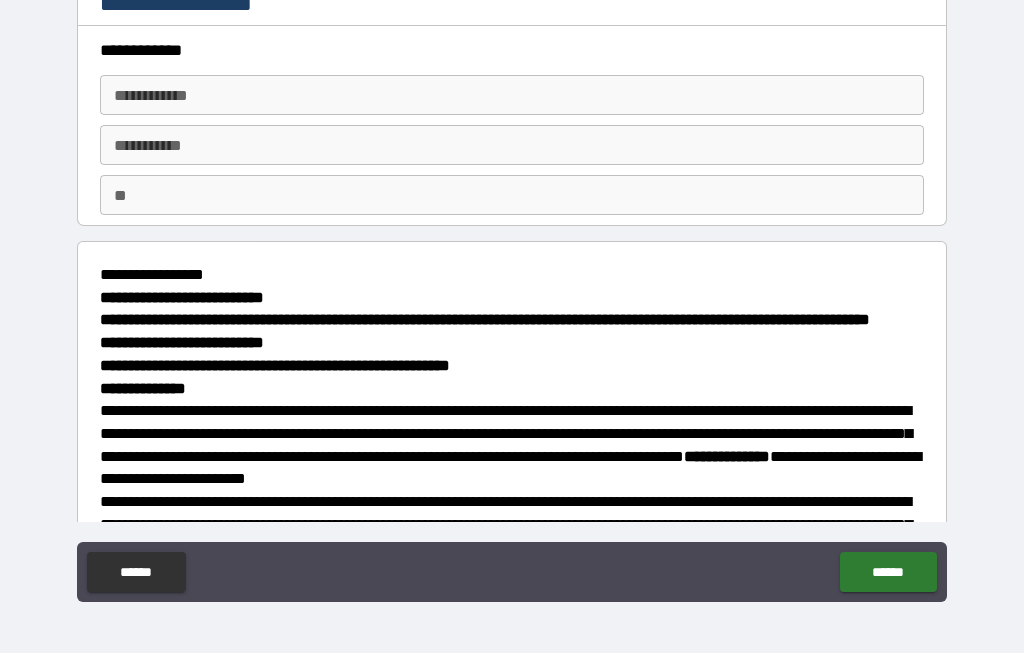 click on "**********" at bounding box center [512, 96] 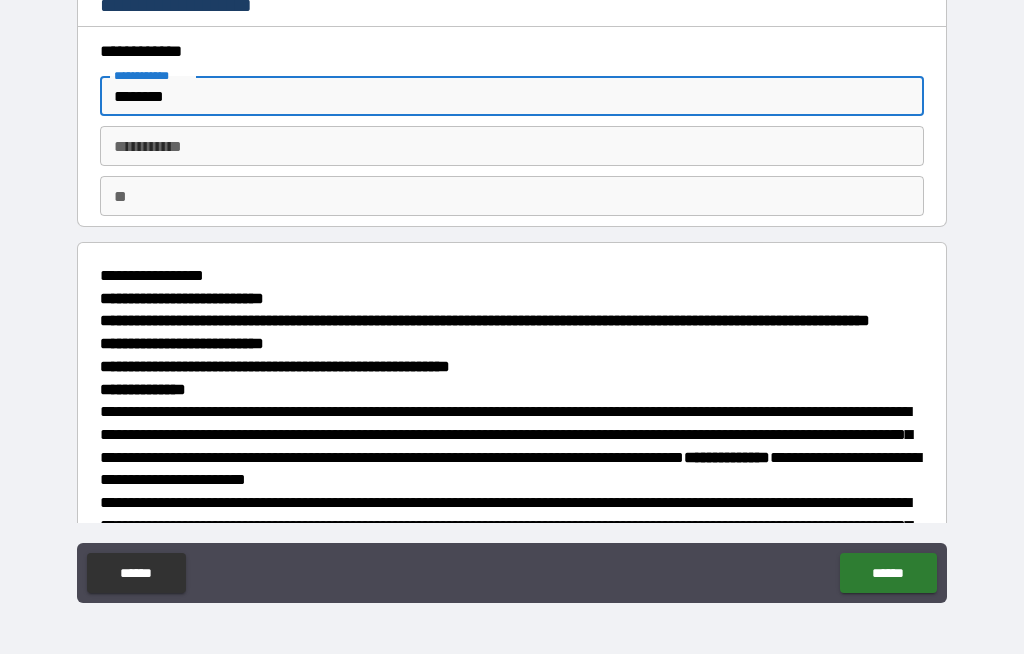 type on "*******" 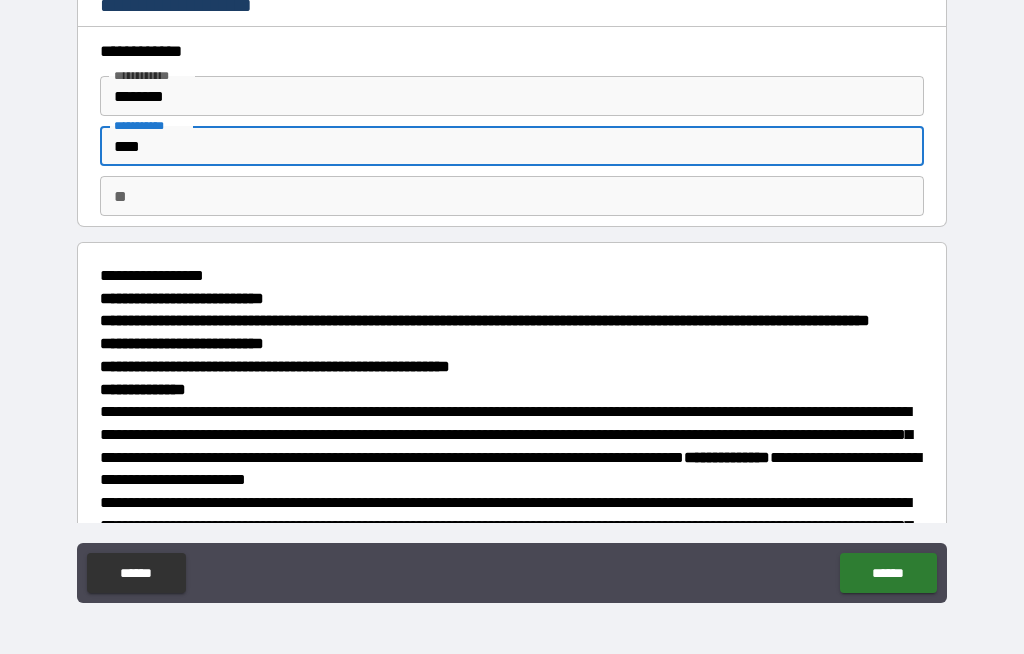 type on "****" 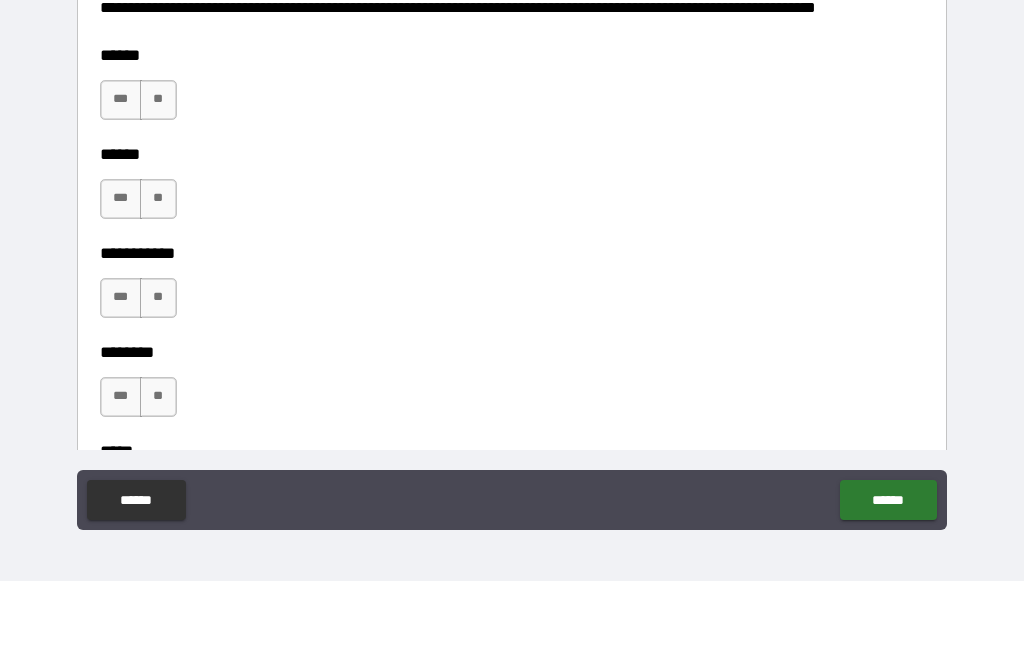 scroll, scrollTop: 2461, scrollLeft: 0, axis: vertical 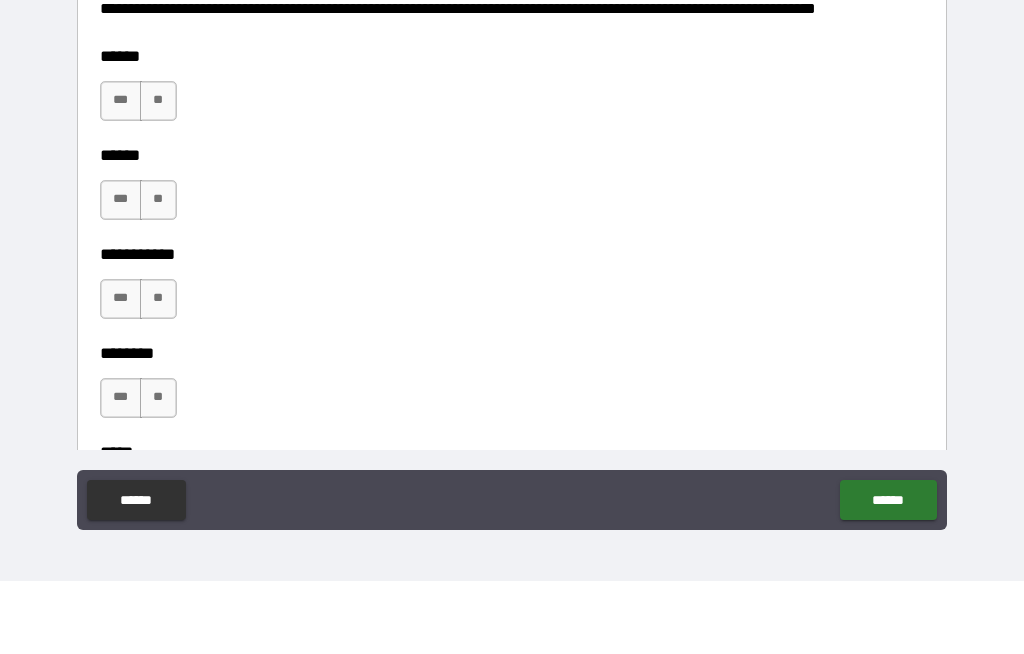 type on "*" 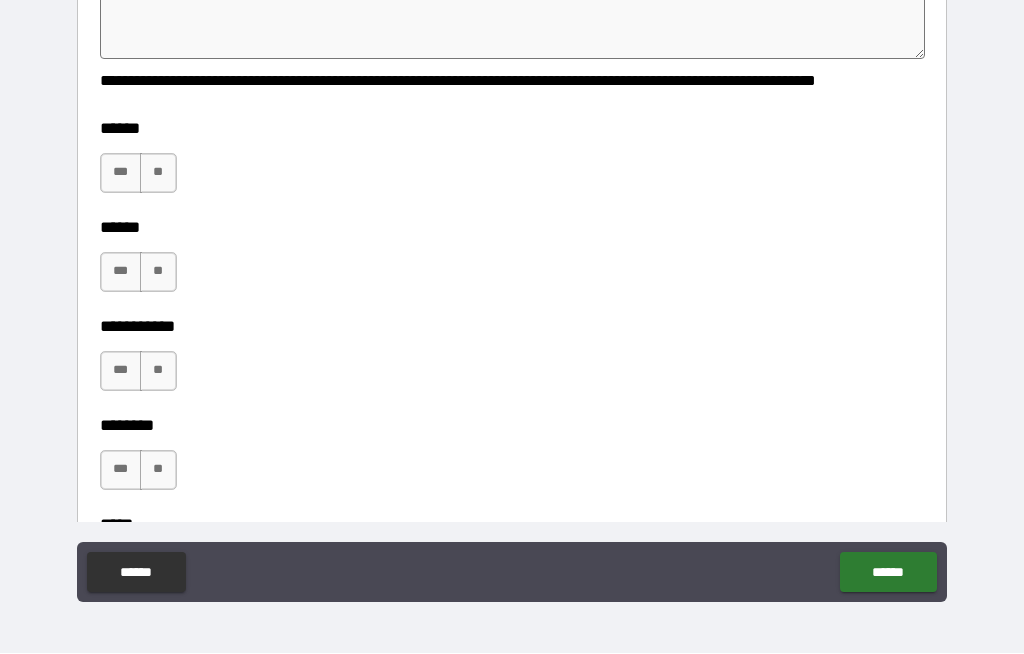 click at bounding box center [513, 22] 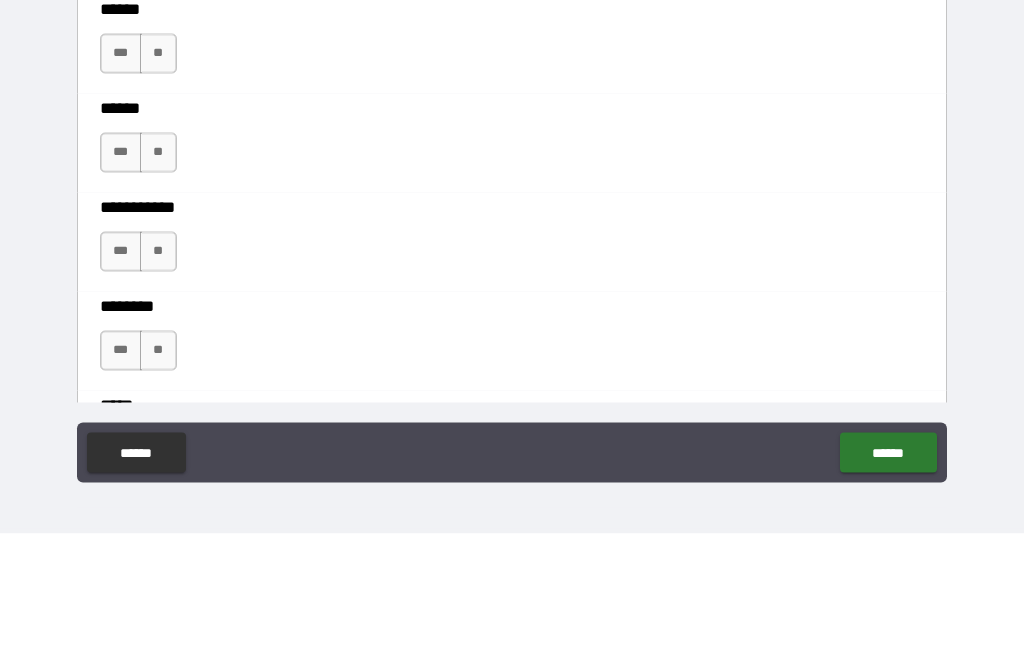 type on "*" 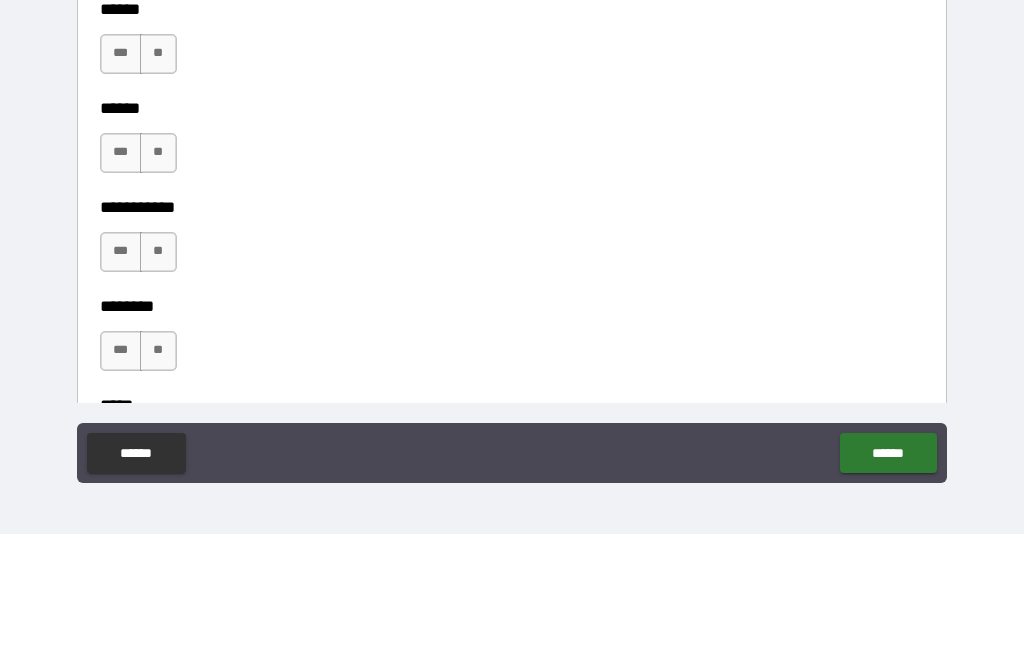 type on "*" 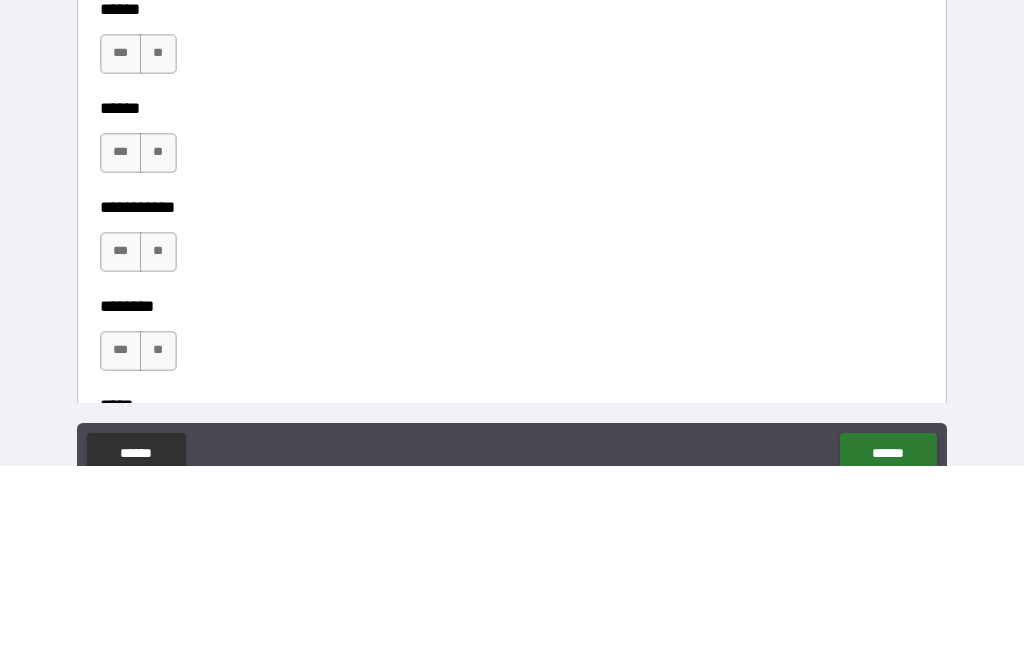 scroll, scrollTop: 0, scrollLeft: 0, axis: both 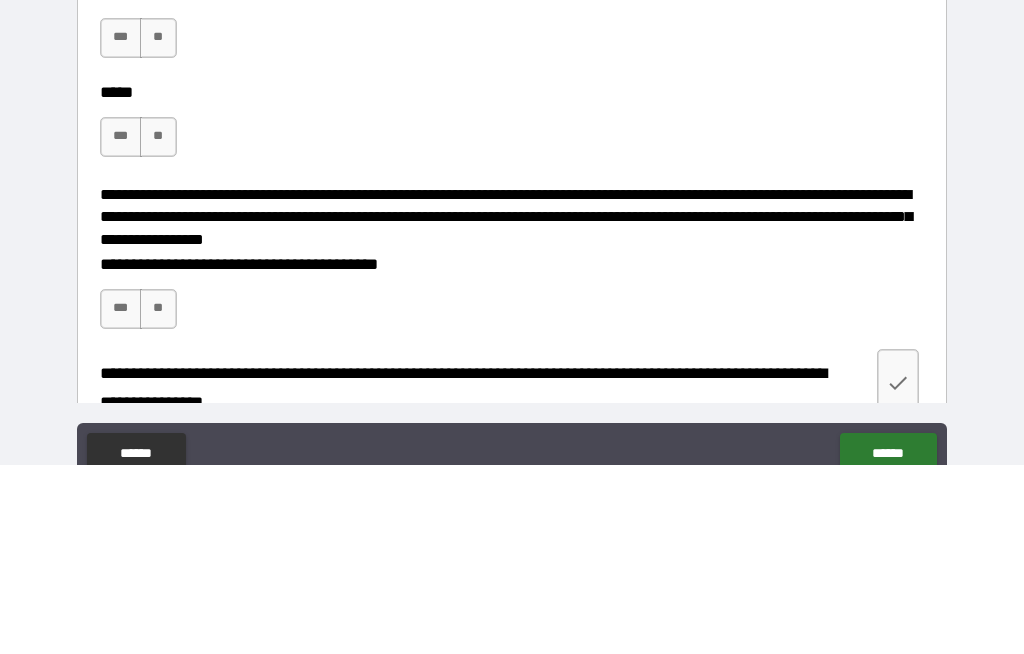 type on "**********" 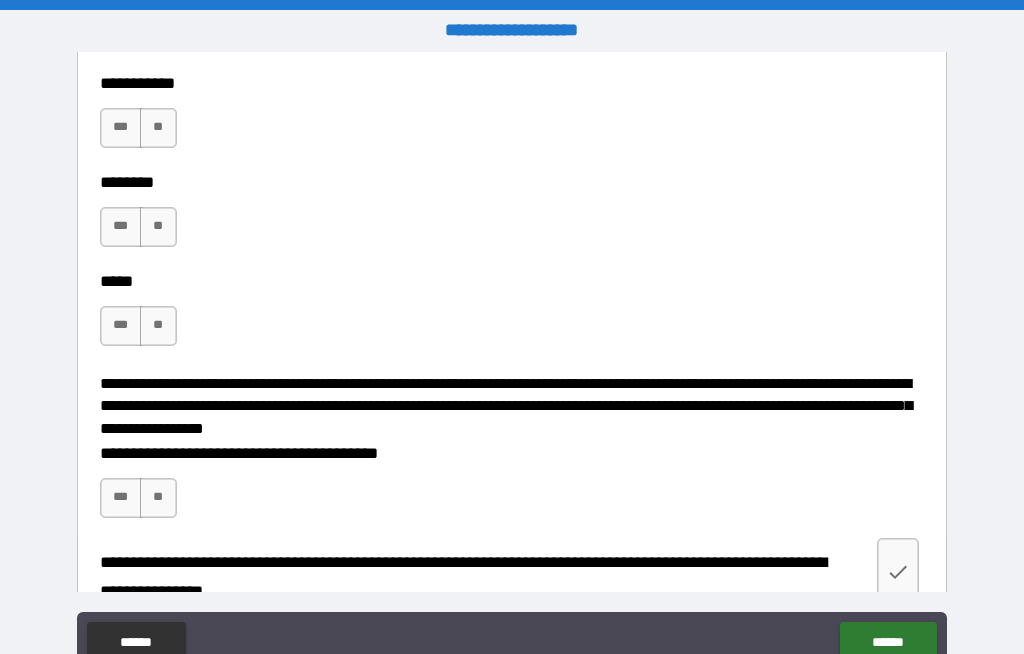click on "**" at bounding box center (158, -70) 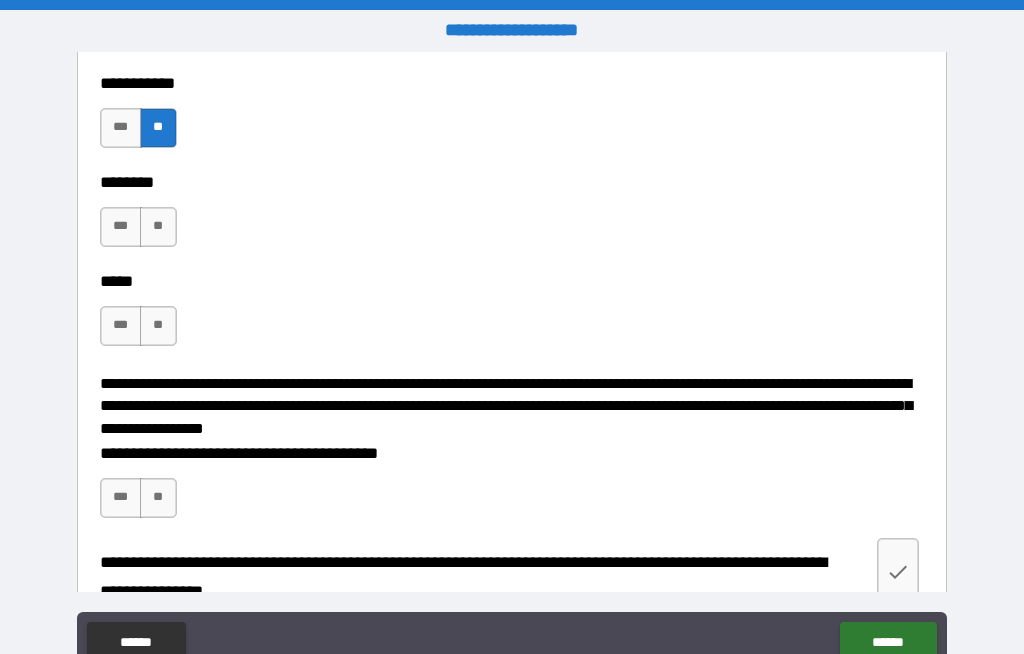 click on "**" at bounding box center [158, 227] 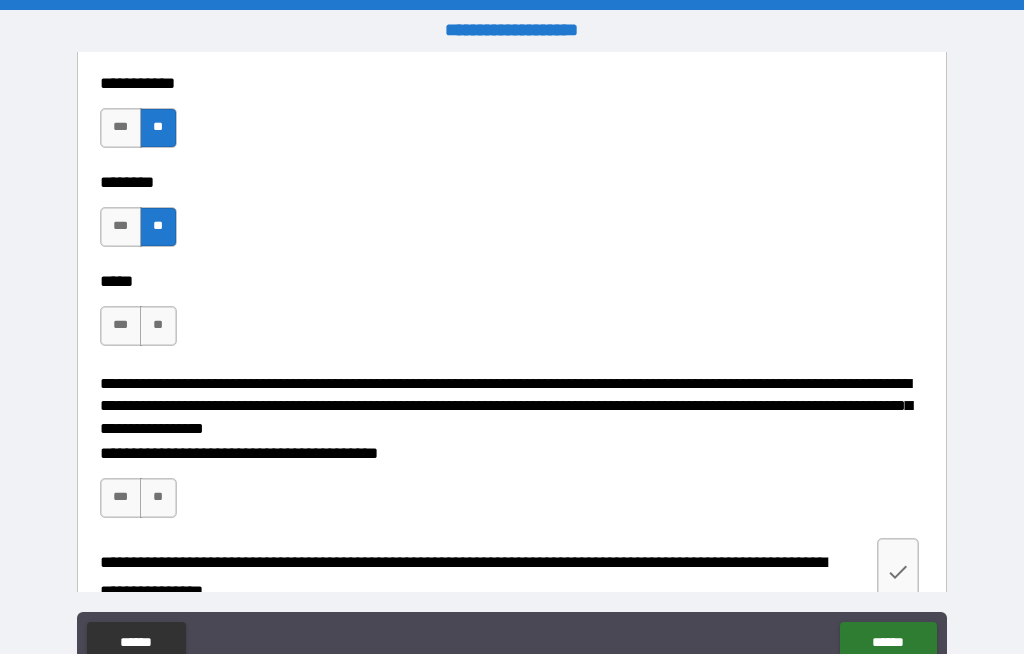 click on "**" at bounding box center [158, 326] 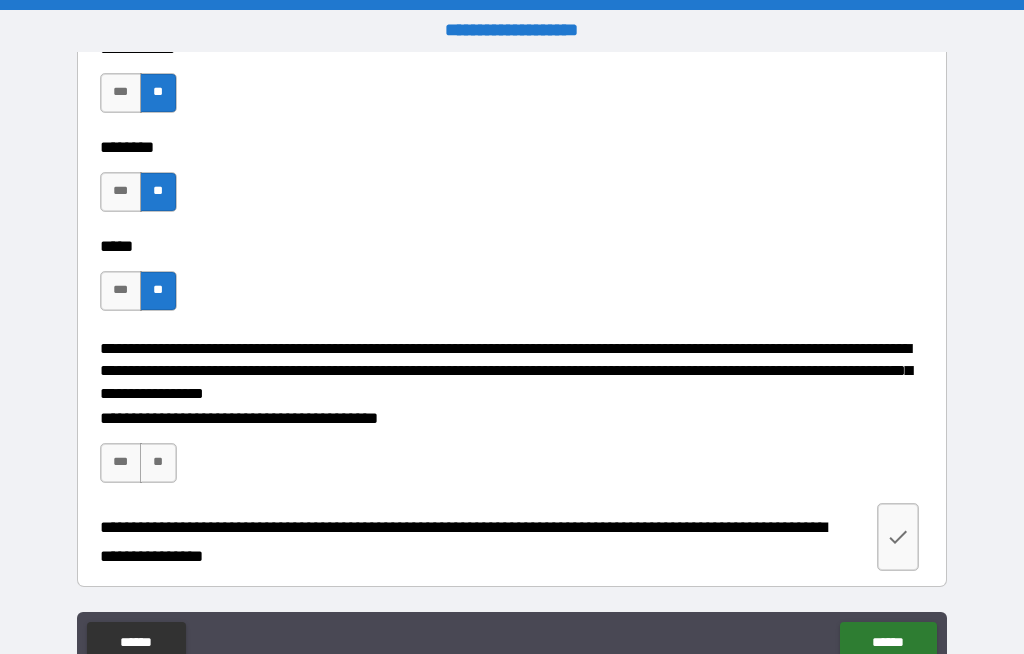 scroll, scrollTop: 3030, scrollLeft: 0, axis: vertical 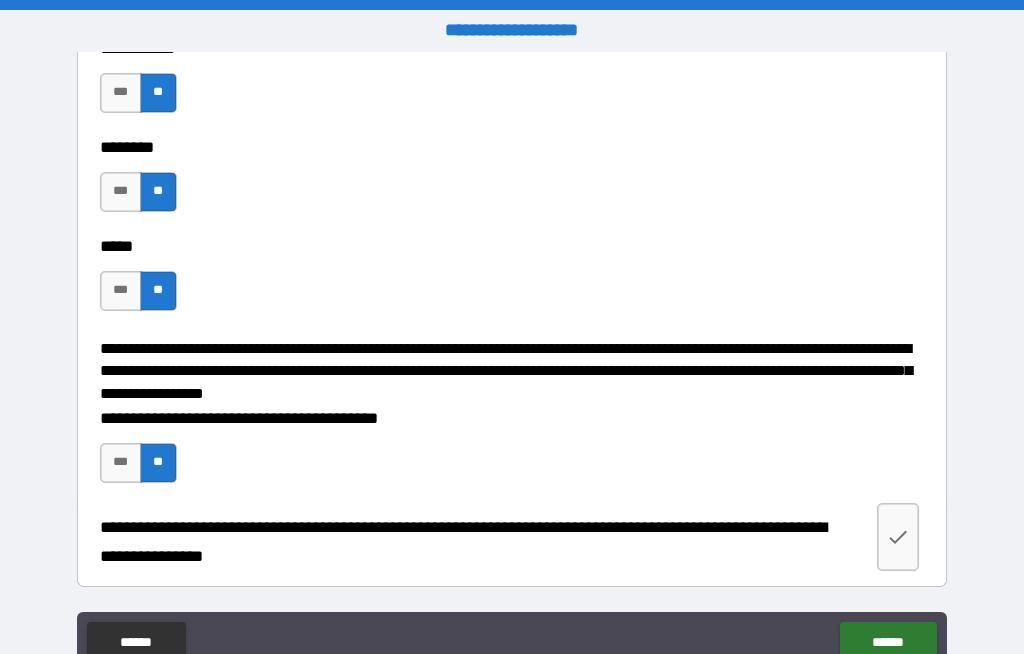 click on "******" at bounding box center (888, 642) 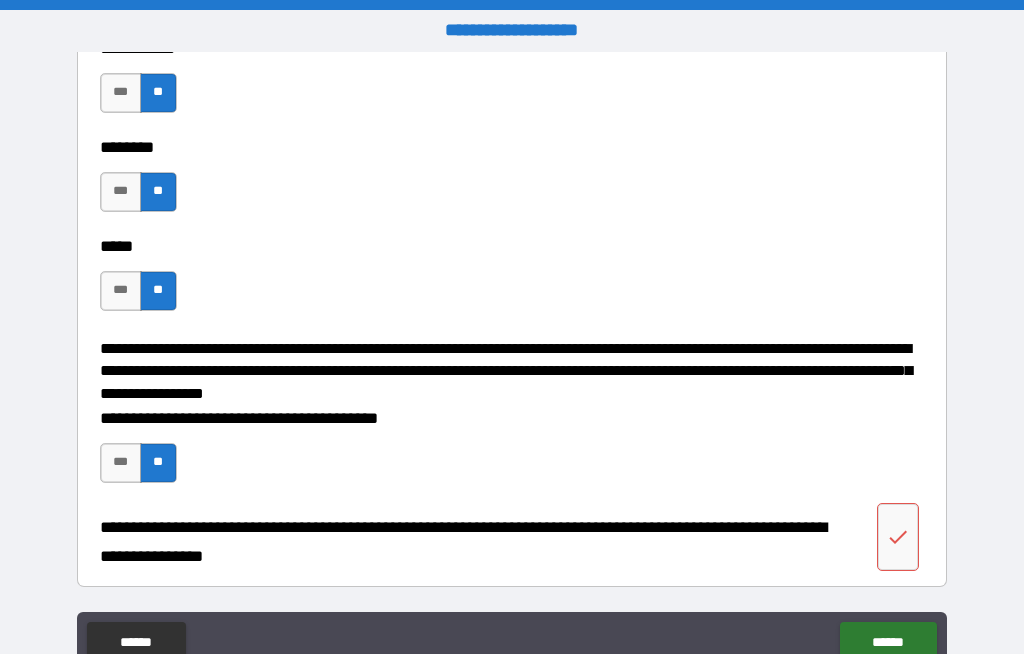 scroll, scrollTop: 3030, scrollLeft: 0, axis: vertical 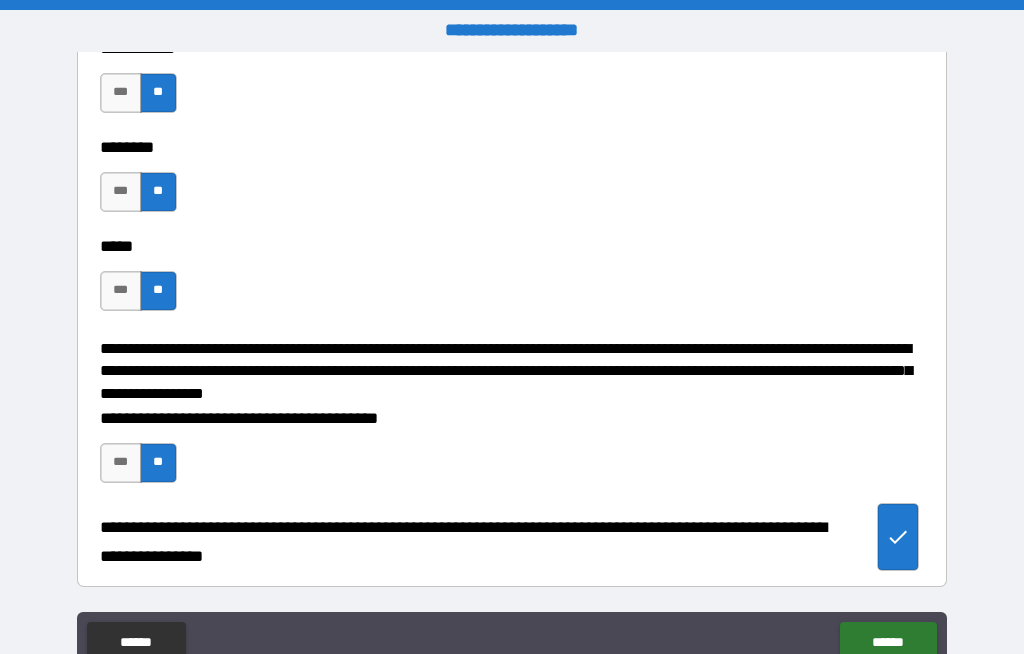 type on "*" 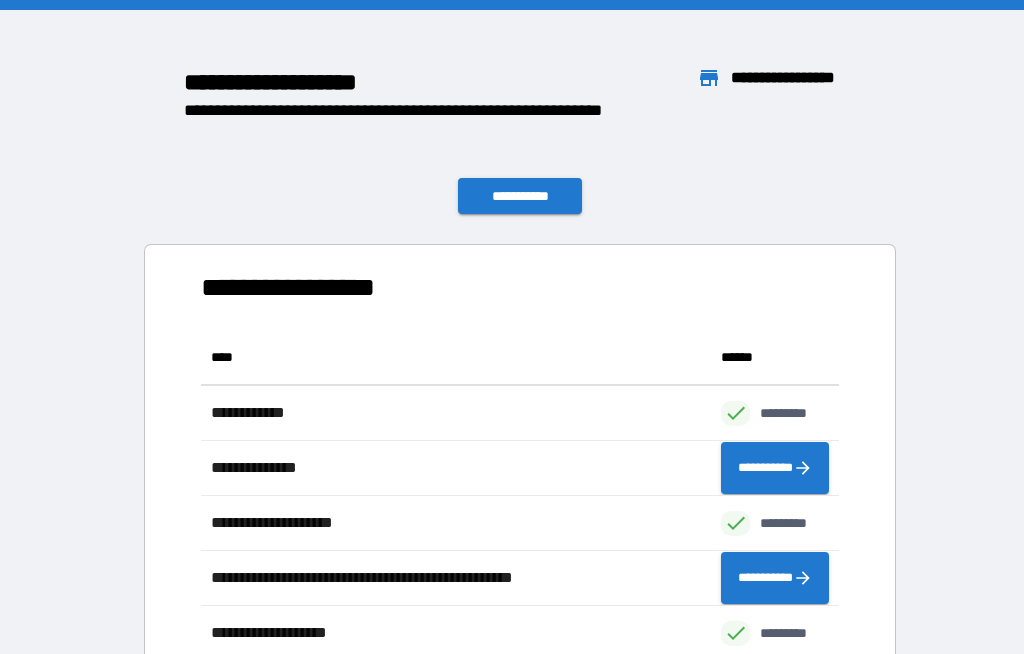 scroll, scrollTop: 386, scrollLeft: 638, axis: both 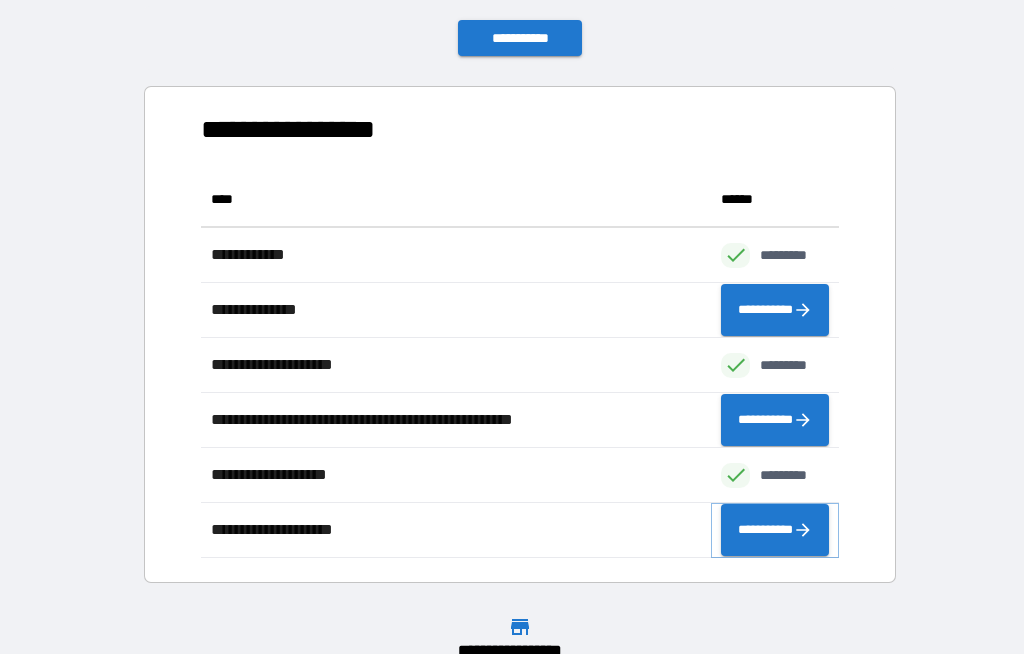 click on "**********" at bounding box center (775, 530) 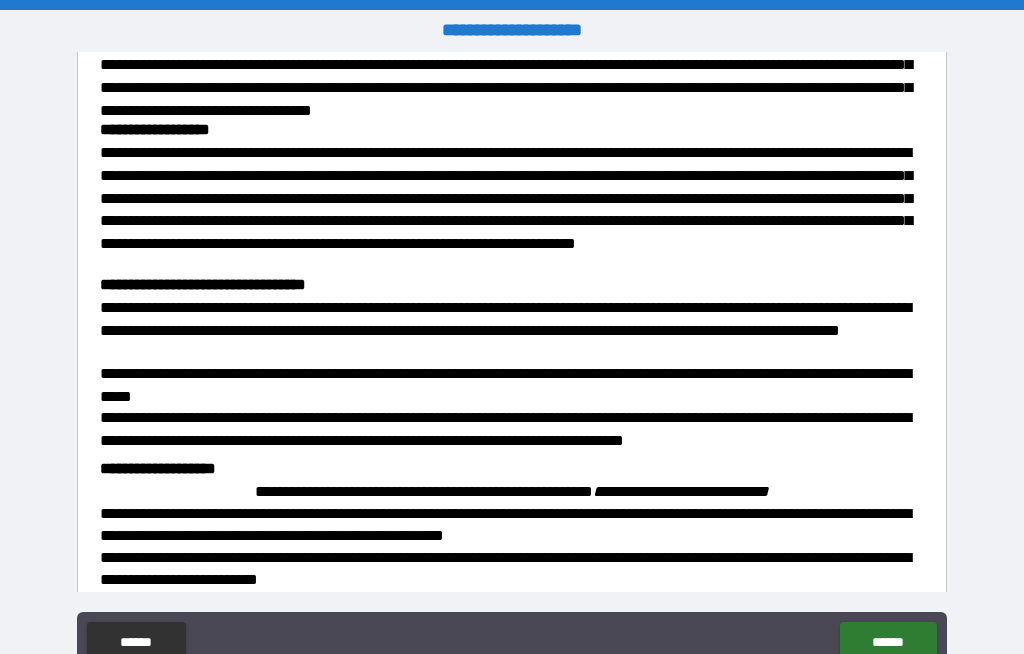 scroll, scrollTop: 715, scrollLeft: 0, axis: vertical 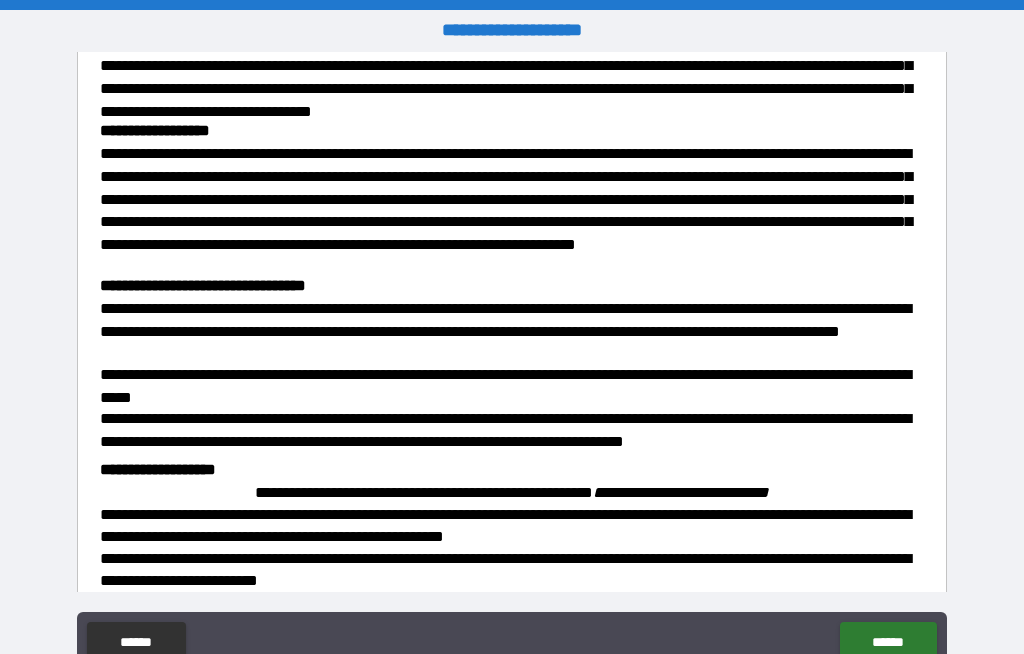 click on "******" at bounding box center [888, 642] 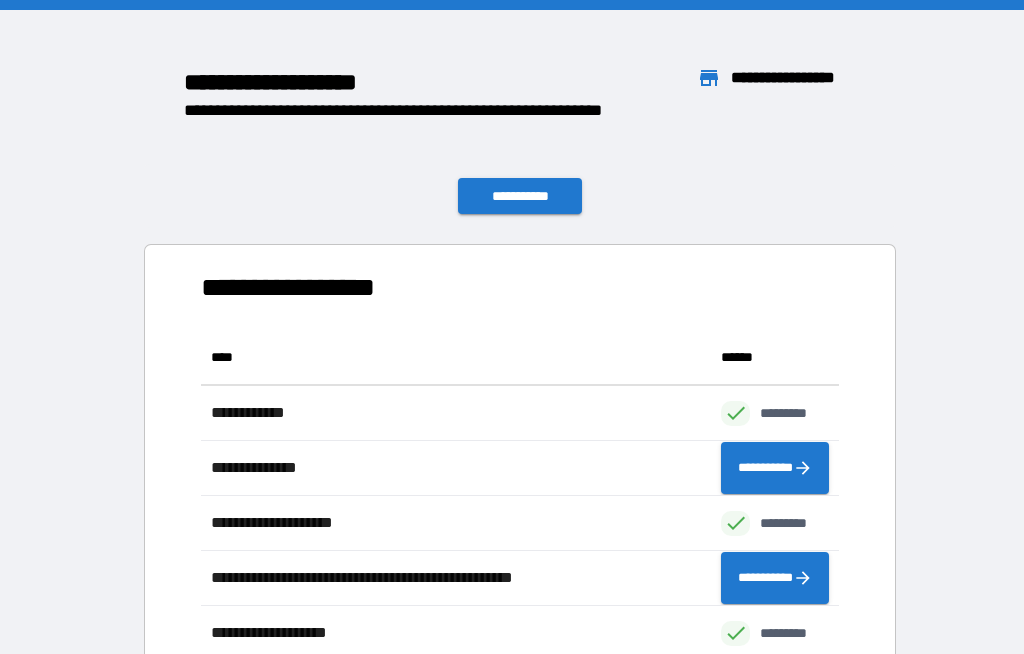 scroll, scrollTop: 386, scrollLeft: 638, axis: both 